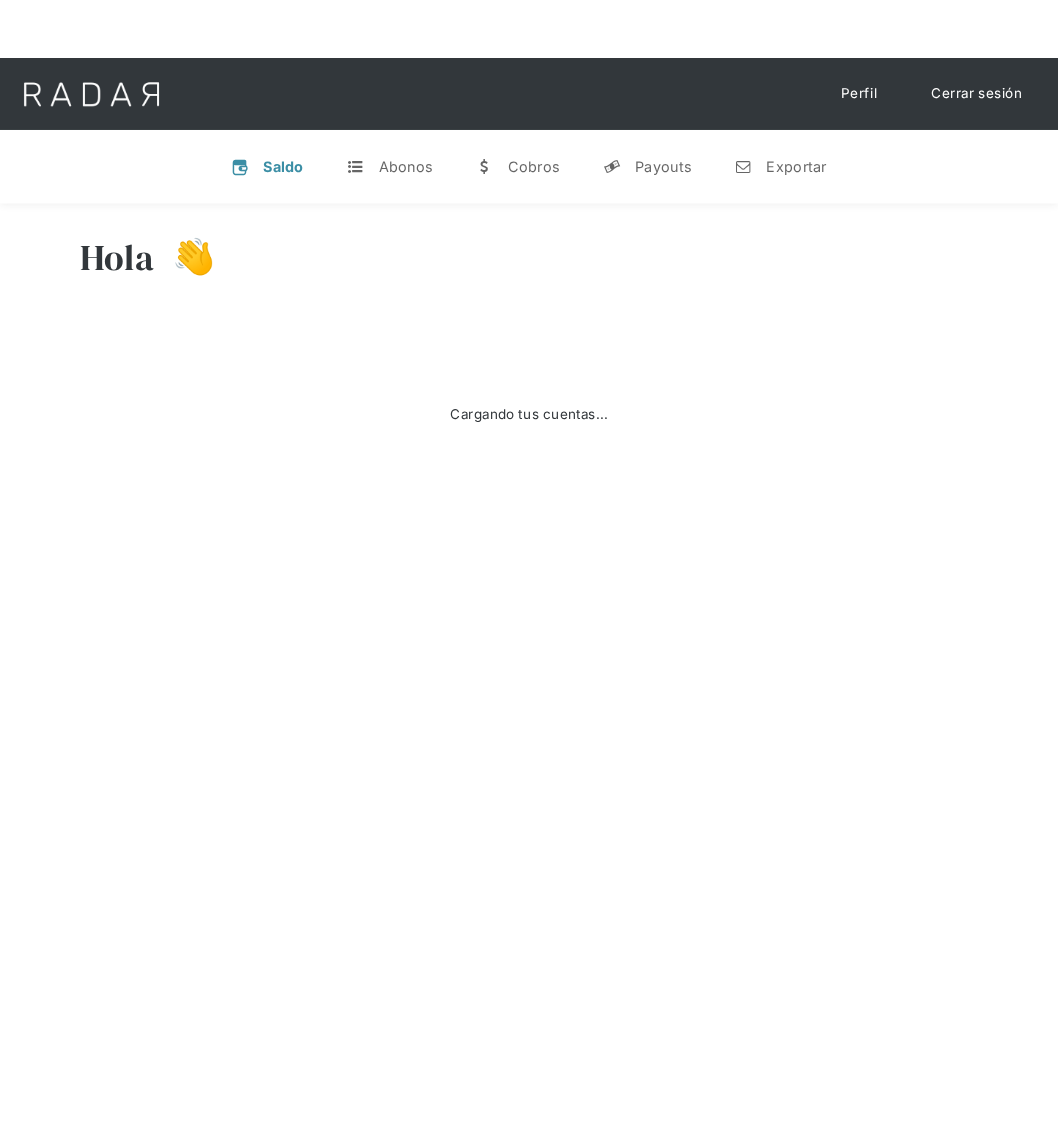 scroll, scrollTop: 0, scrollLeft: 0, axis: both 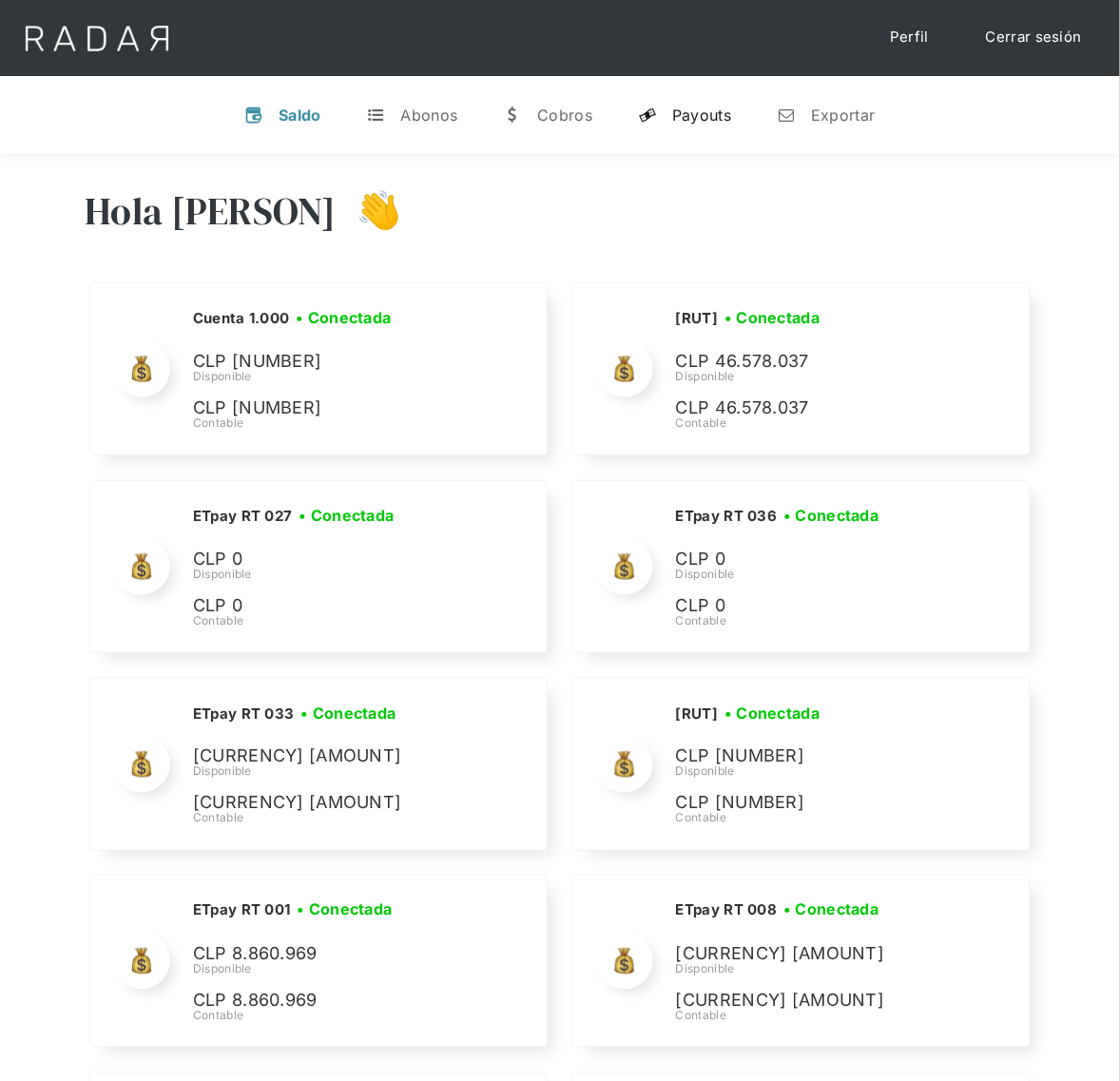 click on "Payouts" at bounding box center [702, 115] 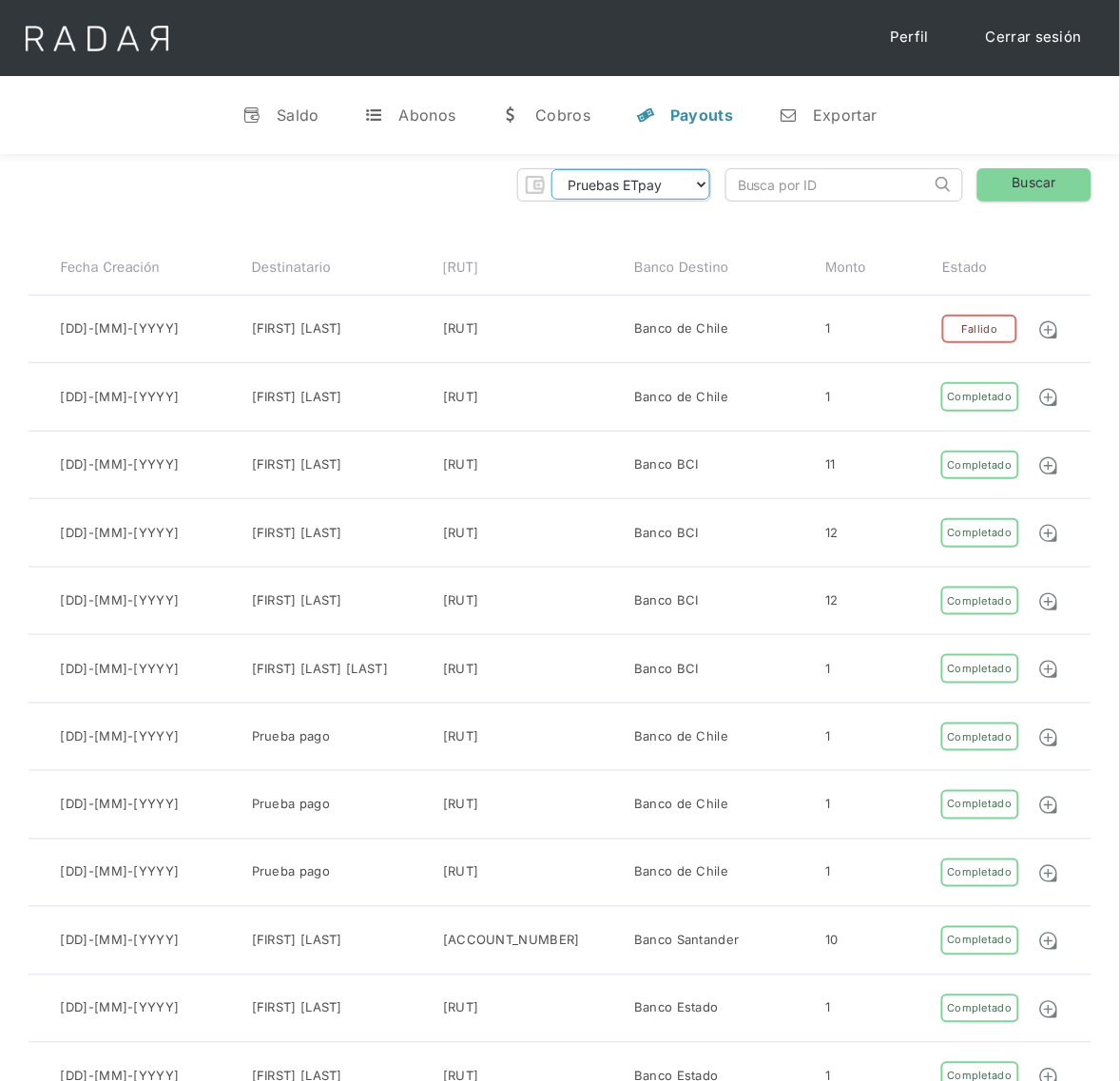 click on "Pruebas ETpay Cuenta 1.000 Cuenta 1.001 Cuenta 1.002 Cuenta 1.003 Cuenta 1.004 Cuenta 1.005 Cuenta 1.006 Cuenta 1.007 Cuenta 1.008 Cuenta 1.009 ETpay RT ETpay RT 001 ETpay RT 002 ETpay RT 003 ETpay RT 004 ETpay RT 005 ETpay RT 006 ETpay RT 007 ETpay RT 008 ETpay RT 009 ETpay RT 010 ETpay RT 011 ETpay RT 012 ETpay RT 013 ETpay RT 014 ETpay RT 015 ETpay RT 016 ETpay RT 017 ETpay RT 018 ETpay RT 019 ETpay RT 020 ETpay RT 021 ETpay RT 022 ETpay RT 023 ETpay RT 024 ETpay RT 025 ETpay RT 026 ETpay RT 027 ETpay RT 028 ETpay RT 029 ETpay RT 030 ETpay RT 031 ETpay RT 032 ETpay RT 033 ETpay RT 034 ETpay RT 035 ETpay RT 036 ETpay RT 037 ETpay RT 038" at bounding box center [630, 184] 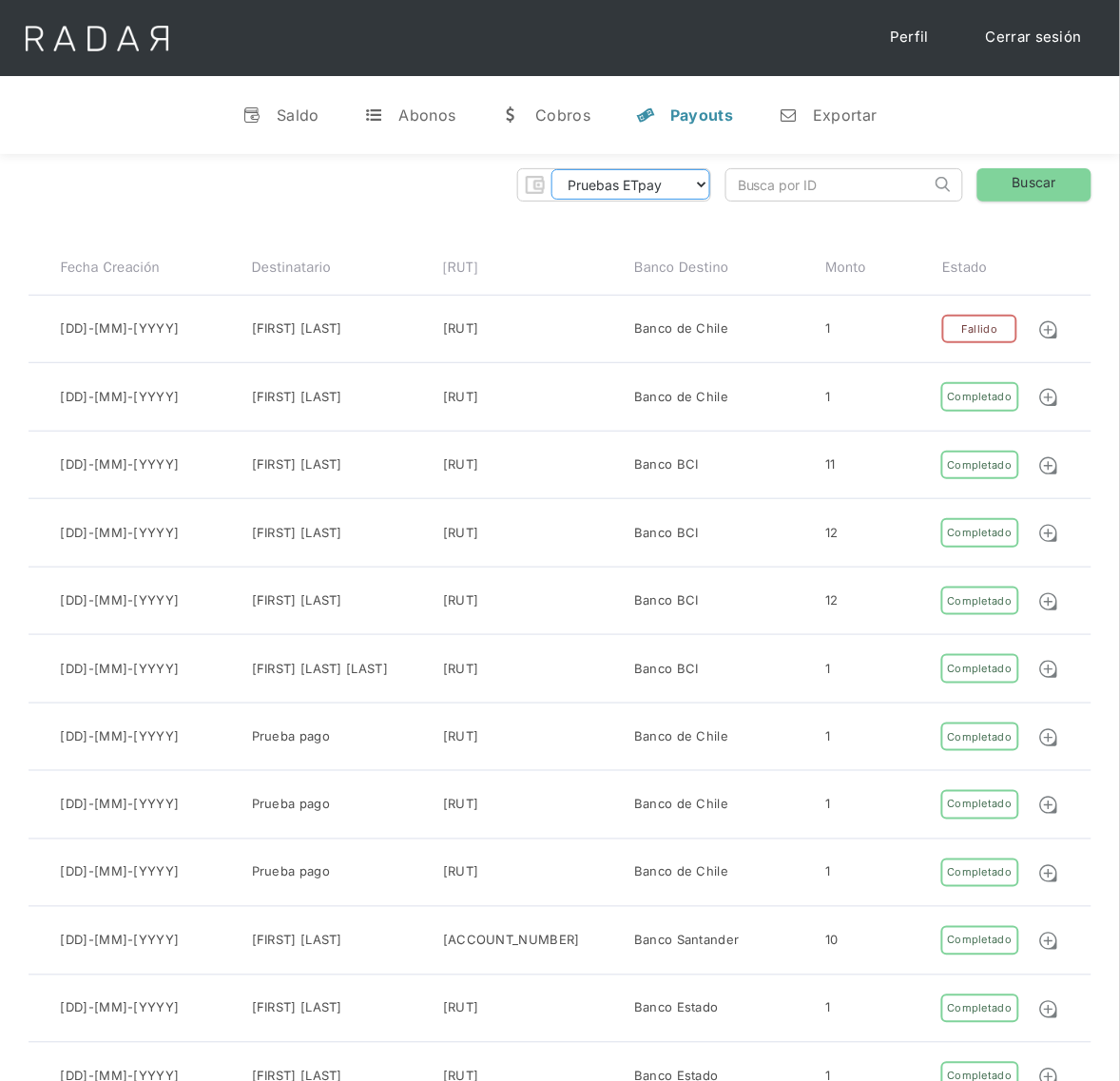 select on "etpay-cuenta-1001" 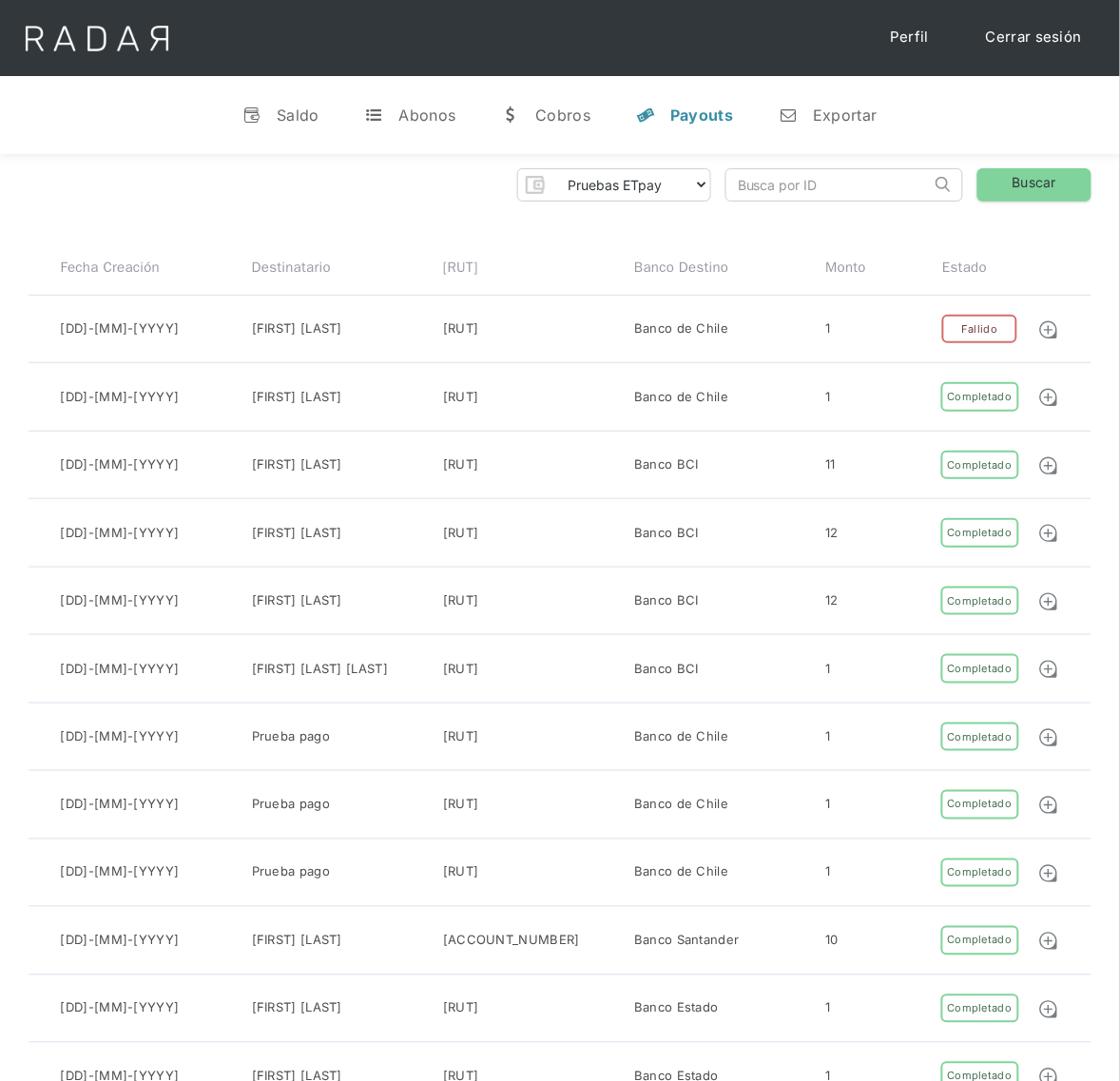 click on "Banco destino" at bounding box center [110, 267] 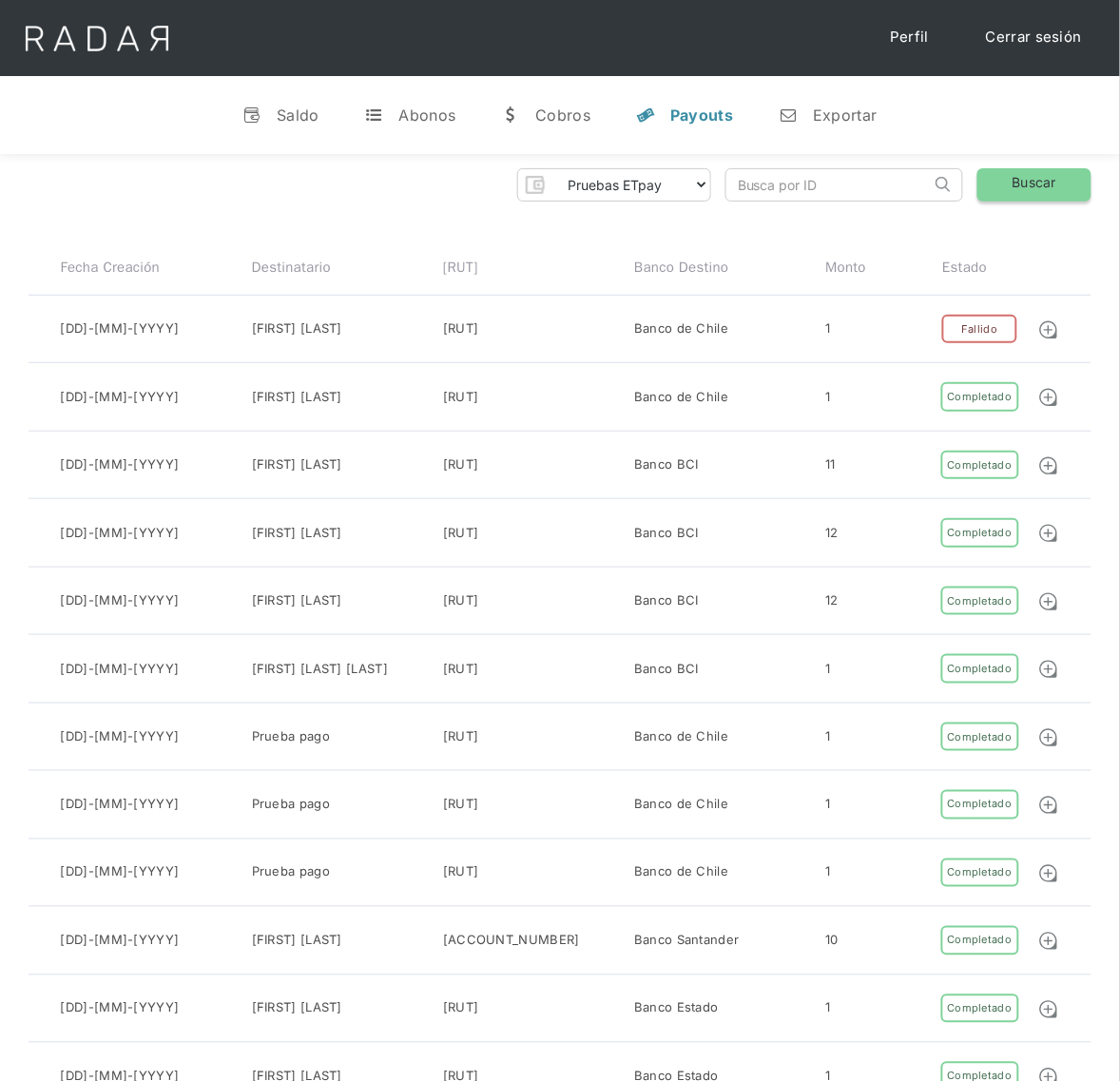 click on "Buscar" at bounding box center [1034, 184] 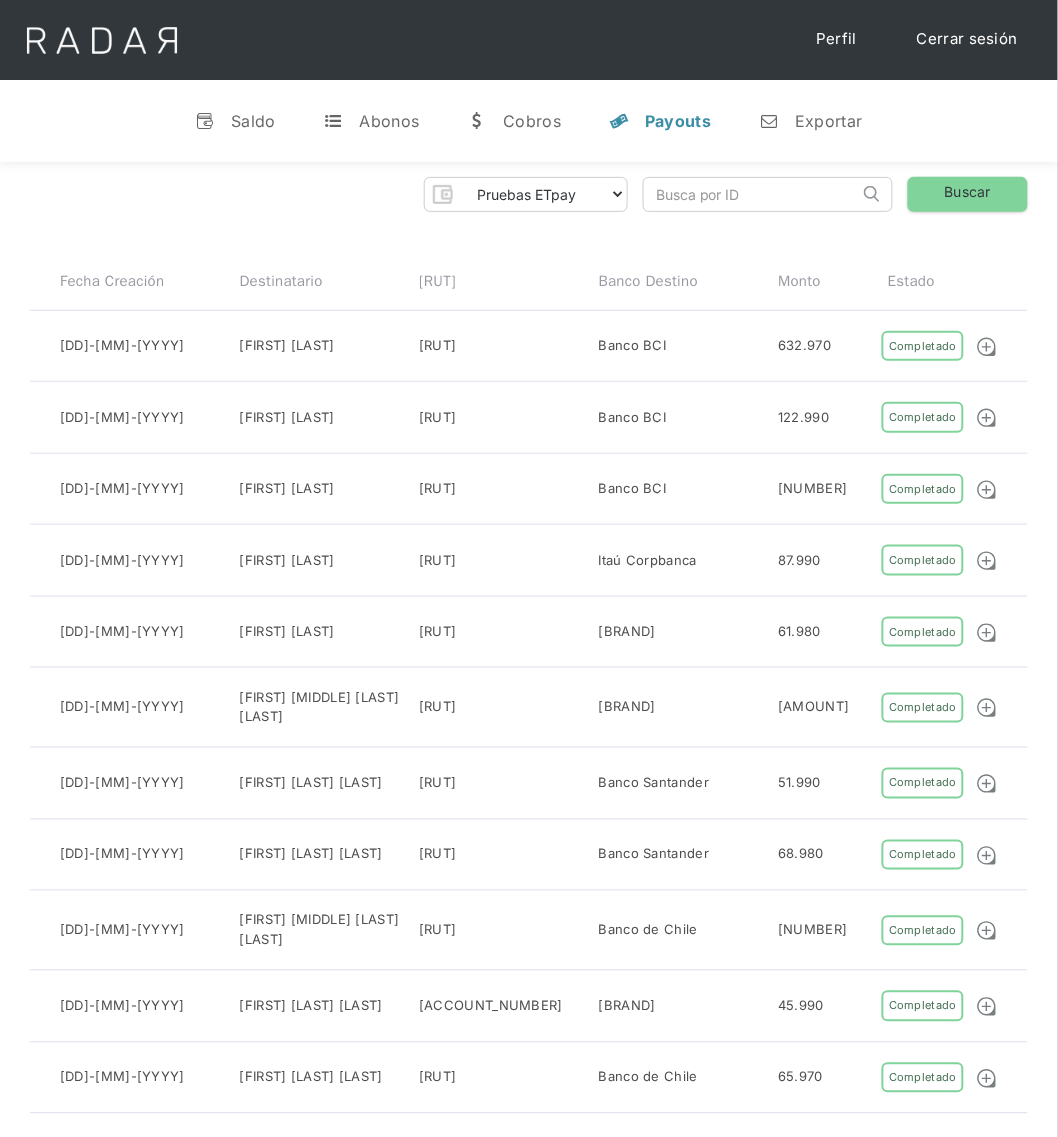 click at bounding box center [751, 194] 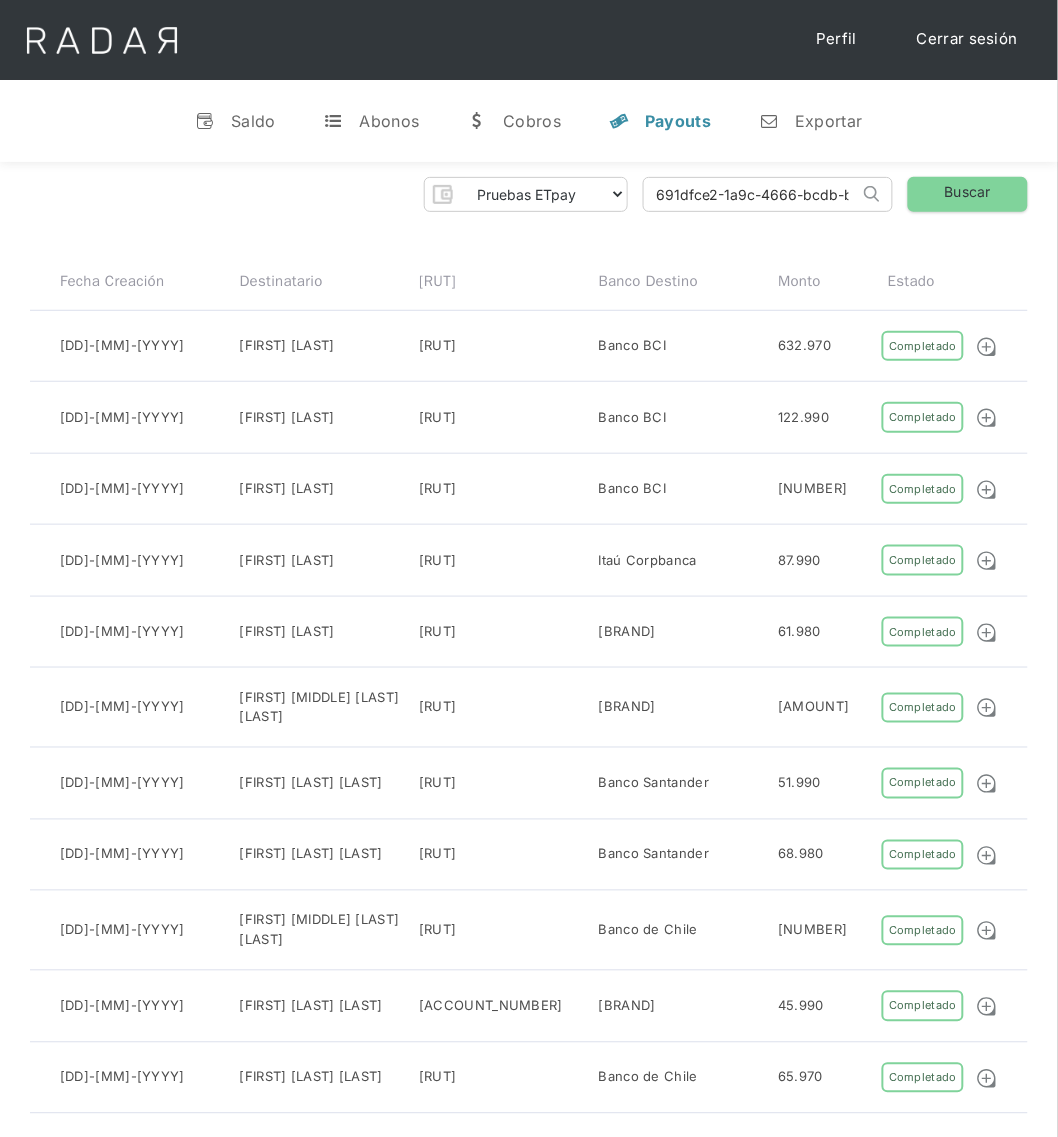 scroll, scrollTop: 0, scrollLeft: 90, axis: horizontal 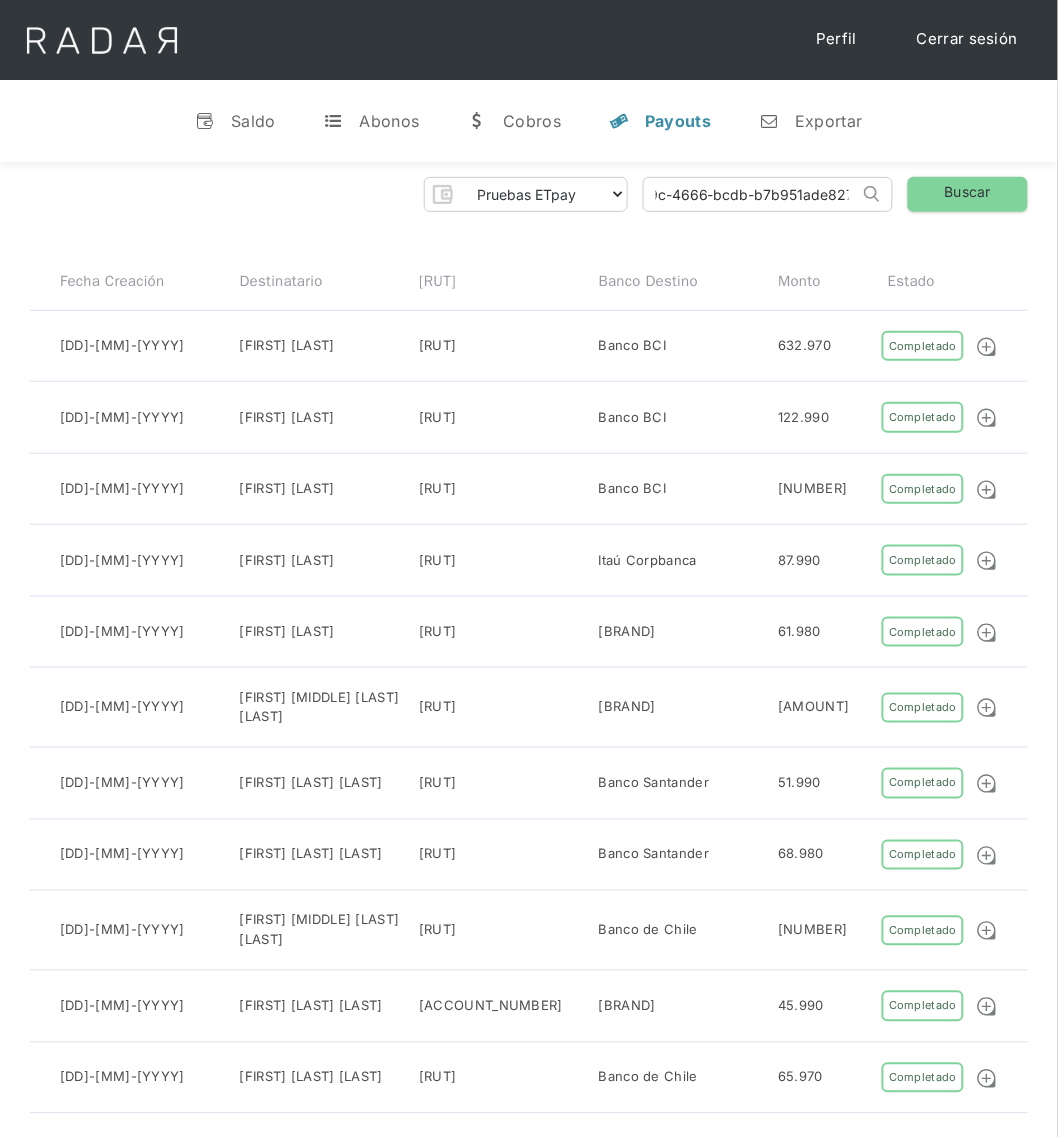 type on "691dfce2-1a9c-4666-bcdb-b7b951ade827" 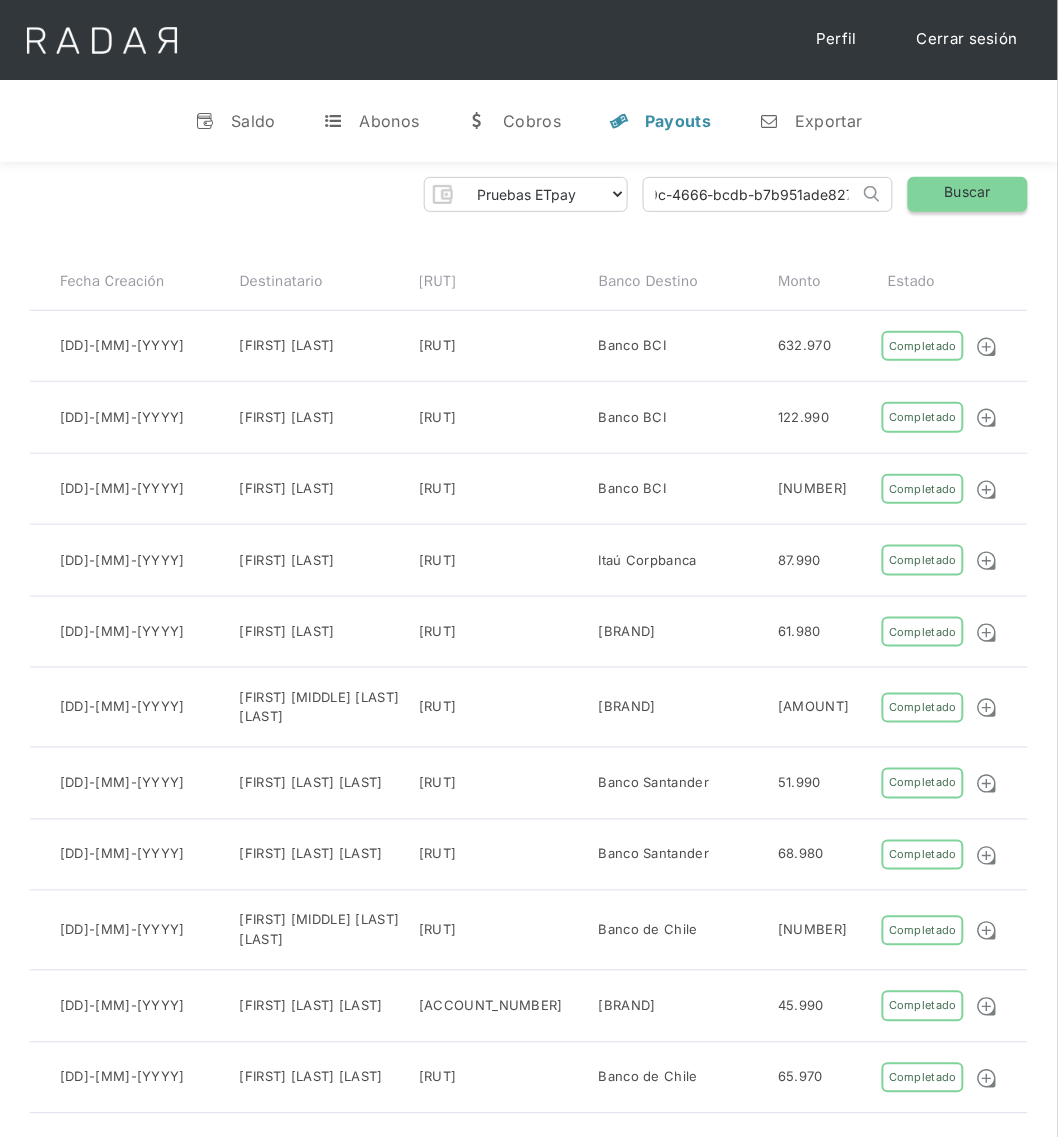 click on "Buscar" at bounding box center [968, 194] 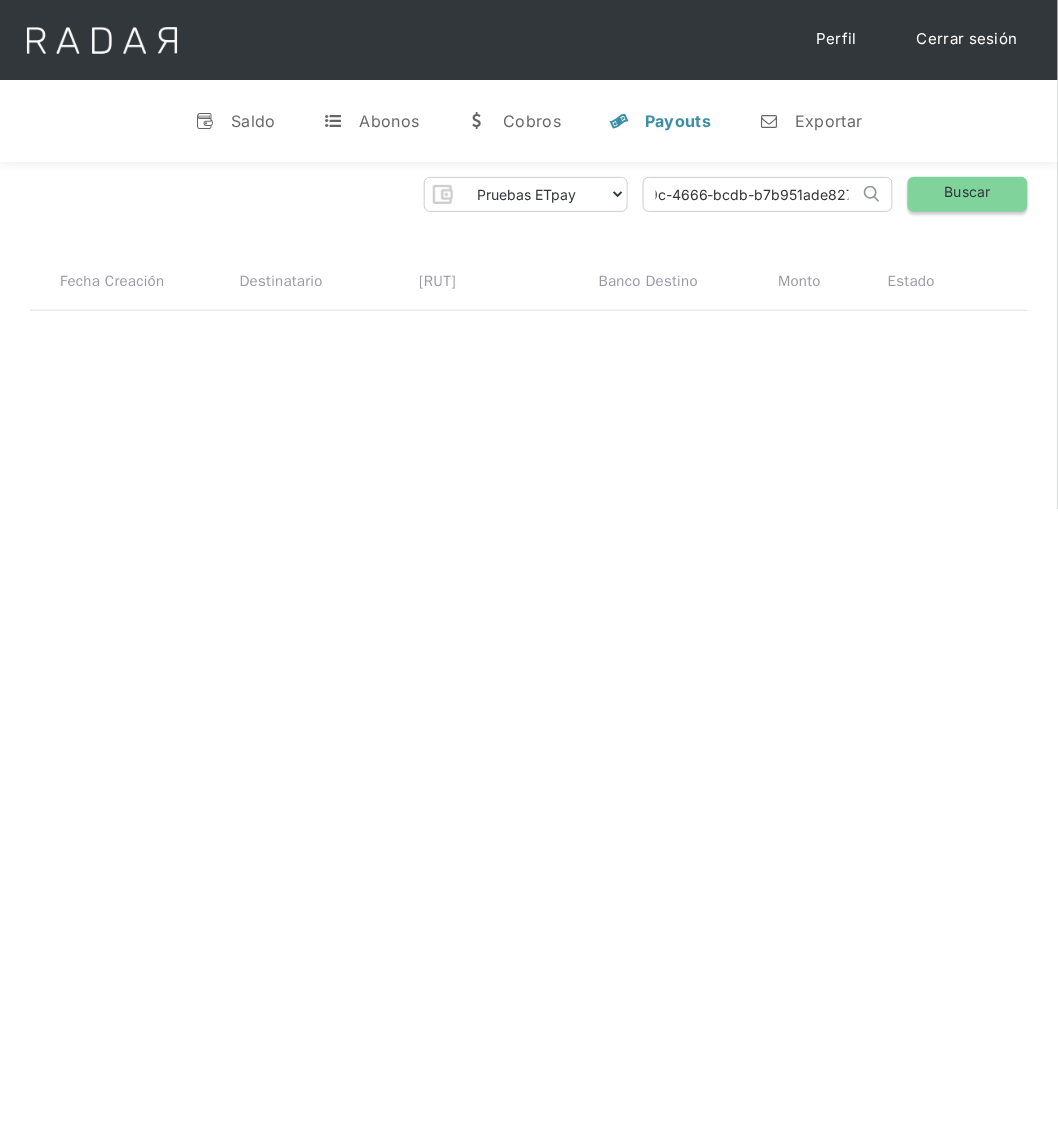 scroll, scrollTop: 0, scrollLeft: 0, axis: both 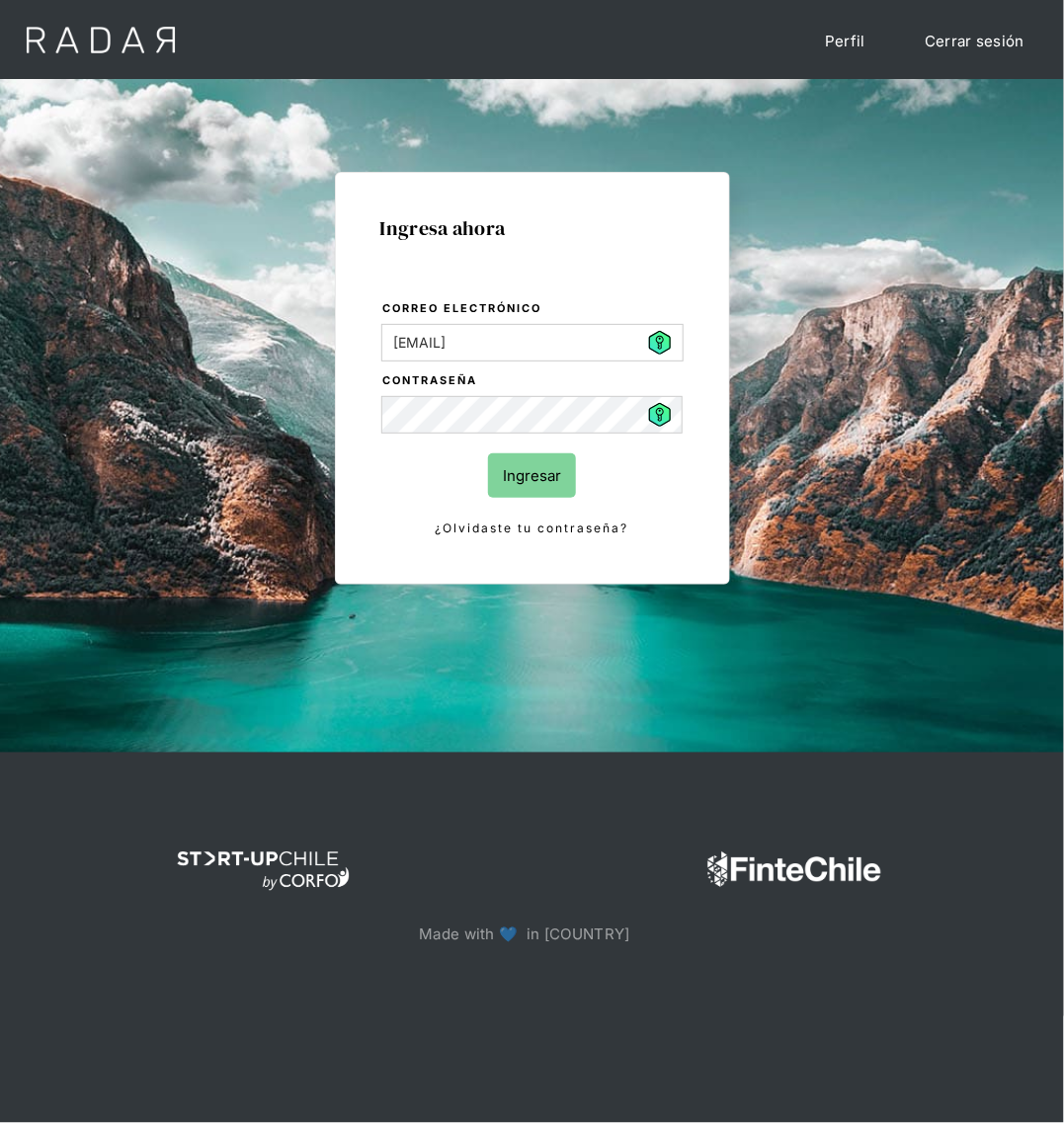 click on "Ingresar" at bounding box center [532, 475] 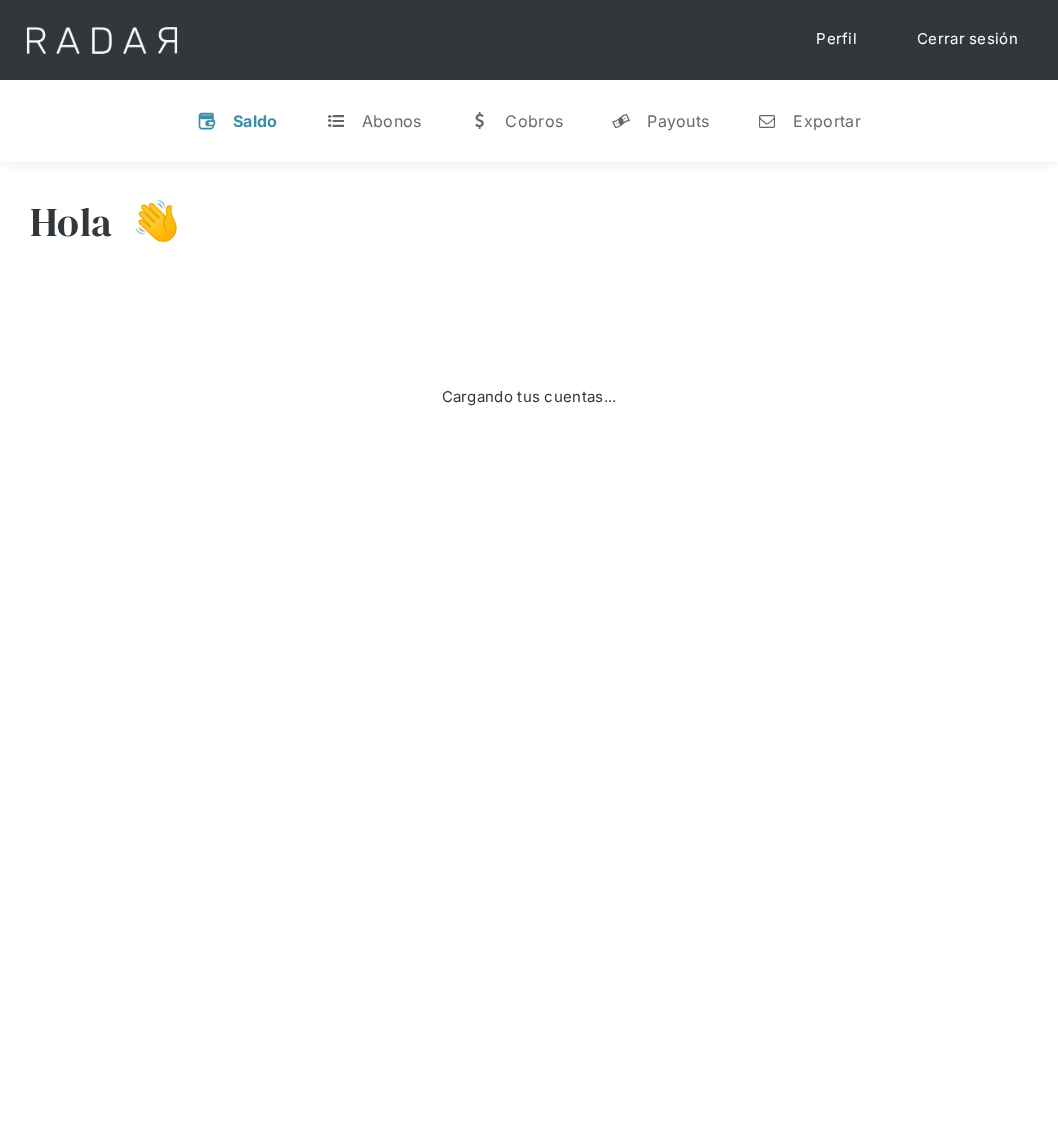 scroll, scrollTop: 0, scrollLeft: 0, axis: both 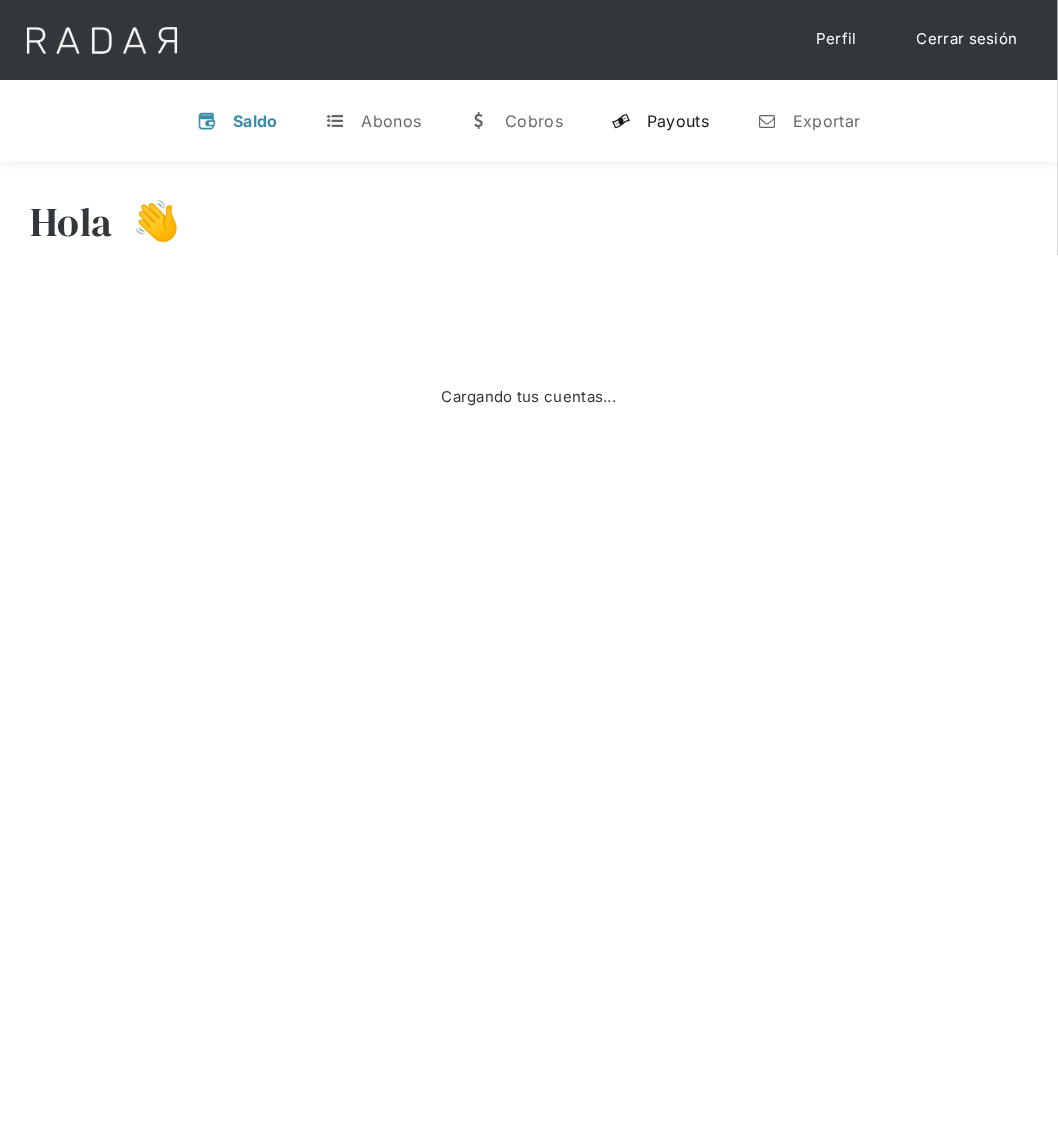 click on "Payouts" at bounding box center [678, 121] 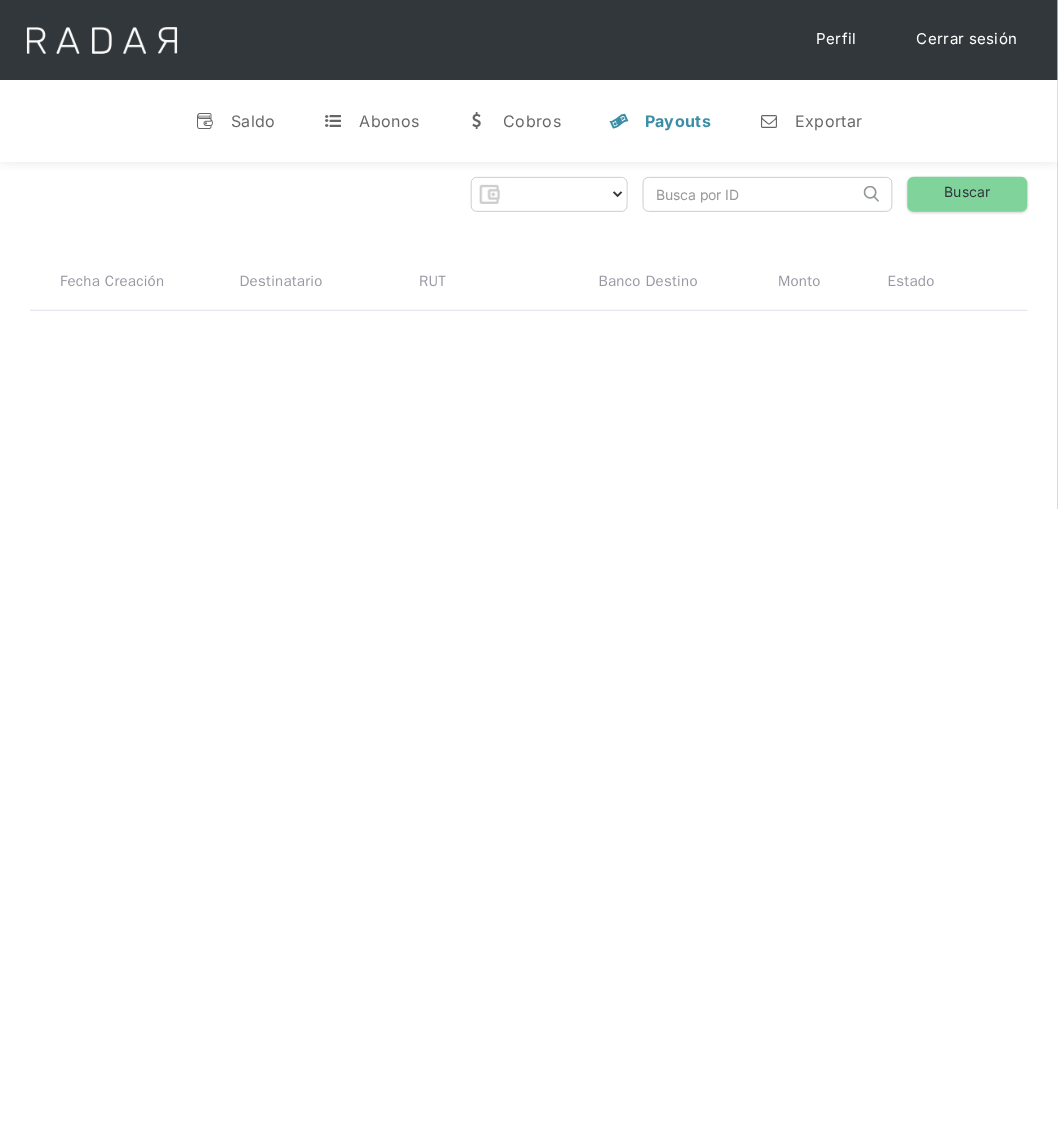 click at bounding box center (549, 194) 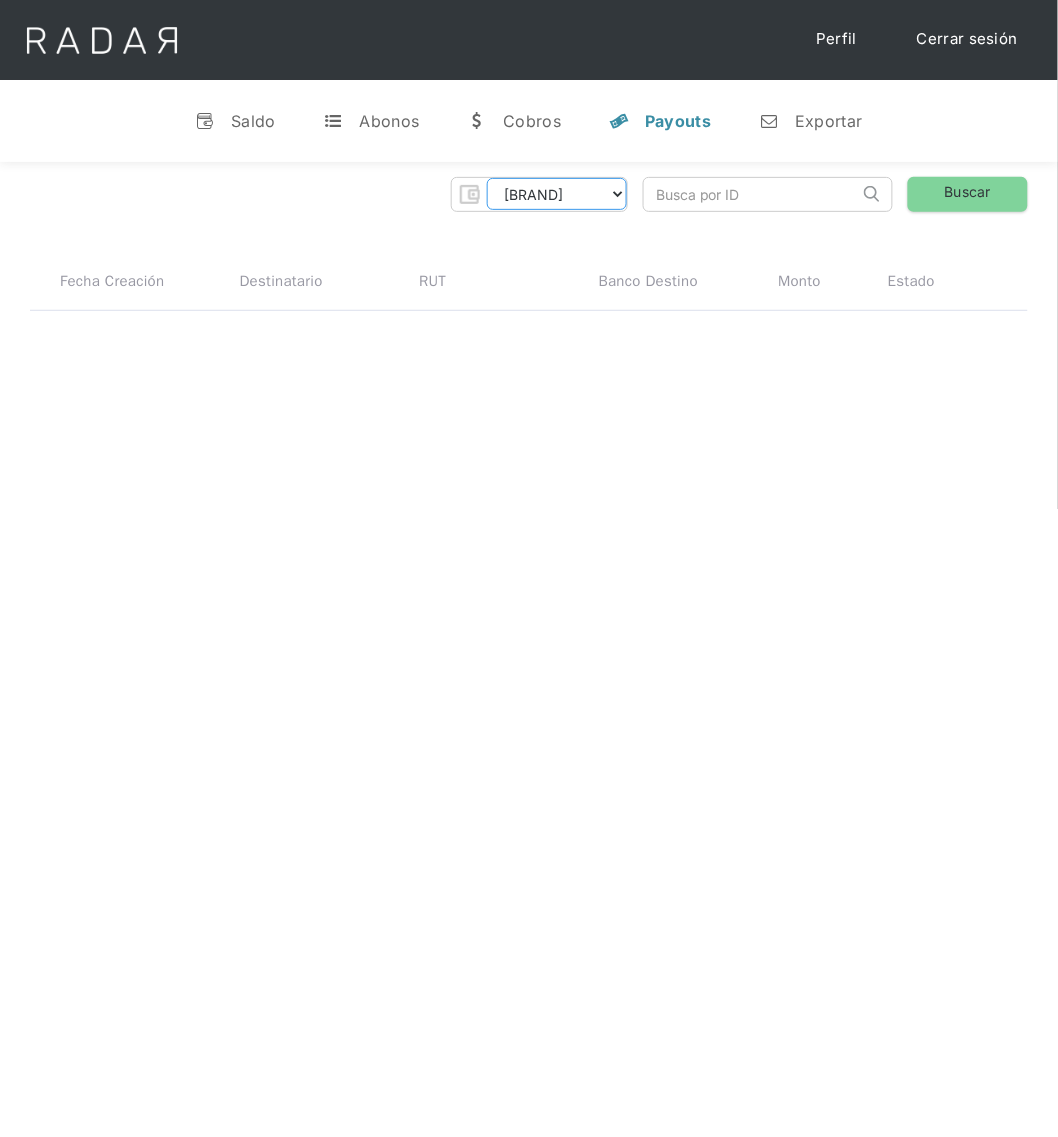 click on "Pruebas ETpay Cuenta 1.000 Cuenta 1.001 Cuenta 1.002 Cuenta 1.003 Cuenta 1.004 Cuenta 1.005 Cuenta 1.006 Cuenta 1.007 Cuenta 1.008 Cuenta 1.009 ETpay RT ETpay RT 001 ETpay RT 002 ETpay RT 003 ETpay RT 004 ETpay RT 005 ETpay RT 006 ETpay RT 007 ETpay RT 008 ETpay RT 009 ETpay RT 010 ETpay RT 011 ETpay RT 012 ETpay RT 013 ETpay RT 014 ETpay RT 015 ETpay RT 016 ETpay RT 017 ETpay RT 018 ETpay RT 019 ETpay RT 020 ETpay RT 021 ETpay RT 022 ETpay RT 023 ETpay RT 024 ETpay RT 025 ETpay RT 026 ETpay RT 027 ETpay RT 028 ETpay RT 029 ETpay RT 030 ETpay RT 031 ETpay RT 032 ETpay RT 033 ETpay RT 034 ETpay RT 035 ETpay RT 036 ETpay RT 037 ETpay RT 038" at bounding box center [557, 194] 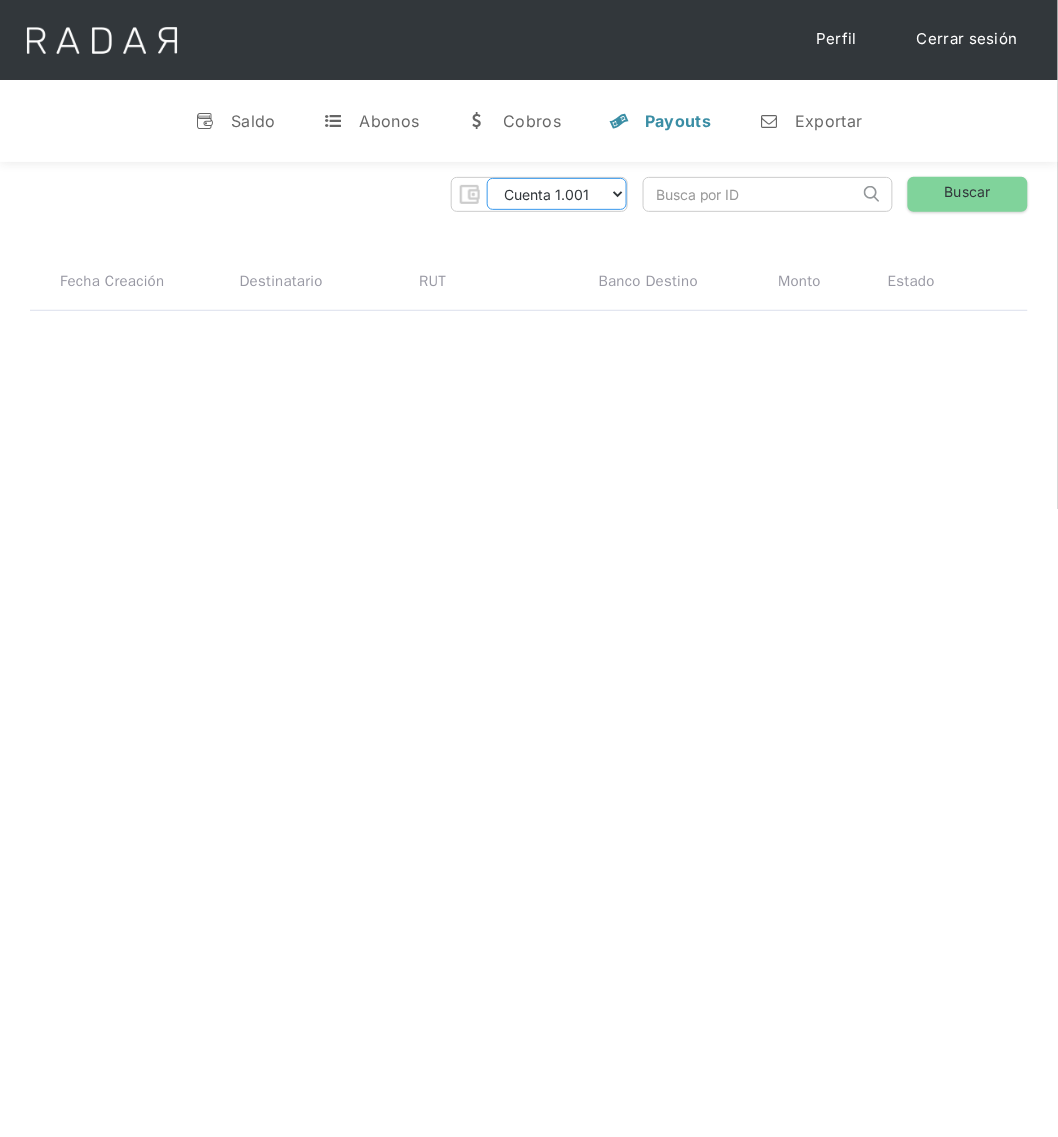 click on "Pruebas ETpay Cuenta 1.000 Cuenta 1.001 Cuenta 1.002 Cuenta 1.003 Cuenta 1.004 Cuenta 1.005 Cuenta 1.006 Cuenta 1.007 Cuenta 1.008 Cuenta 1.009 ETpay RT ETpay RT 001 ETpay RT 002 ETpay RT 003 ETpay RT 004 ETpay RT 005 ETpay RT 006 ETpay RT 007 ETpay RT 008 ETpay RT 009 ETpay RT 010 ETpay RT 011 ETpay RT 012 ETpay RT 013 ETpay RT 014 ETpay RT 015 ETpay RT 016 ETpay RT 017 ETpay RT 018 ETpay RT 019 ETpay RT 020 ETpay RT 021 ETpay RT 022 ETpay RT 023 ETpay RT 024 ETpay RT 025 ETpay RT 026 ETpay RT 027 ETpay RT 028 ETpay RT 029 ETpay RT 030 ETpay RT 031 ETpay RT 032 ETpay RT 033 ETpay RT 034 ETpay RT 035 ETpay RT 036 ETpay RT 037 ETpay RT 038" at bounding box center (557, 194) 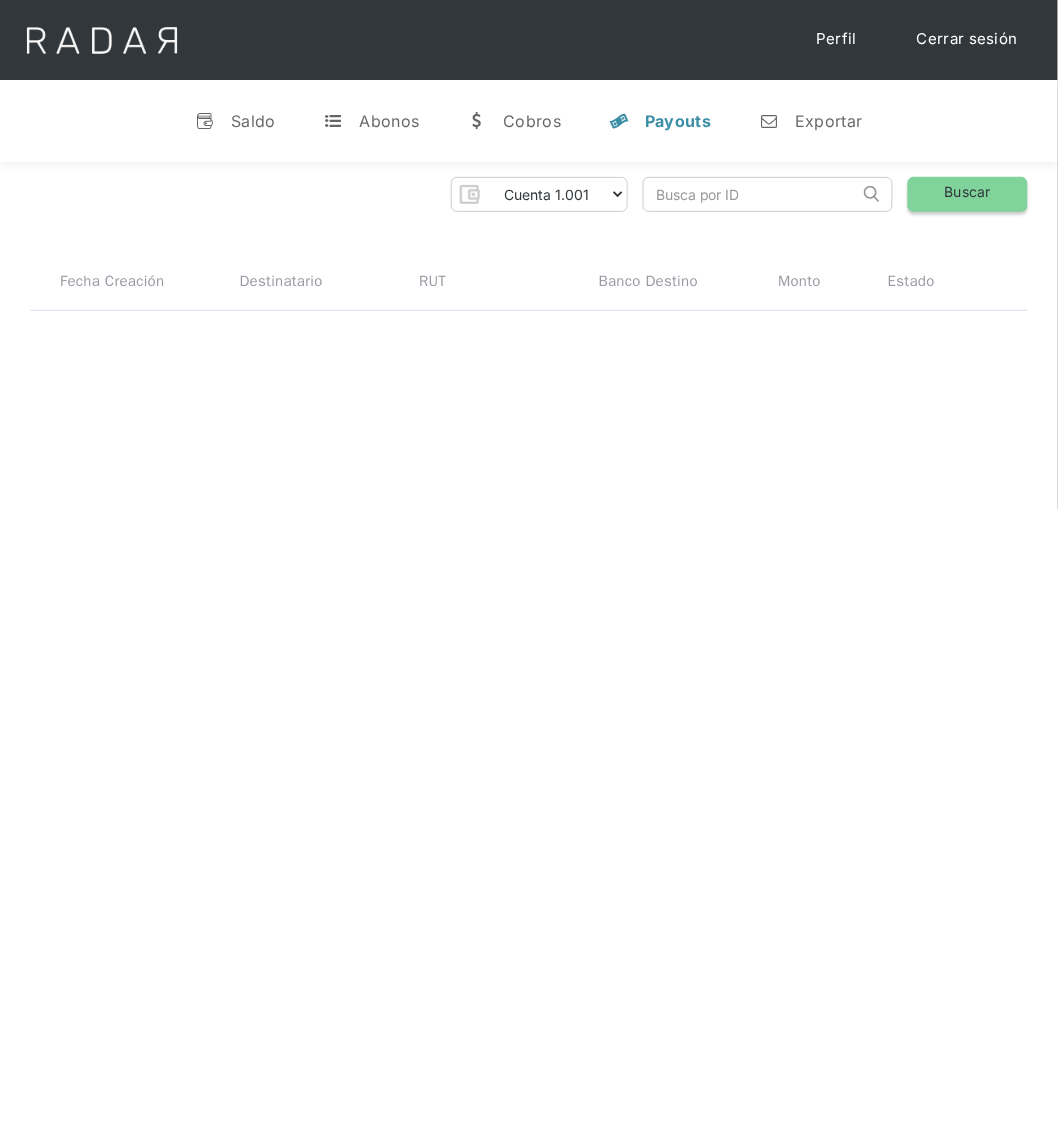 click on "Buscar" at bounding box center [968, 194] 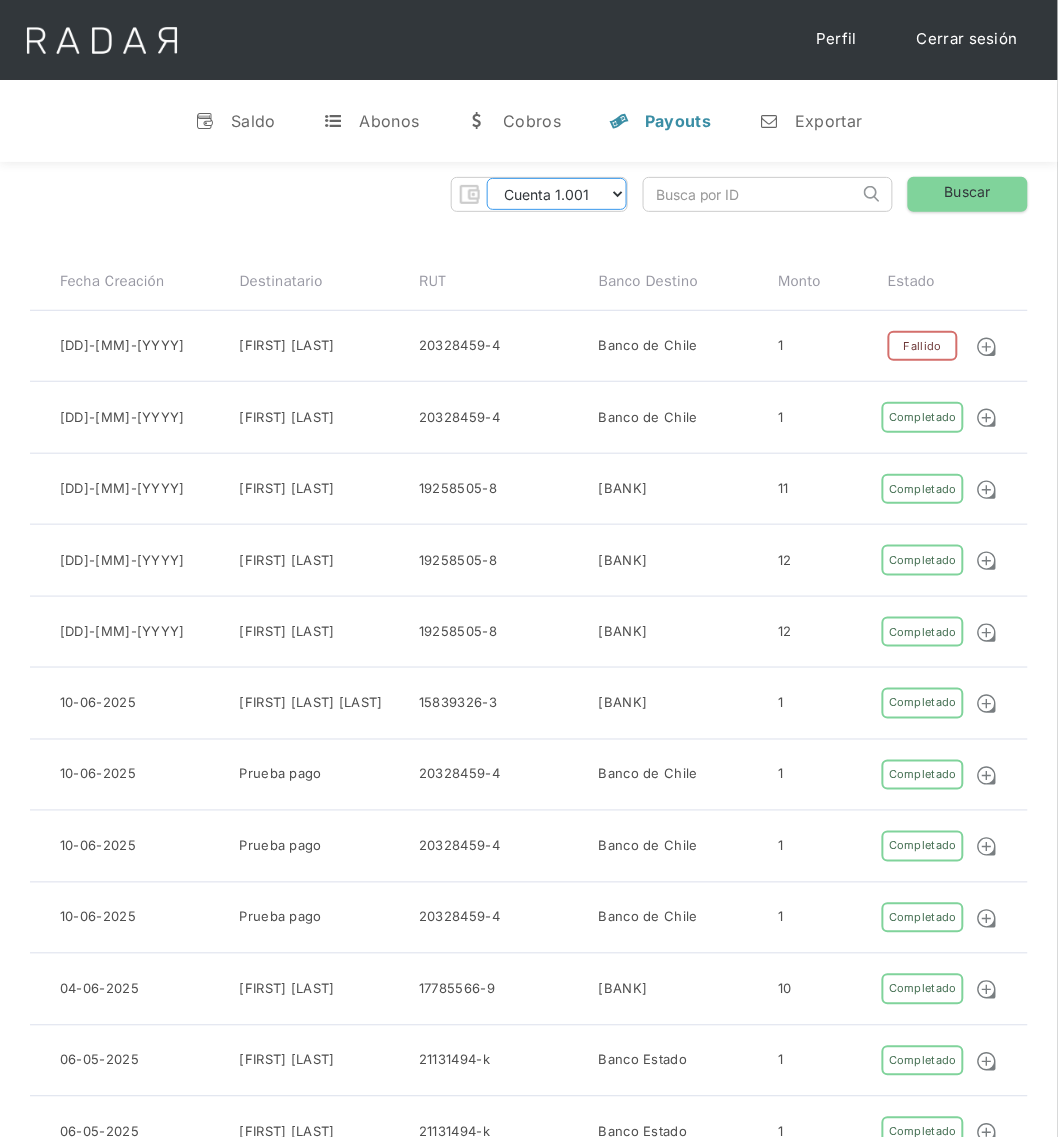 click on "Pruebas ETpay Cuenta 1.000 Cuenta 1.001 Cuenta 1.002 Cuenta 1.003 Cuenta 1.004 Cuenta 1.005 Cuenta 1.006 Cuenta 1.007 Cuenta 1.008 Cuenta 1.009 ETpay RT ETpay RT 001 ETpay RT 002 ETpay RT 003 ETpay RT 004 ETpay RT 005 ETpay RT 006 ETpay RT 007 ETpay RT 008 ETpay RT 009 ETpay RT 010 ETpay RT 011 ETpay RT 012 ETpay RT 013 ETpay RT 014 ETpay RT 015 ETpay RT 016 ETpay RT 017 ETpay RT 018 ETpay RT 019 ETpay RT 020 ETpay RT 021 ETpay RT 022 ETpay RT 023 ETpay RT 024 ETpay RT 025 ETpay RT 026 ETpay RT 027 ETpay RT 028 ETpay RT 029 ETpay RT 030 ETpay RT 031 ETpay RT 032 ETpay RT 033 ETpay RT 034 ETpay RT 035 ETpay RT 036 ETpay RT 037 ETpay RT 038" at bounding box center [557, 194] 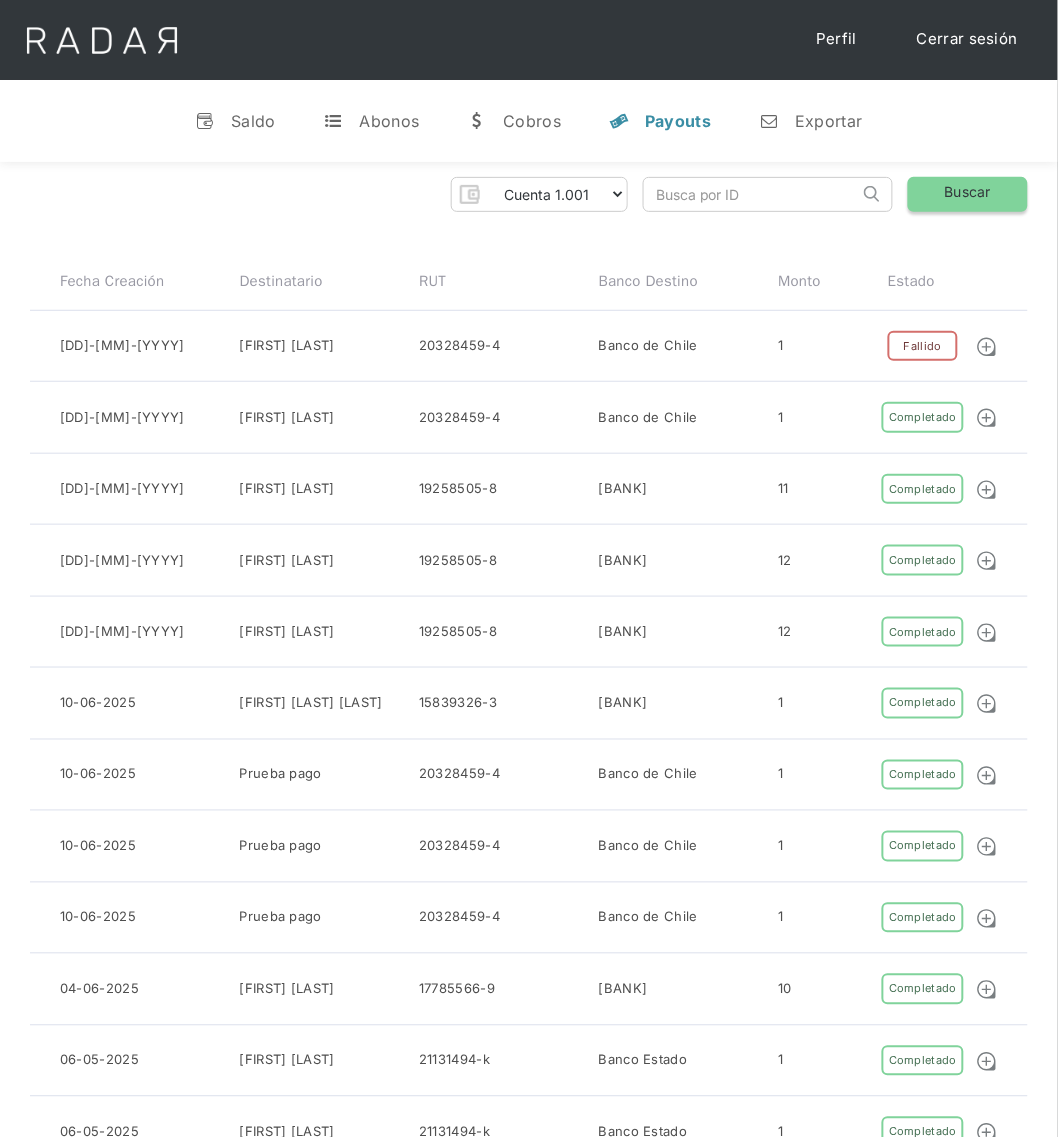 click on "Buscar" at bounding box center (968, 194) 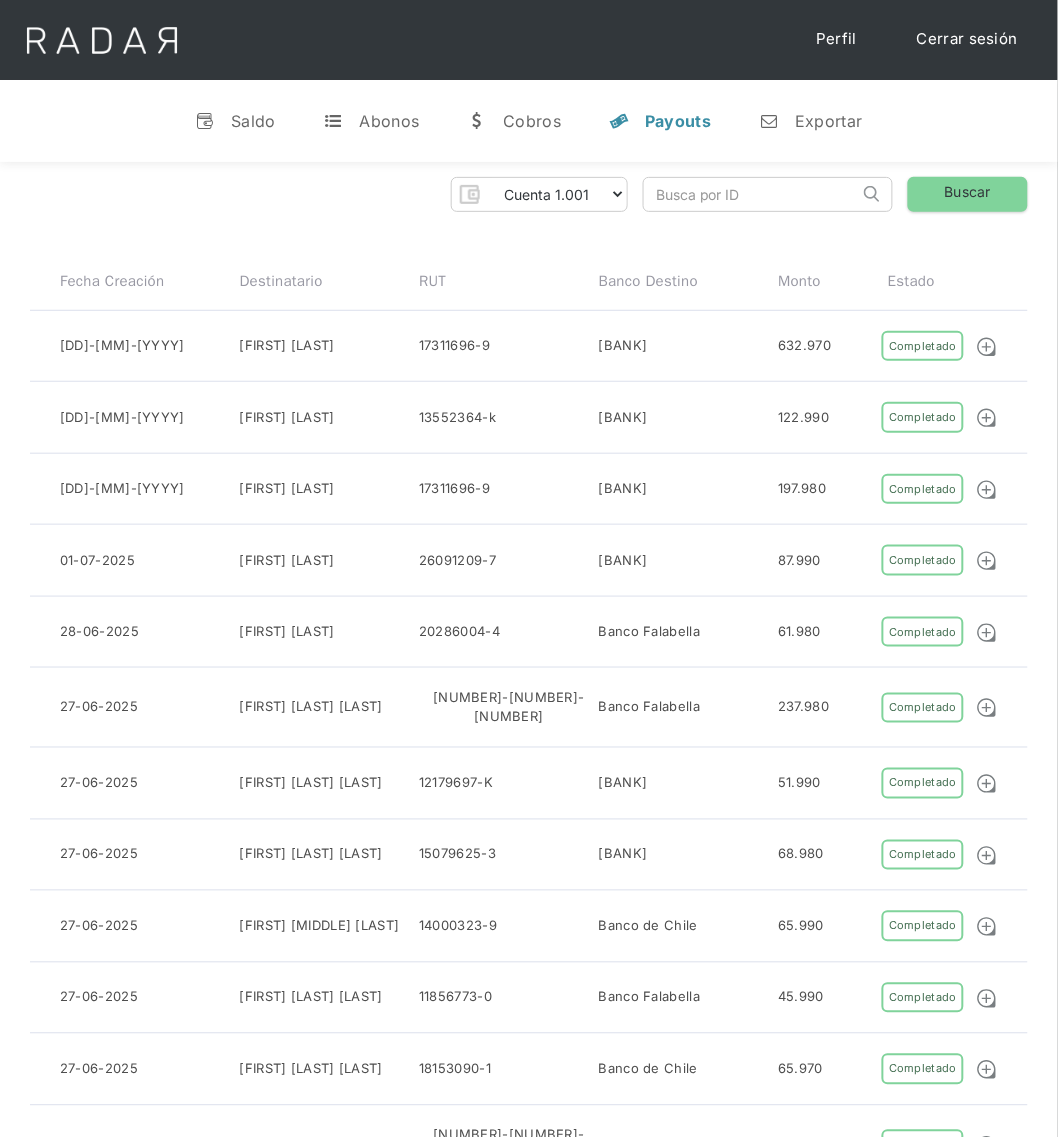 click at bounding box center [751, 194] 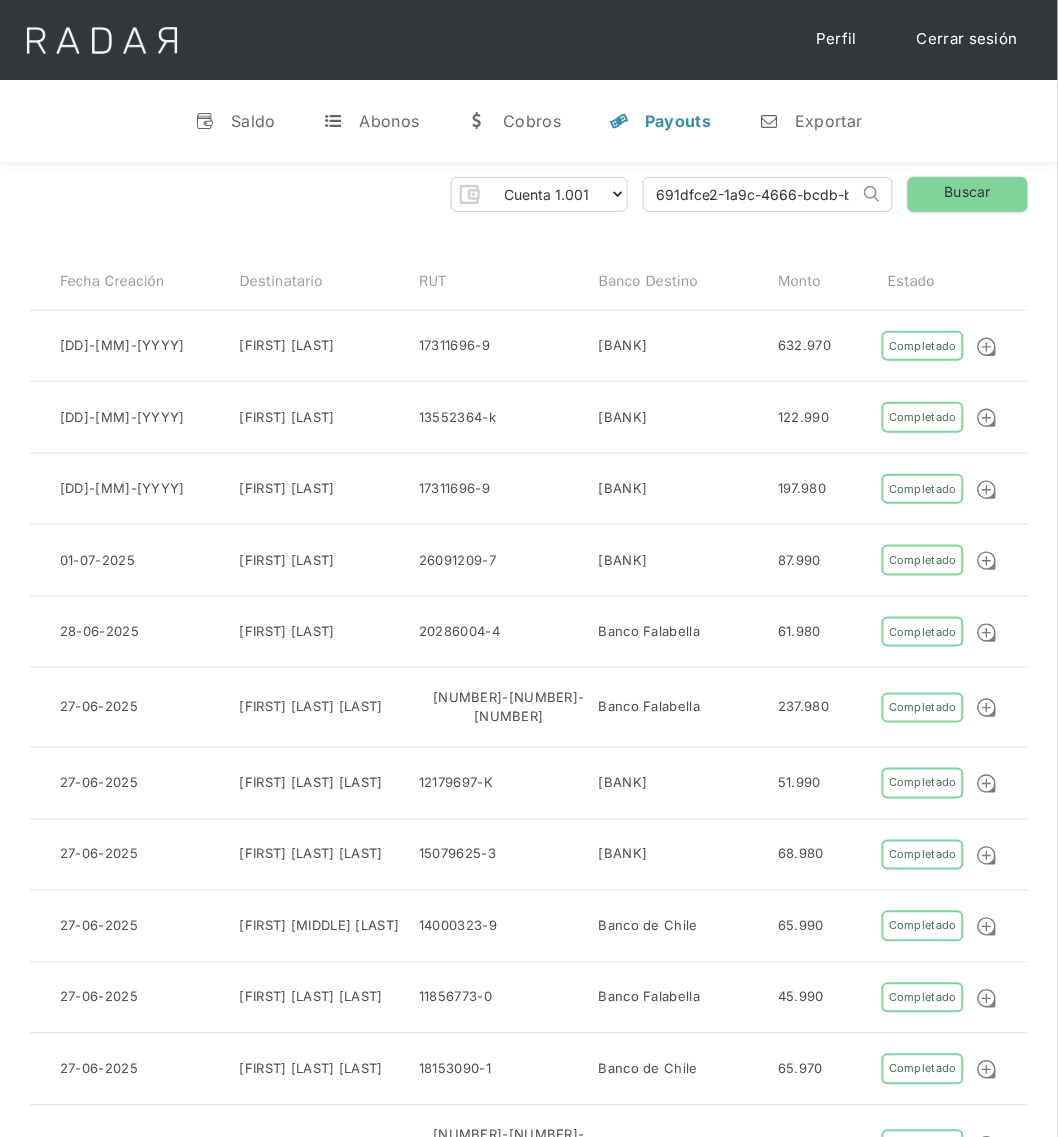 scroll, scrollTop: 0, scrollLeft: 90, axis: horizontal 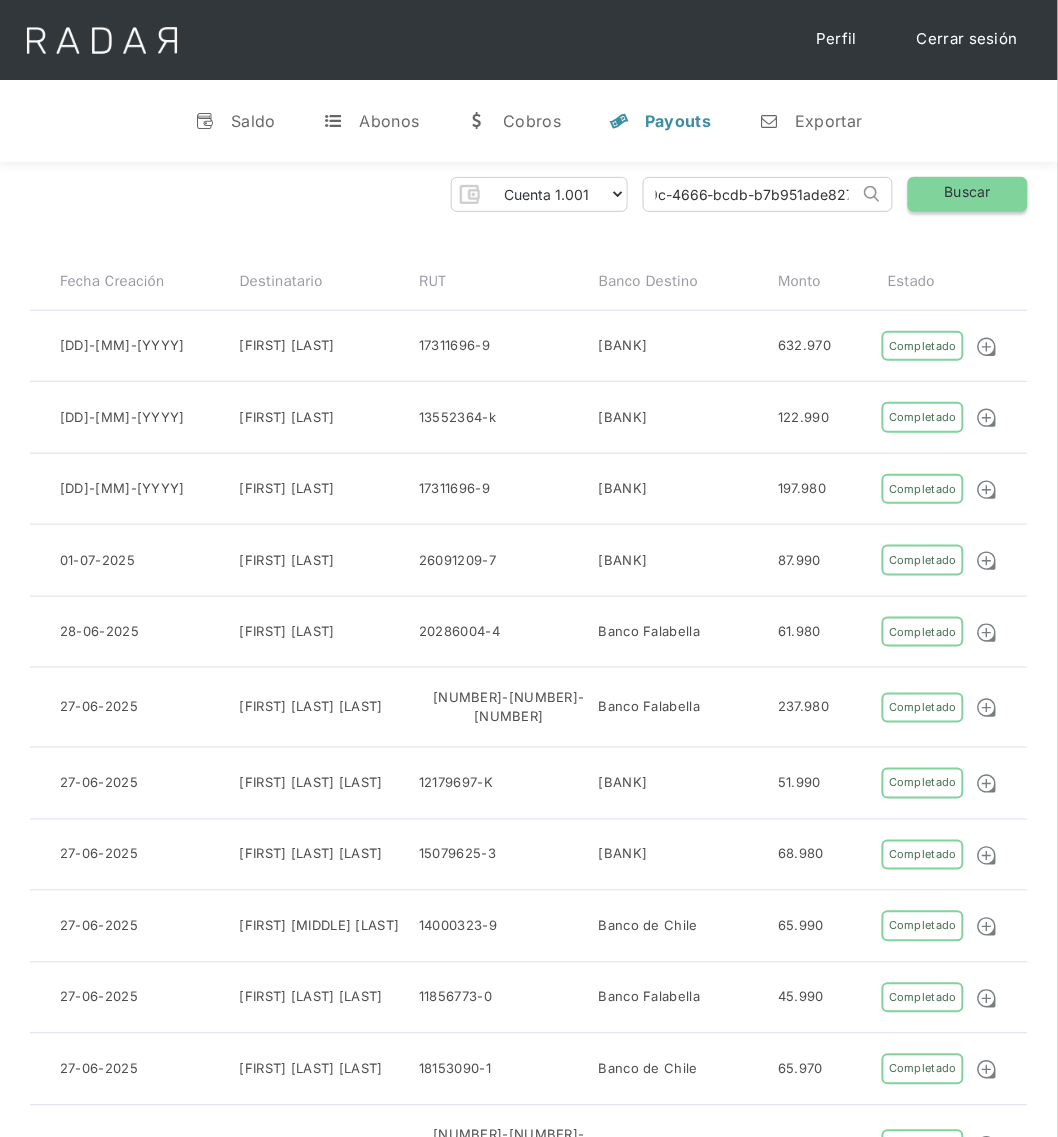 type on "691dfce2-1a9c-4666-bcdb-b7b951ade827" 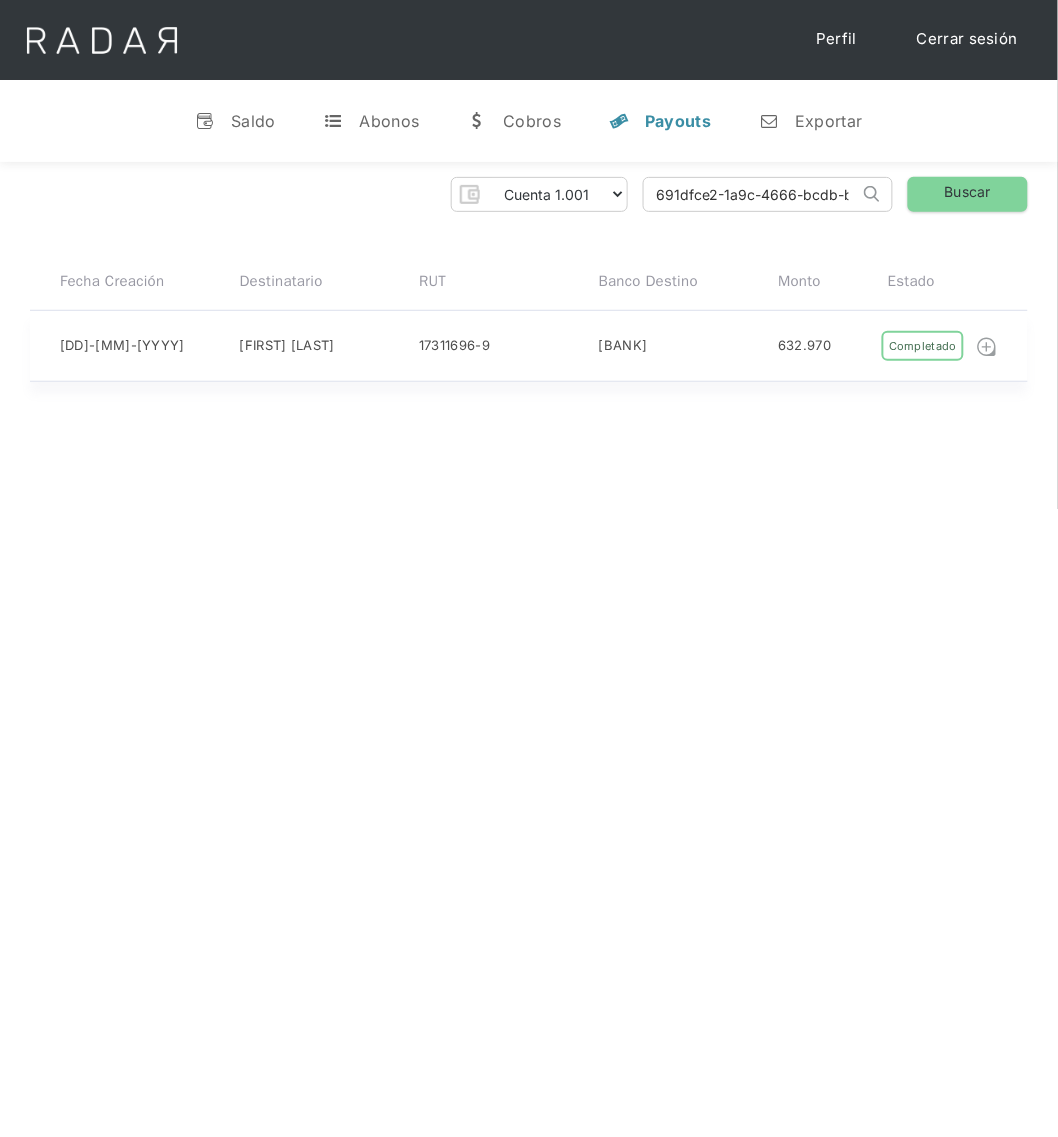 click at bounding box center [987, 347] 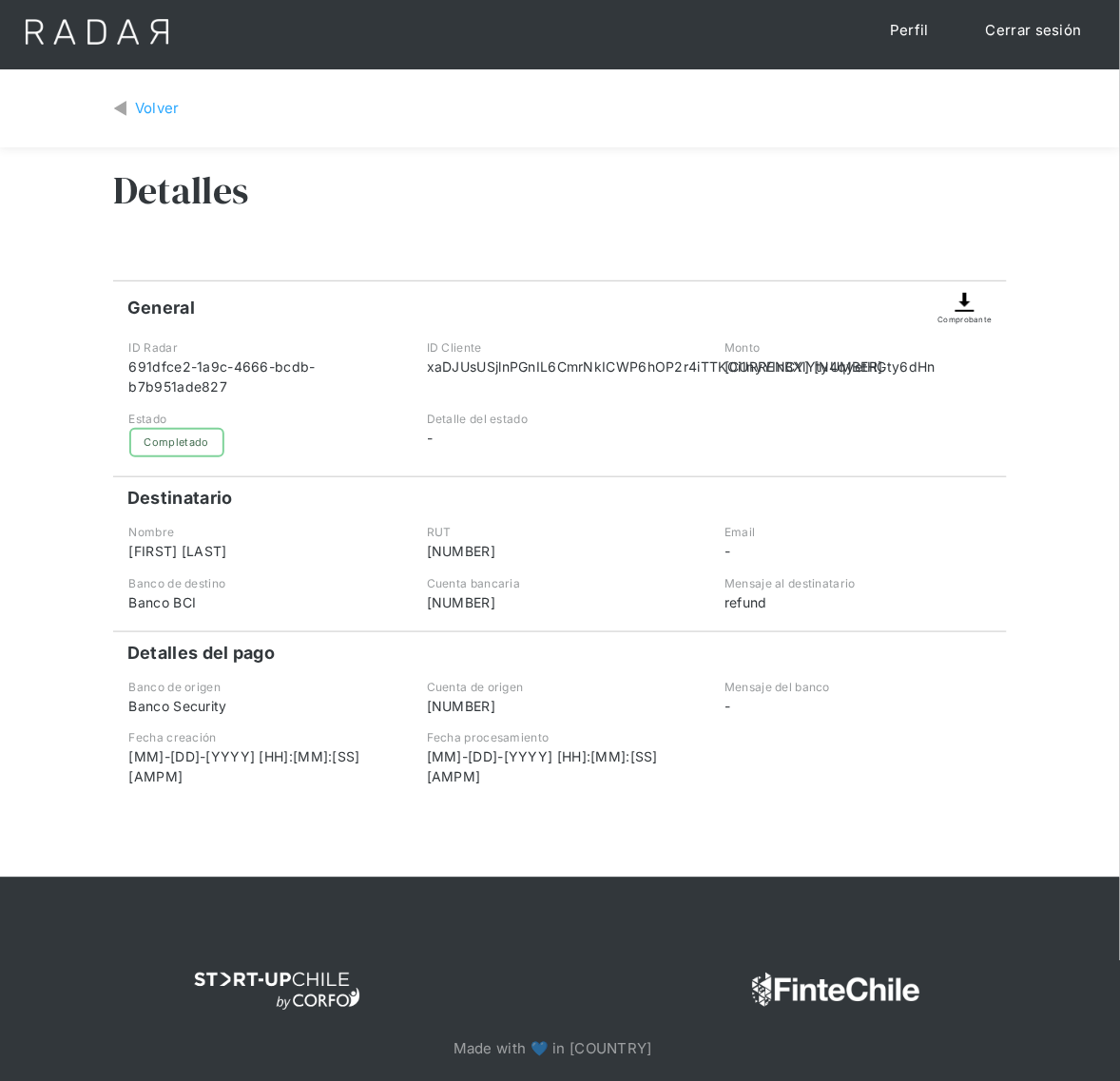 scroll, scrollTop: 0, scrollLeft: 0, axis: both 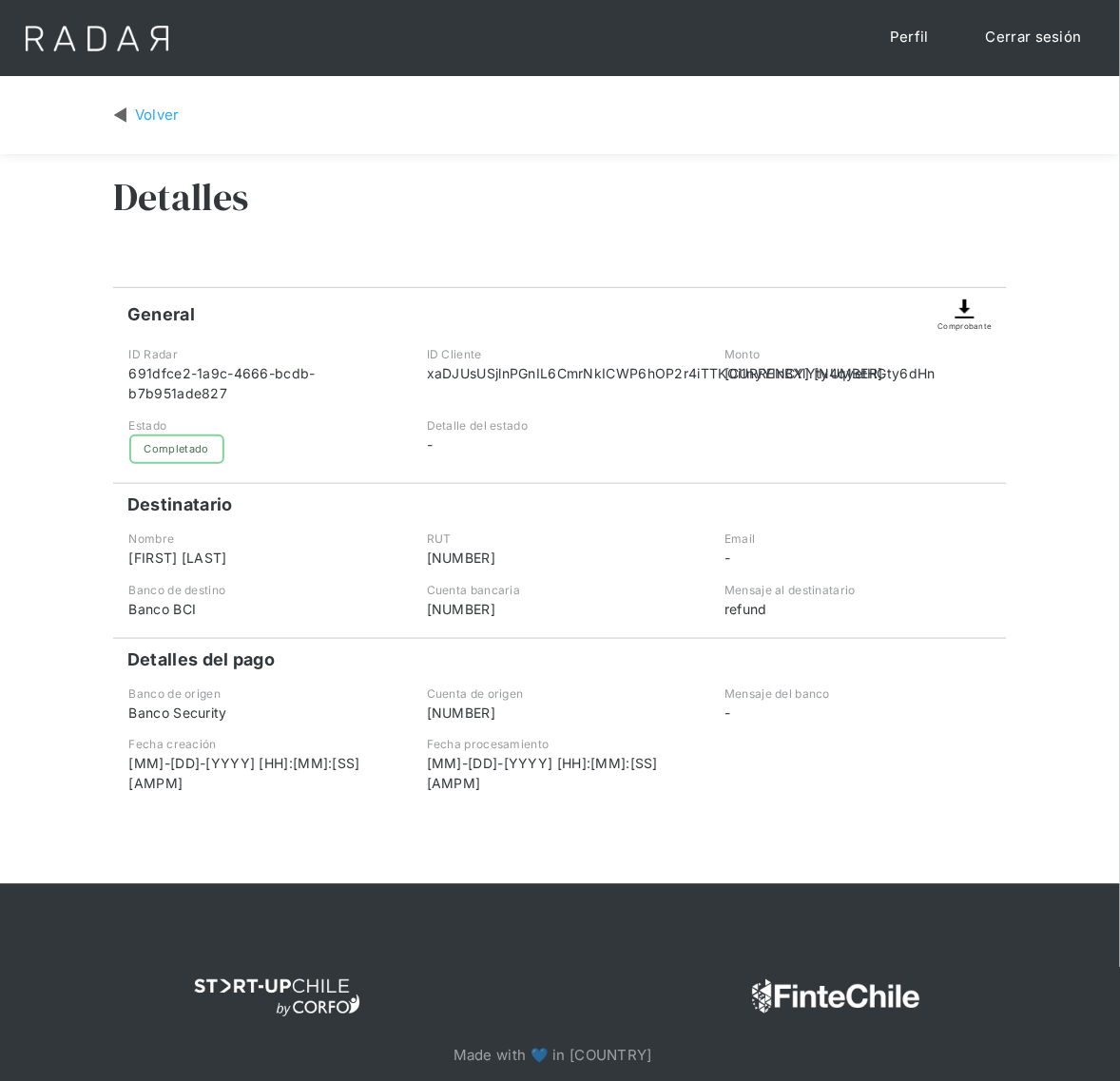 click at bounding box center (120, 115) 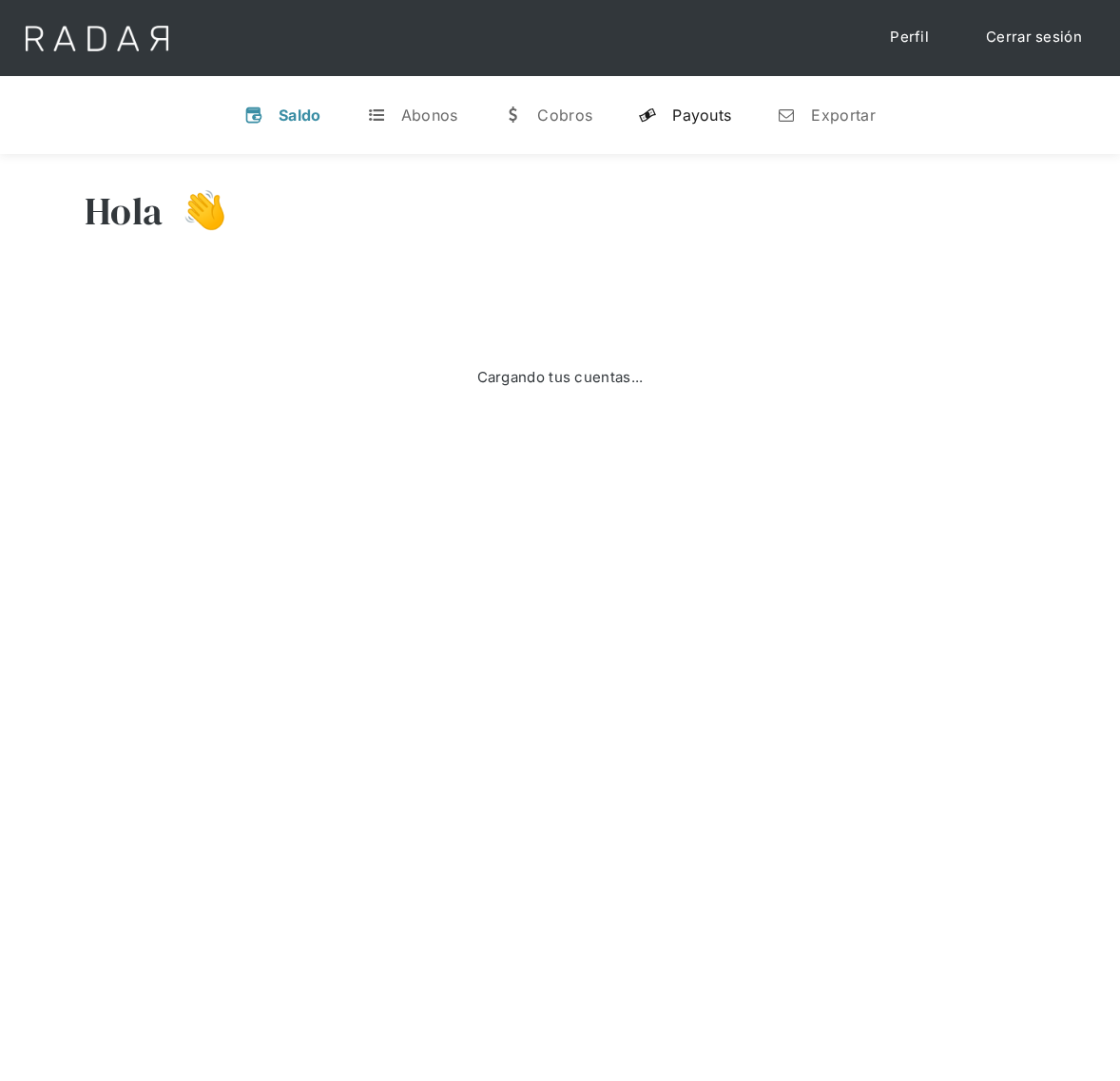 scroll, scrollTop: 0, scrollLeft: 0, axis: both 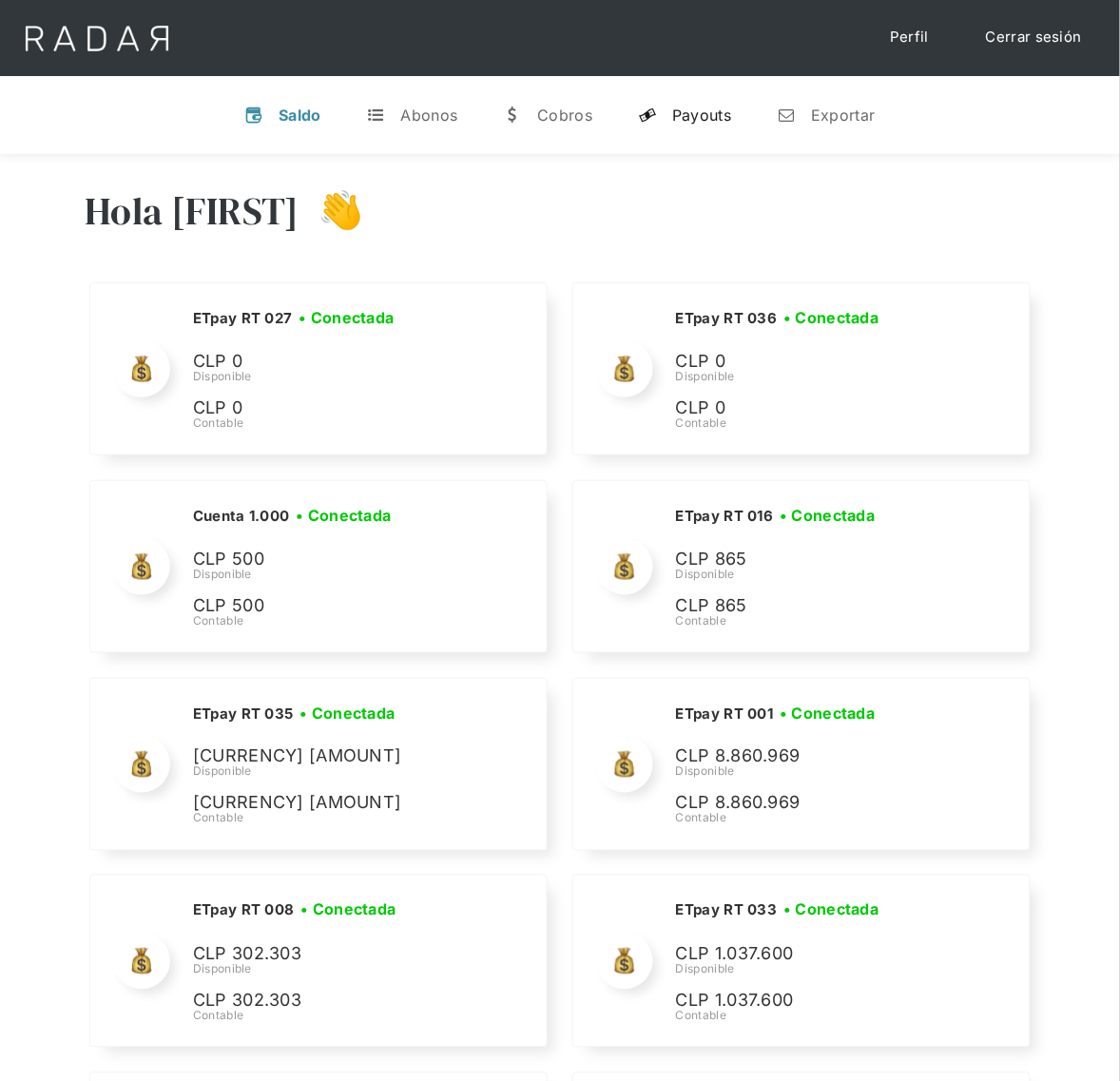 click on "y Payouts" at bounding box center [685, 115] 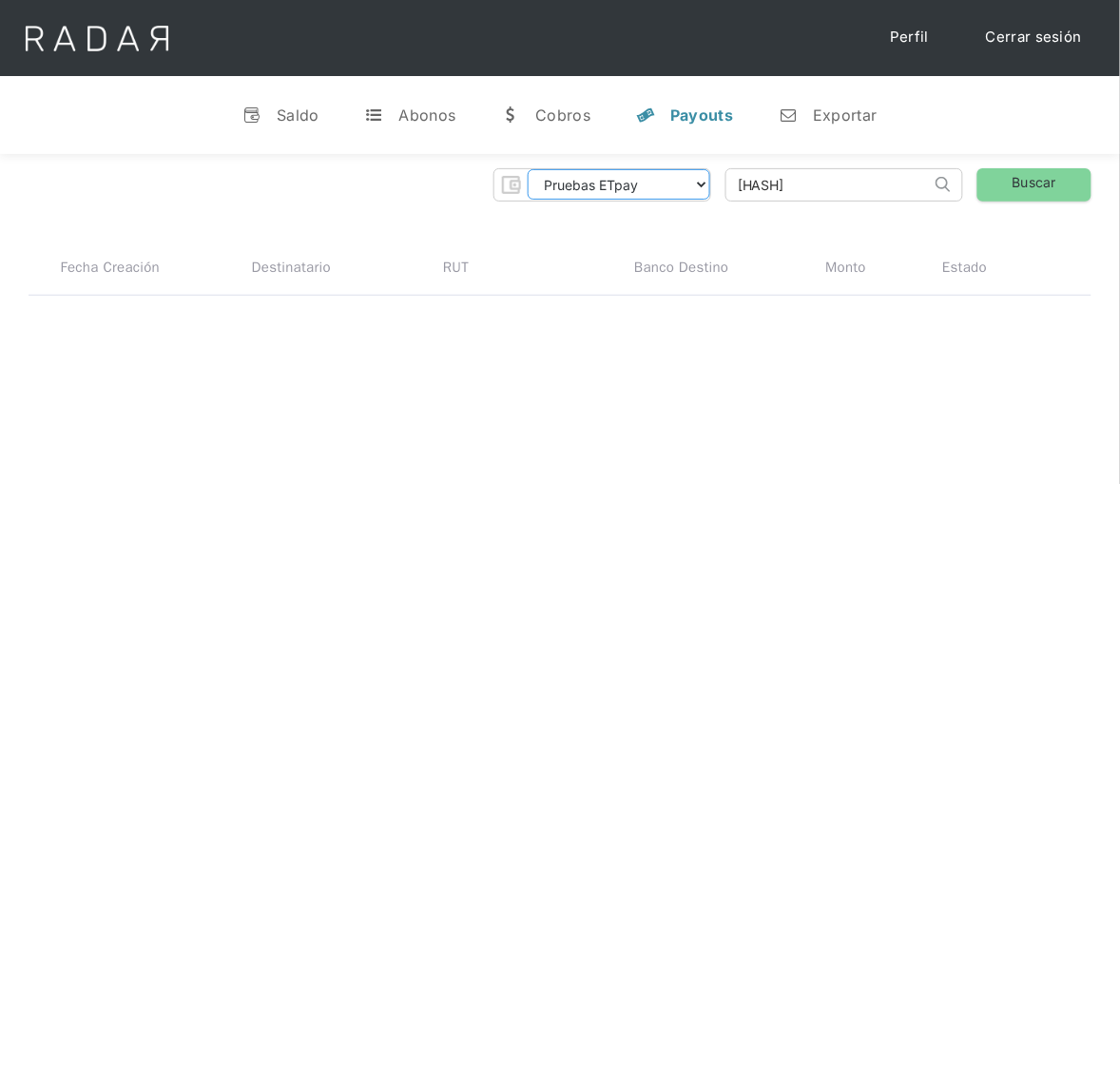 drag, startPoint x: 705, startPoint y: 182, endPoint x: 705, endPoint y: 198, distance: 16 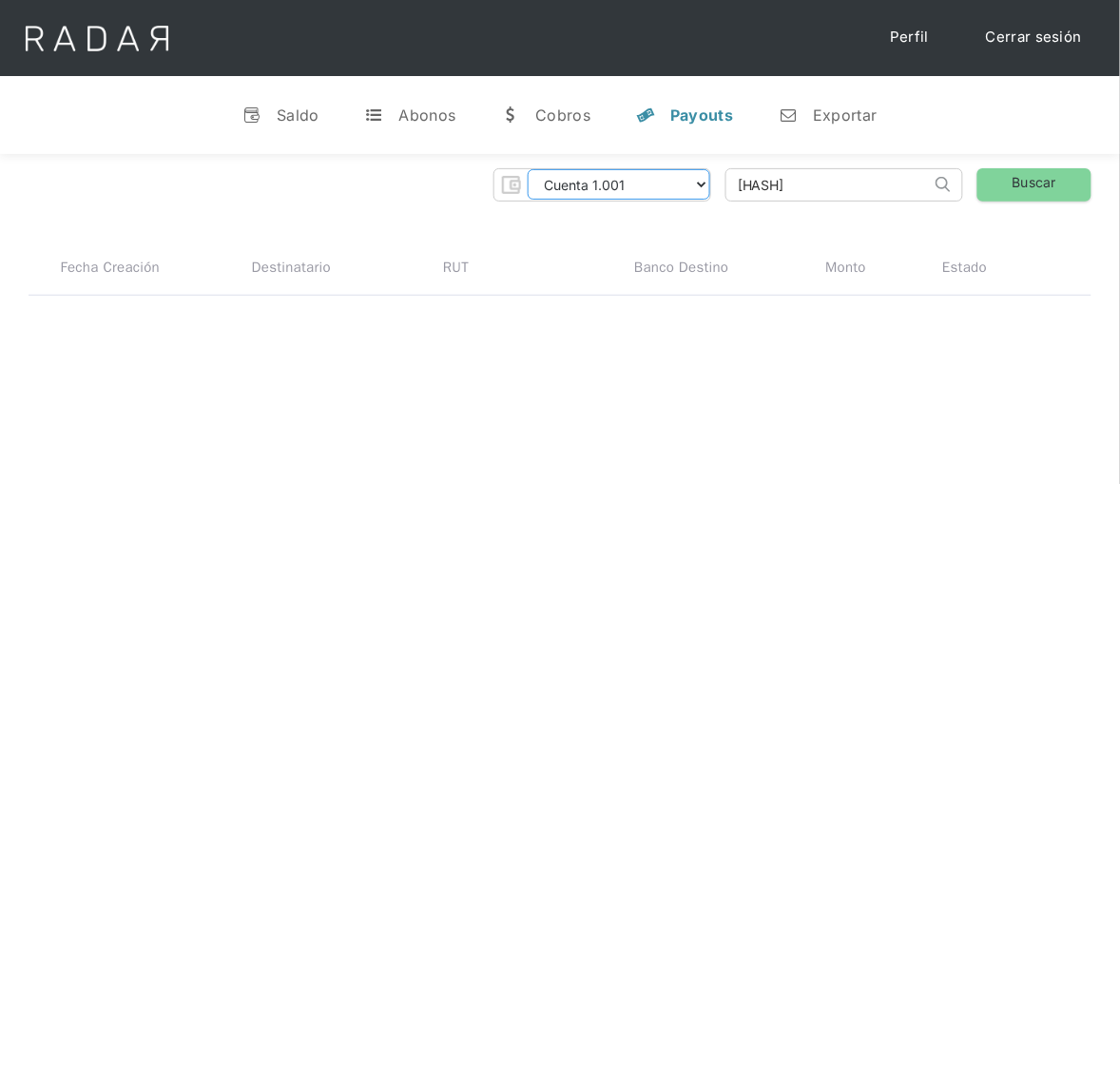 click on "Pruebas ETpay Cuenta 1.000 Cuenta 1.001 Cuenta 1.002 Cuenta 1.003 Cuenta 1.004 Cuenta 1.005 Cuenta 1.006 Cuenta 1.007 Cuenta 1.008 Cuenta 1.009 ETpay RT ETpay RT 001 ETpay RT 002 ETpay RT 003 ETpay RT 004 ETpay RT 005 ETpay RT 006 ETpay RT 007 ETpay RT 008 ETpay RT 009 ETpay RT 010 ETpay RT 011 ETpay RT 012 ETpay RT 013 ETpay RT 014 ETpay RT 015 ETpay RT 016 ETpay RT 017 ETpay RT 018 ETpay RT 019 ETpay RT 020 ETpay RT 021 ETpay RT 022 ETpay RT 023 ETpay RT 024 ETpay RT 025 ETpay RT 026 ETpay RT 027 ETpay RT 028 ETpay RT 029 ETpay RT 030 ETpay RT 031 ETpay RT 032 ETpay RT 033 ETpay RT 034 ETpay RT 035 ETpay RT 036 ETpay RT 037 ETpay RT 038" at bounding box center (619, 184) 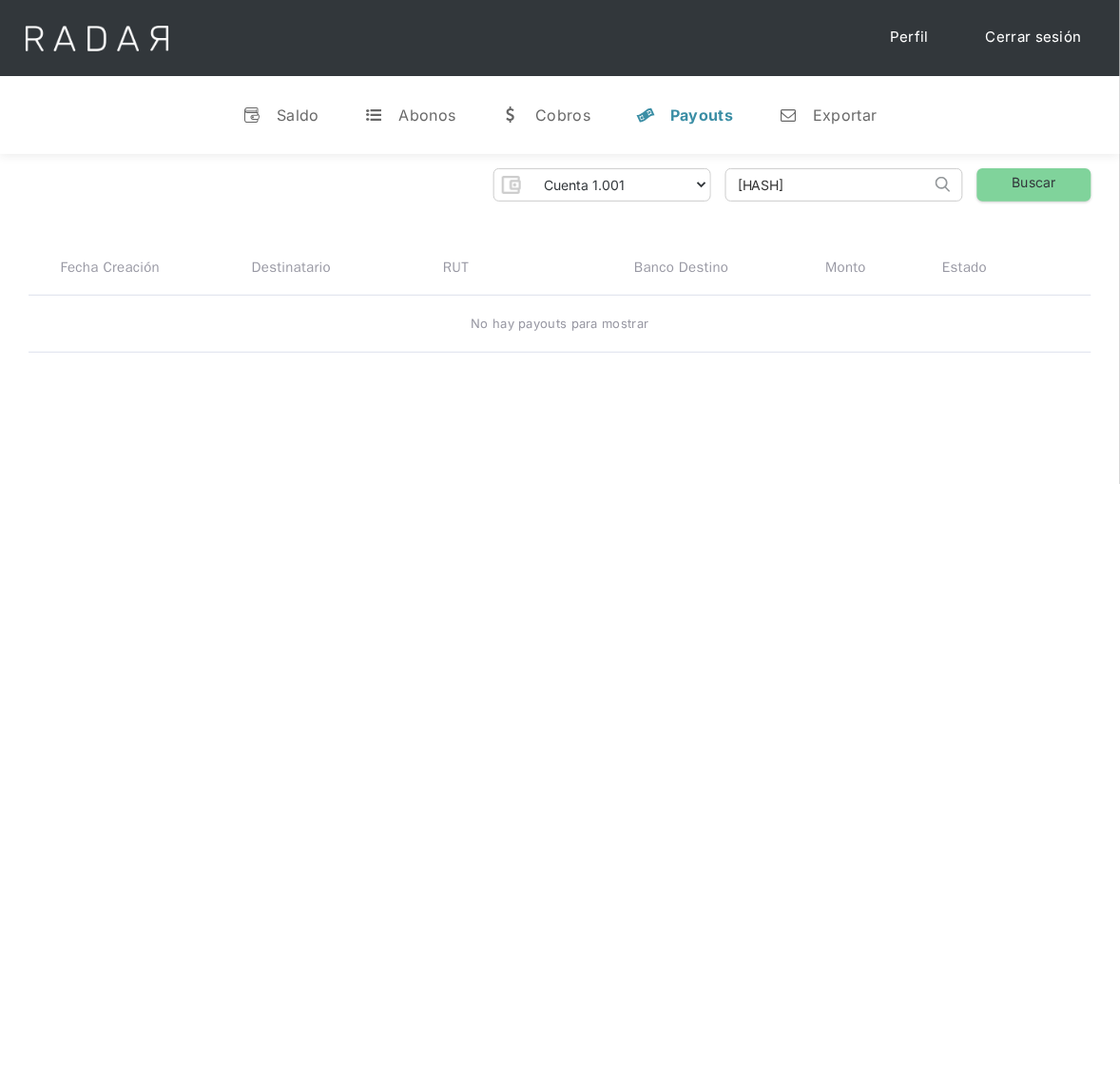 click on "691dfce2-1a9c-4666-bcdb-b7b951ade827" at bounding box center [828, 184] 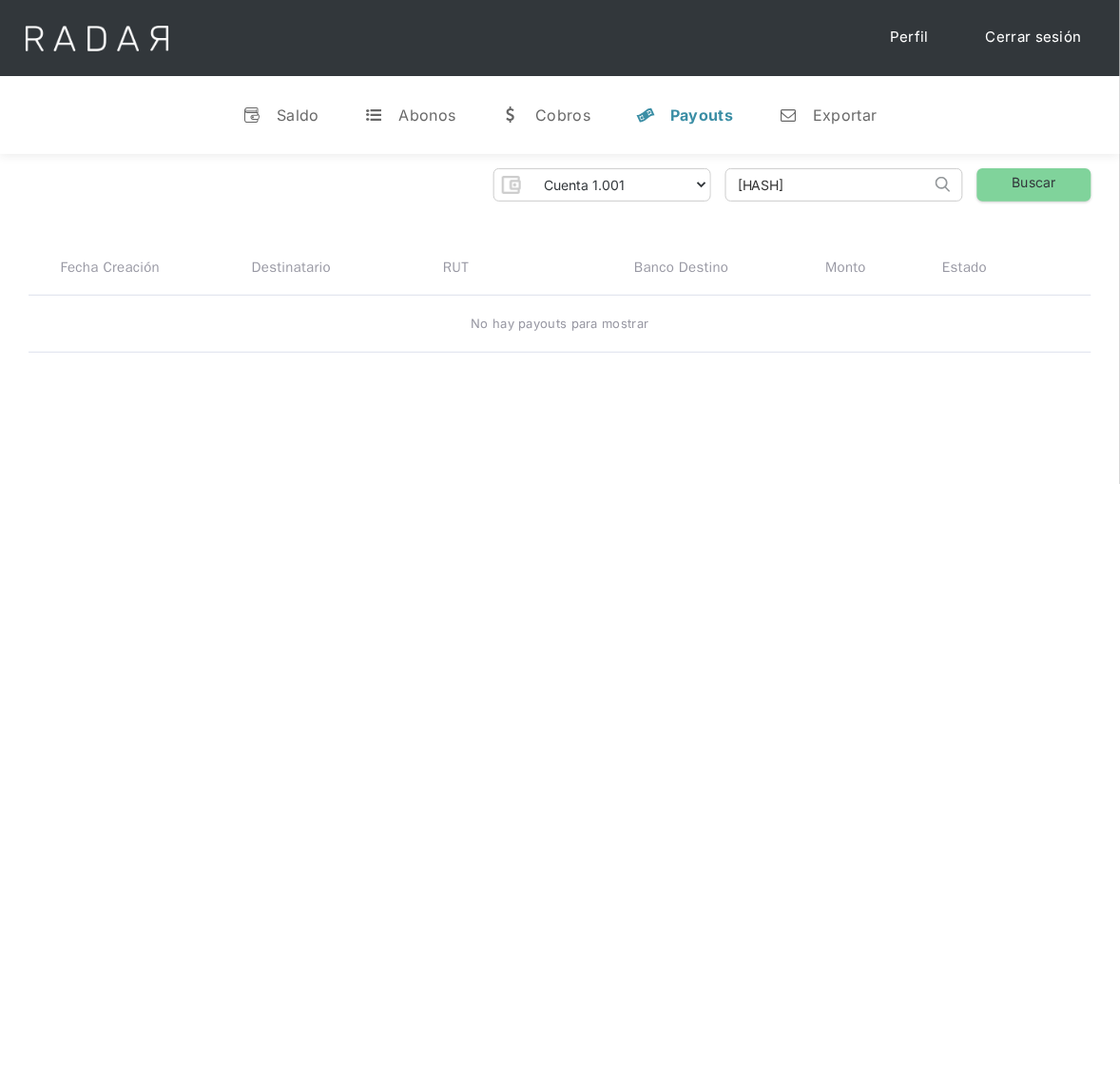 drag, startPoint x: 928, startPoint y: 182, endPoint x: 700, endPoint y: 188, distance: 228.07893 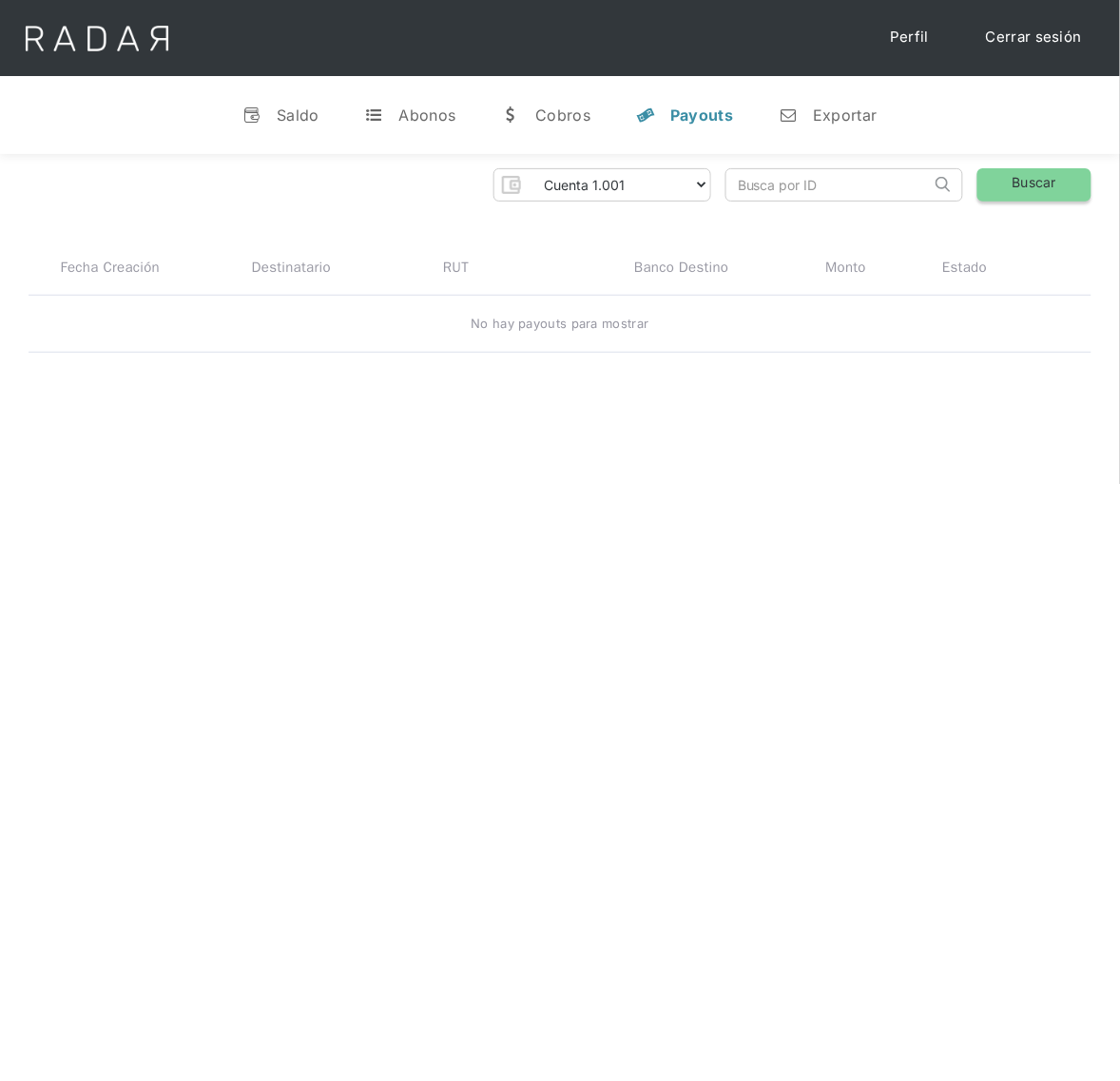 click on "Buscar" at bounding box center (1034, 184) 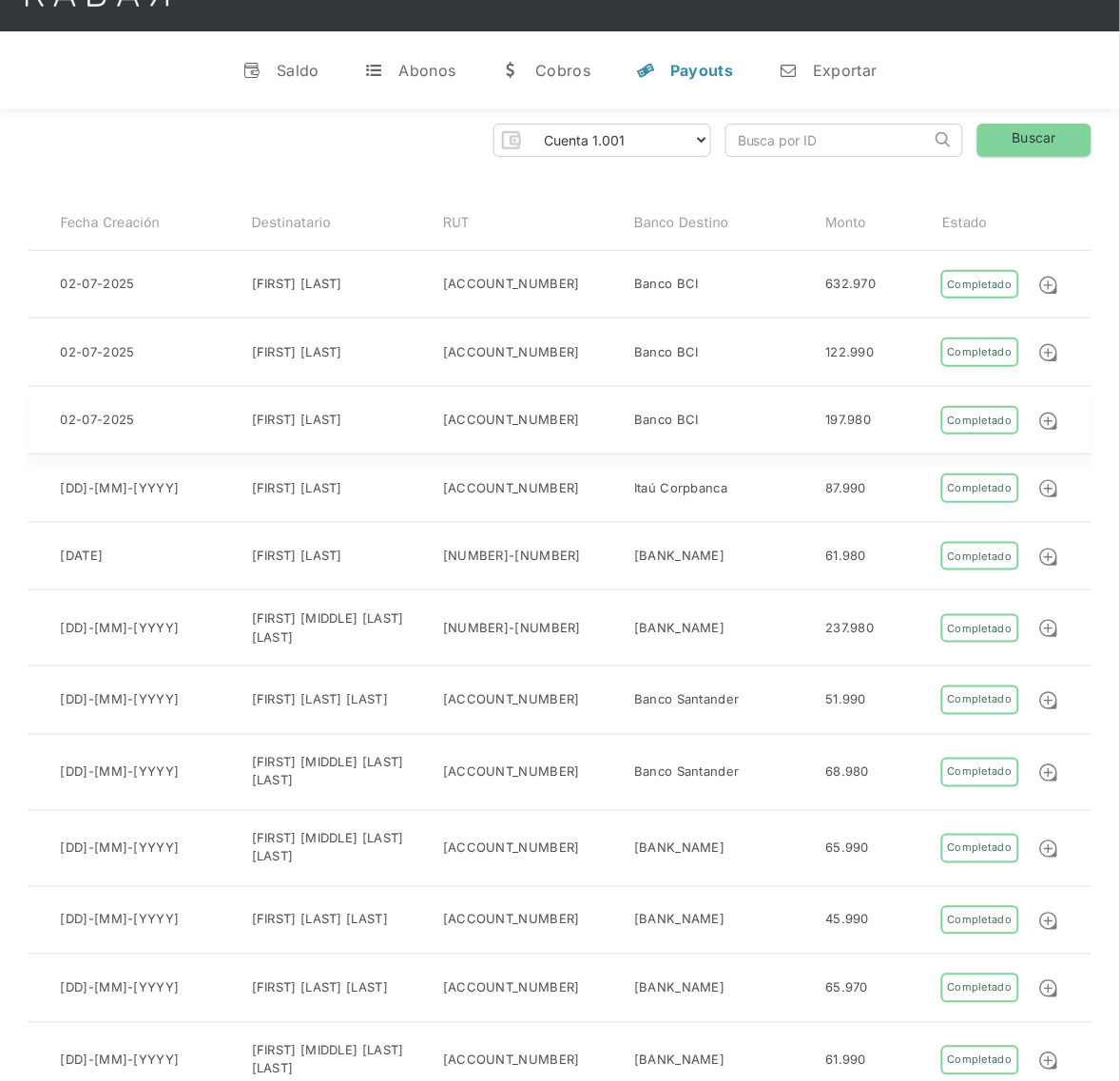 scroll, scrollTop: 0, scrollLeft: 0, axis: both 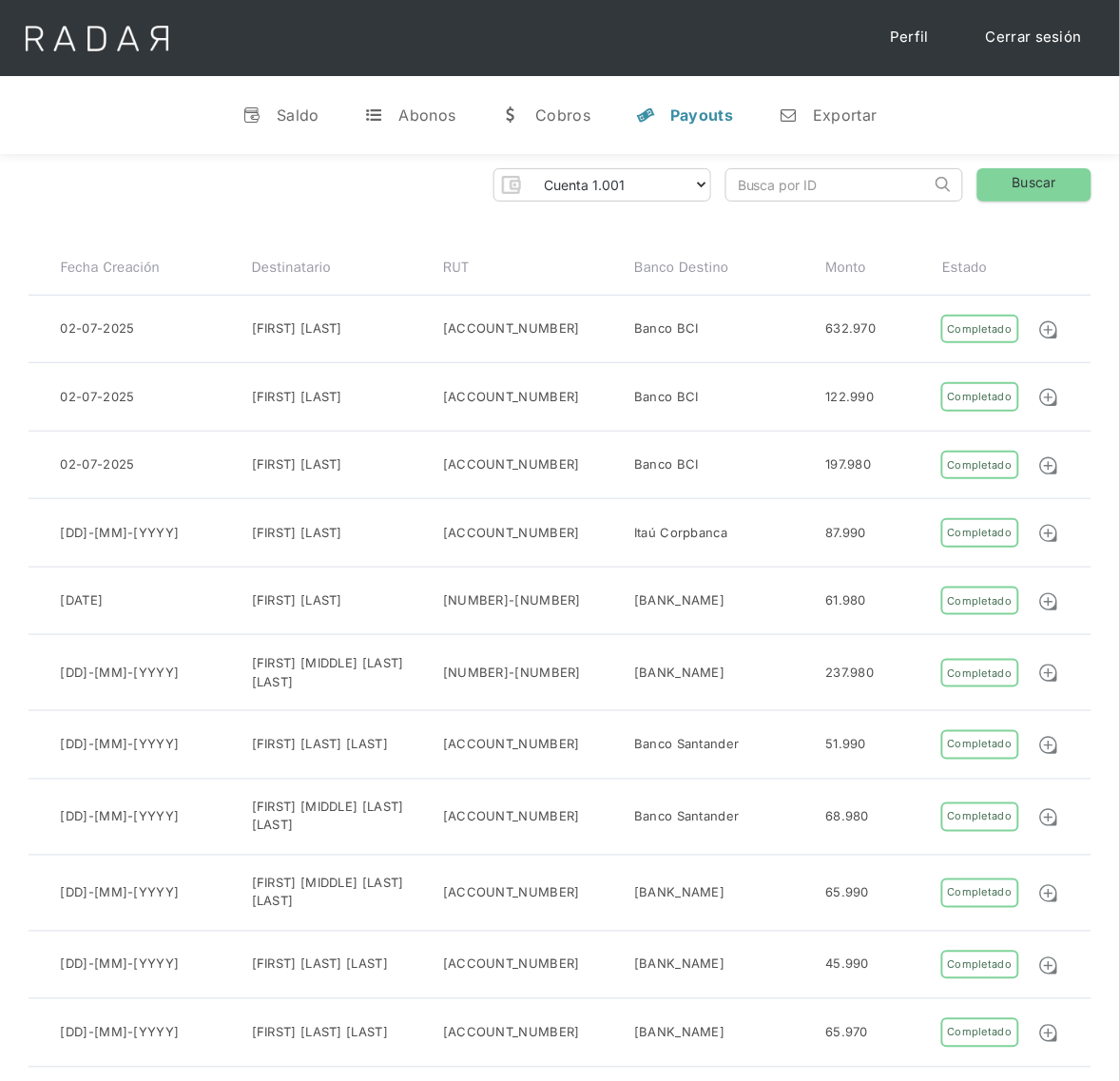 click at bounding box center [828, 184] 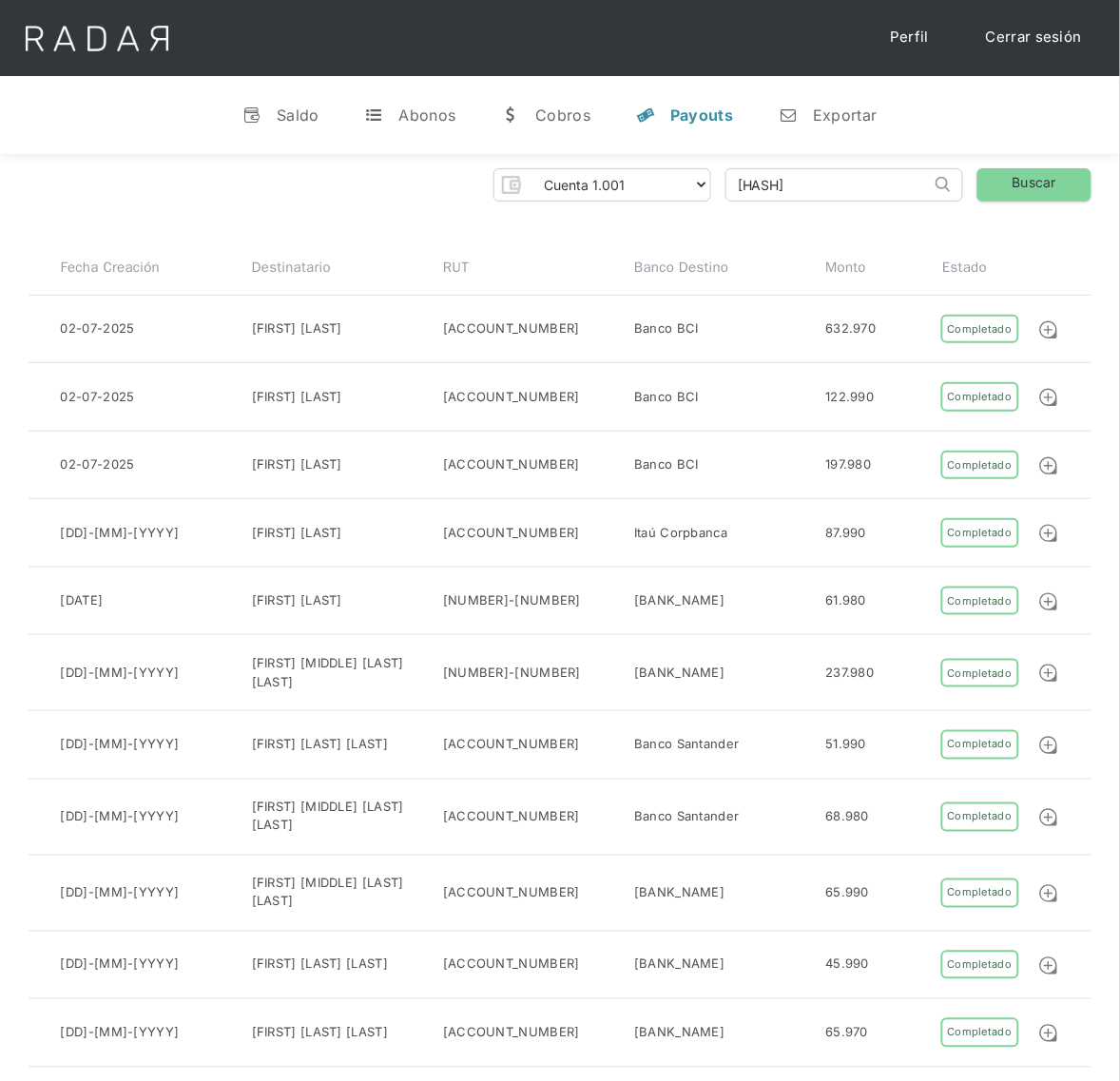 scroll, scrollTop: 0, scrollLeft: 87, axis: horizontal 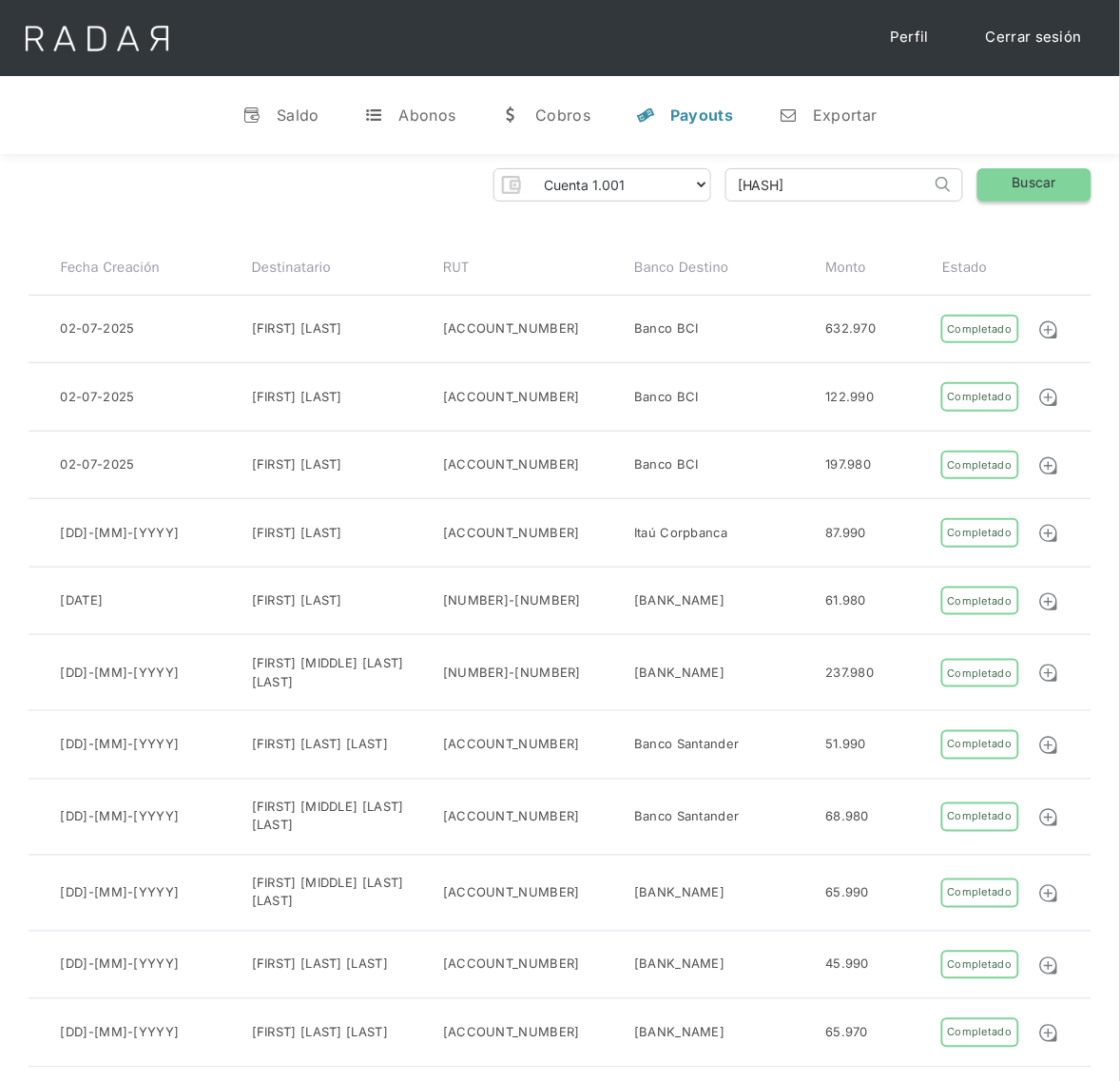 type on "510FD79AFDAB4881A6C07D73DC0DDA6D" 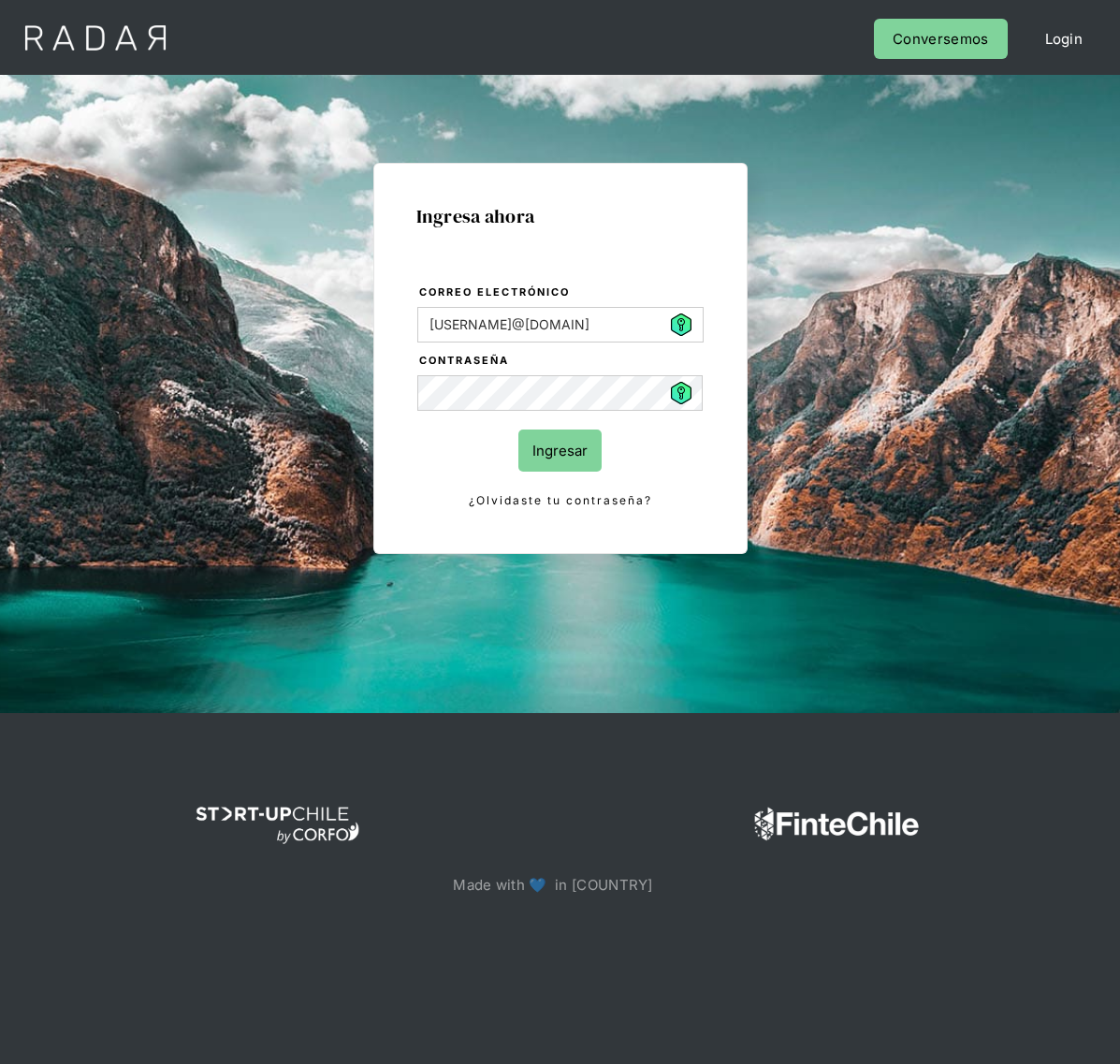 scroll, scrollTop: 0, scrollLeft: 0, axis: both 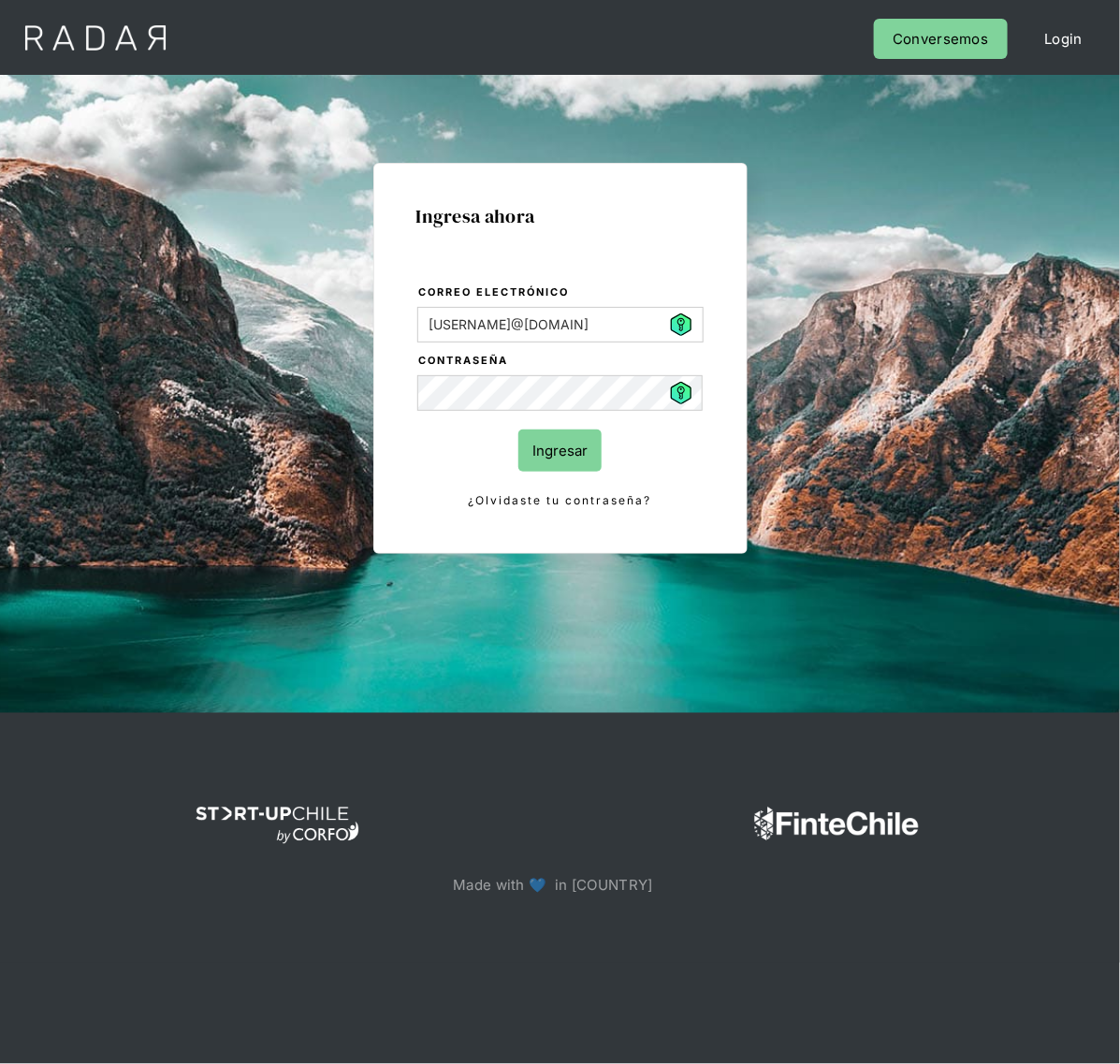 click on "Ingresar" at bounding box center (560, 450) 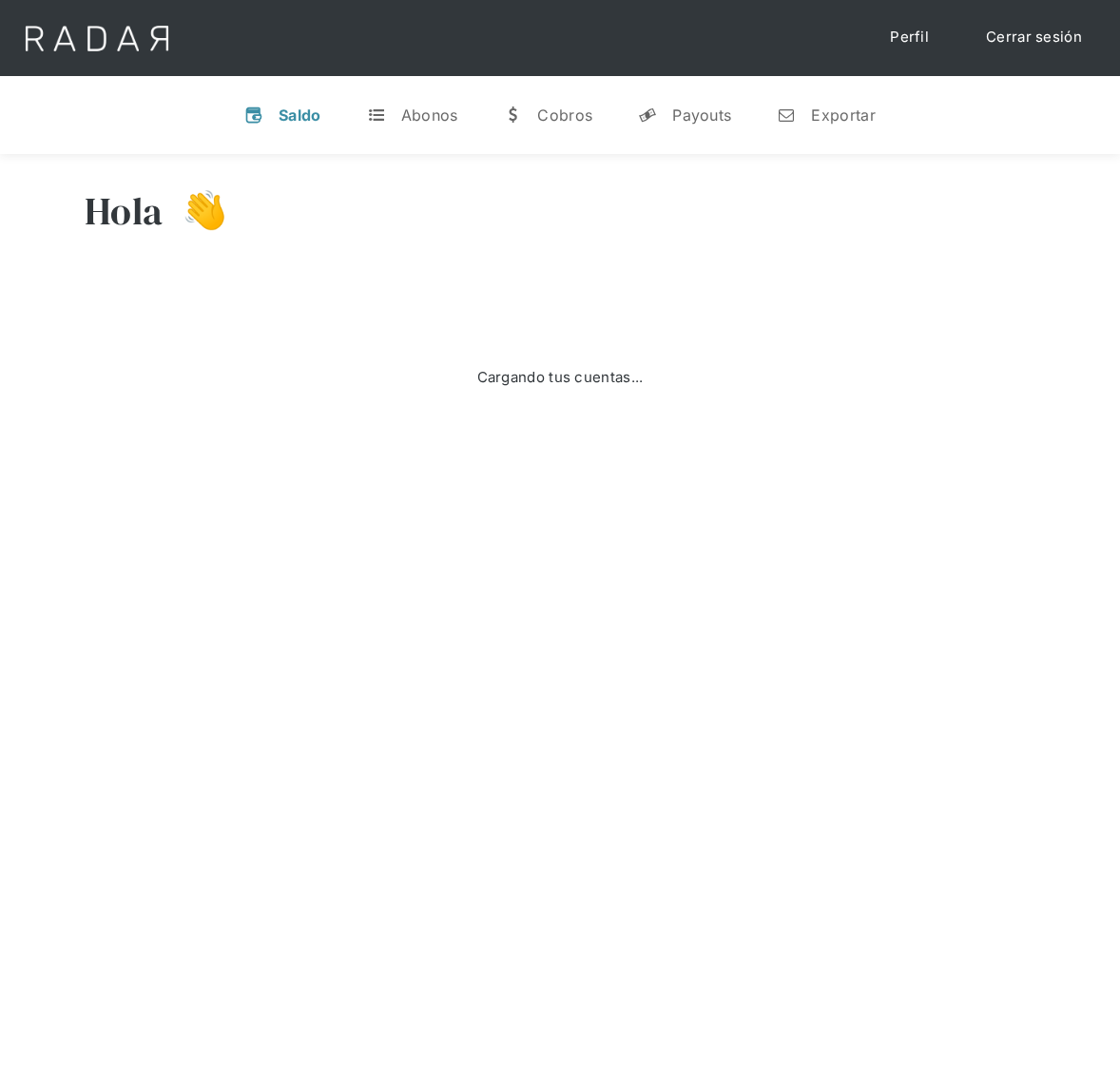 scroll, scrollTop: 0, scrollLeft: 0, axis: both 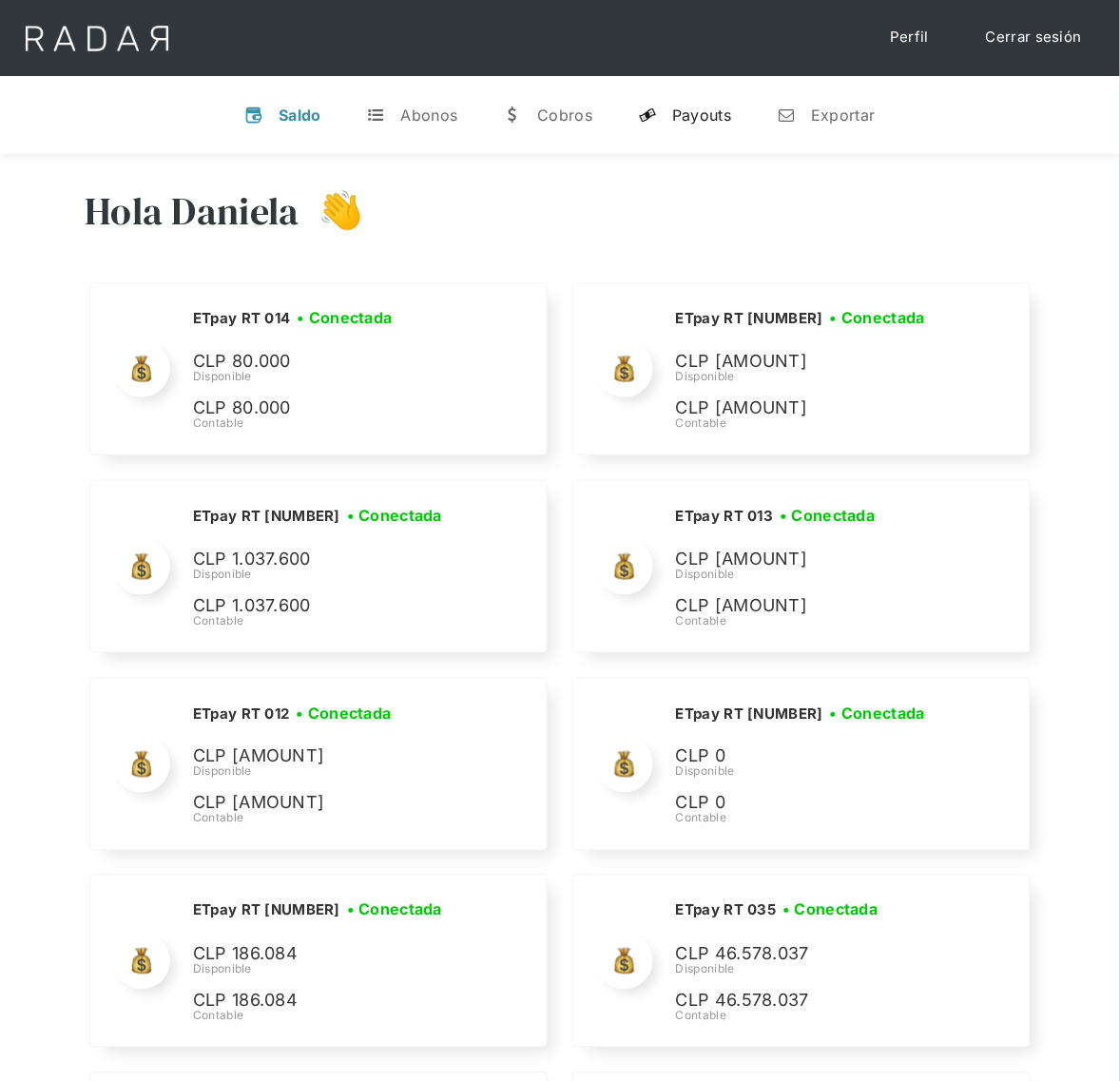 click on "Payouts" at bounding box center (702, 115) 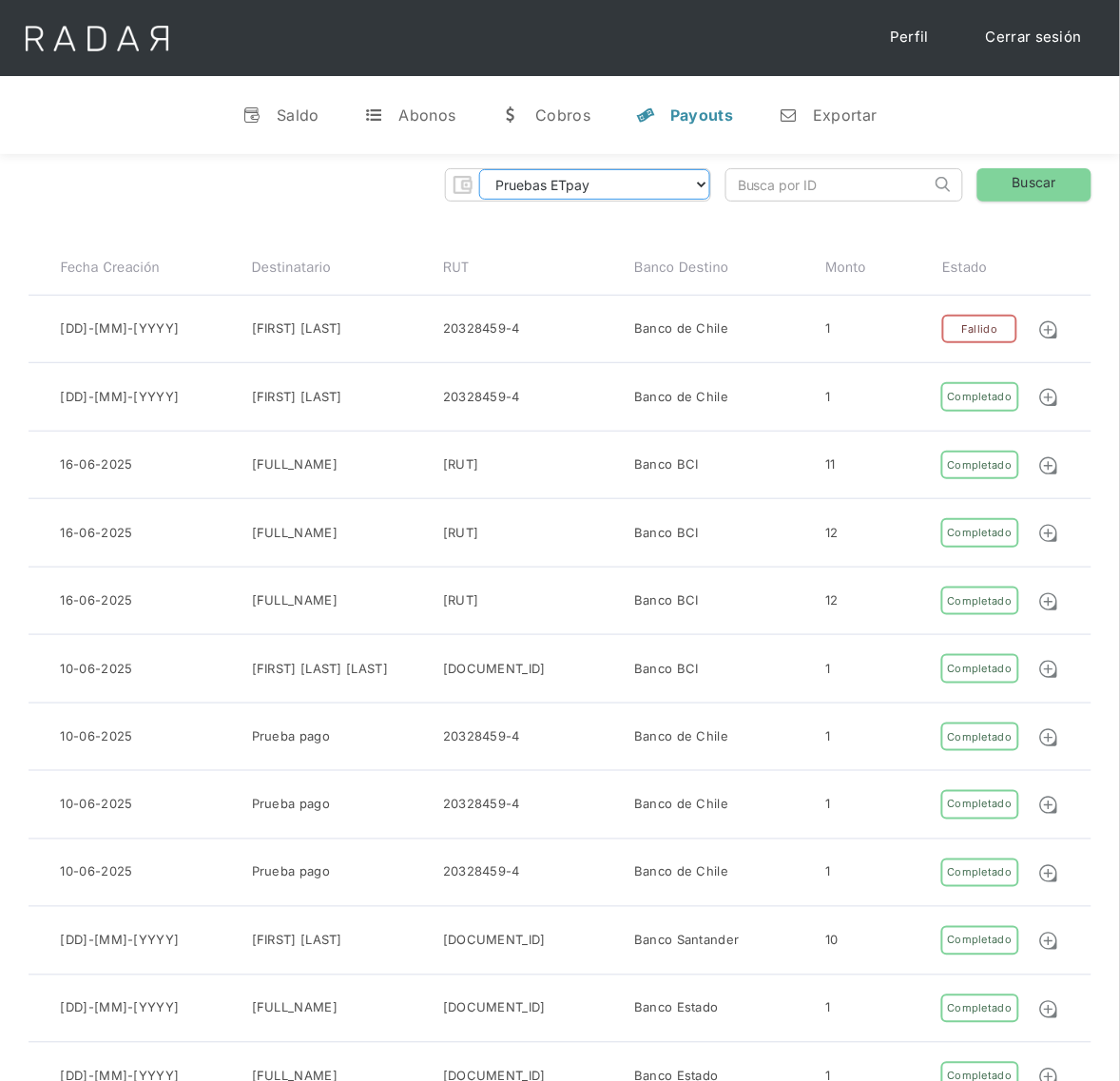 click on "Pruebas ETpay Cuenta 1.000 Cuenta 1.001 Cuenta 1.002 Cuenta 1.003 Cuenta 1.004 Cuenta 1.005 Cuenta 1.006 Cuenta 1.007 Cuenta 1.008 Cuenta 1.009 ETpay RT ETpay RT 001 ETpay RT 002 ETpay RT 003 ETpay RT 004 ETpay RT 005 ETpay RT 006 ETpay RT 007 ETpay RT 008 ETpay RT 009 ETpay RT 010 ETpay RT 011 ETpay RT 012 ETpay RT 013 ETpay RT 014 ETpay RT 015 ETpay RT 016 ETpay RT 017 ETpay RT 018 ETpay RT 019 ETpay RT 020 ETpay RT 021 ETpay RT 022 ETpay RT 023 ETpay RT 024 ETpay RT 025 ETpay RT 026 ETpay RT 027 ETpay RT 028 ETpay RT 029 ETpay RT 030 ETpay RT 031 ETpay RT 032 ETpay RT 033 ETpay RT 034 ETpay RT 035 ETpay RT 036 ETpay RT 037 ETpay RT 038" at bounding box center [594, 184] 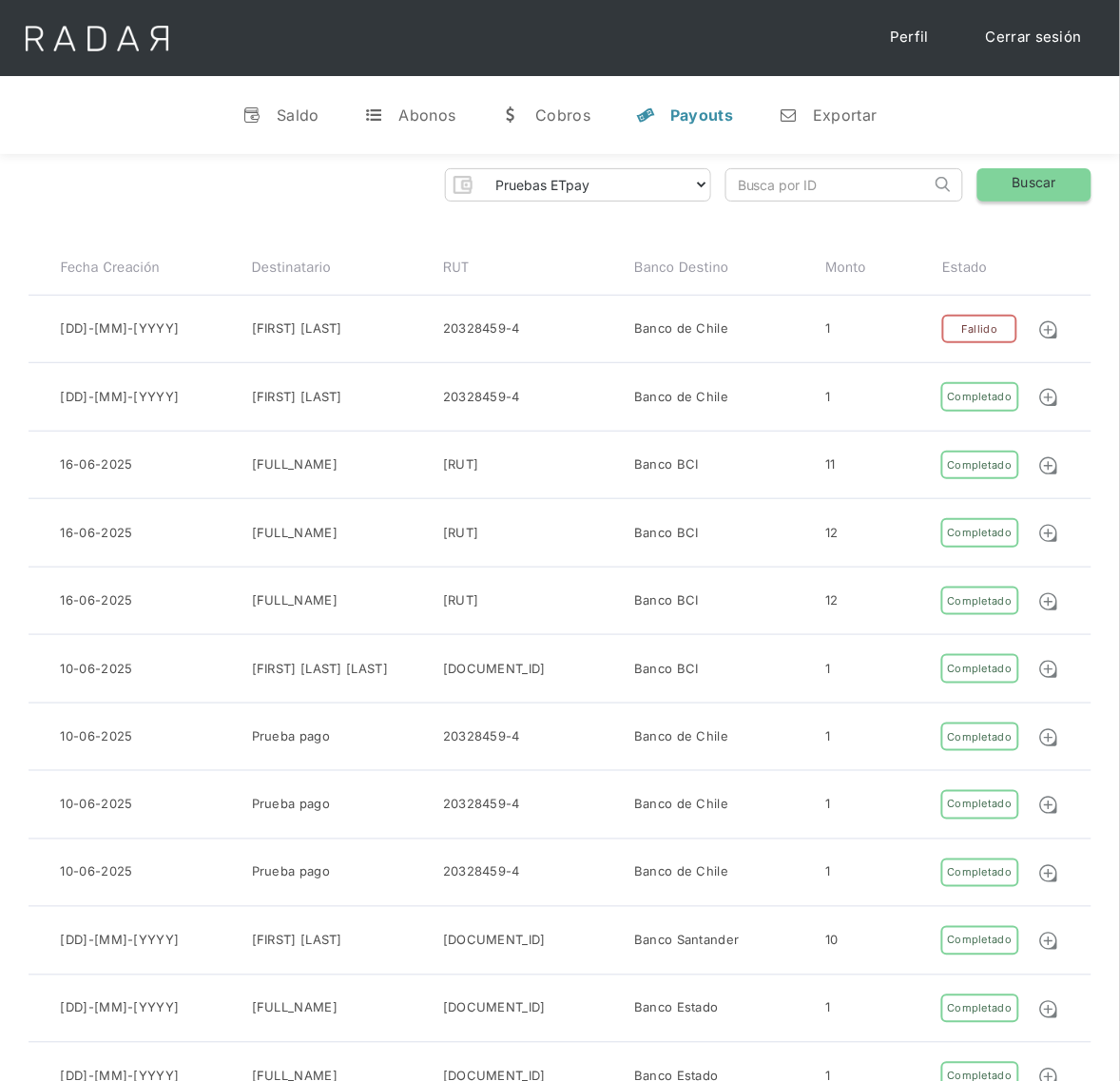 click on "Buscar" at bounding box center (1034, 184) 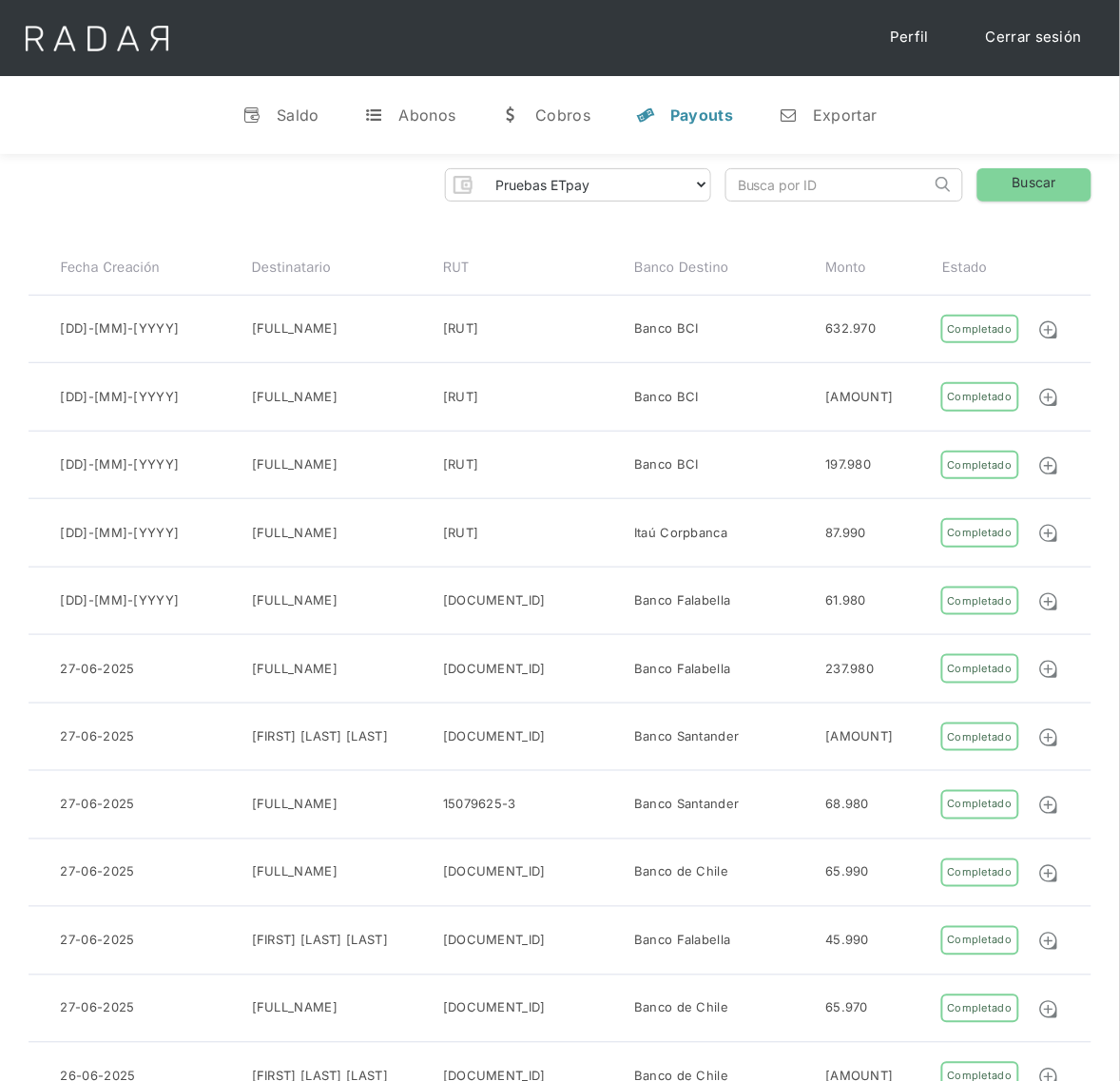 click at bounding box center (828, 184) 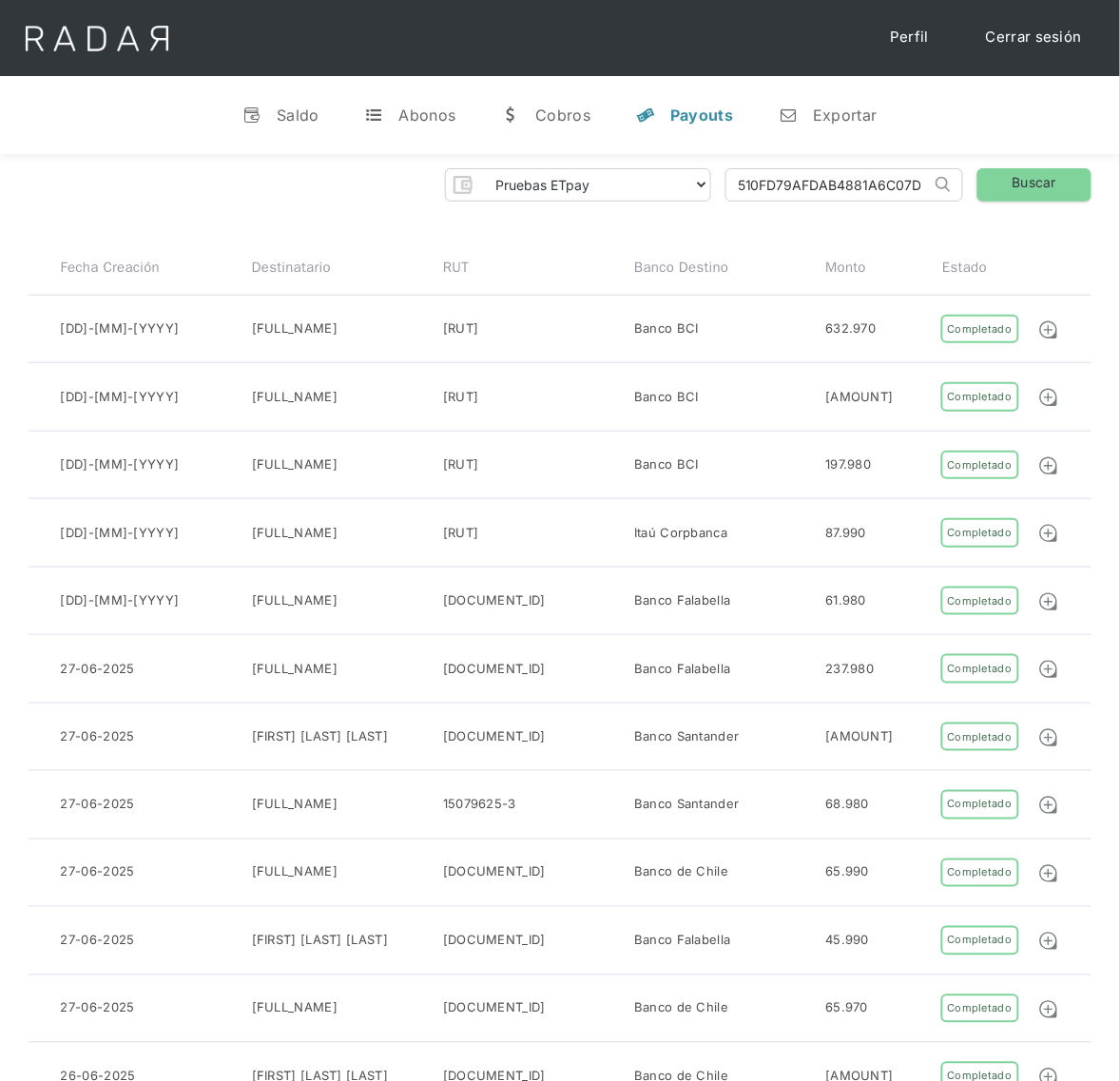scroll, scrollTop: 0, scrollLeft: 87, axis: horizontal 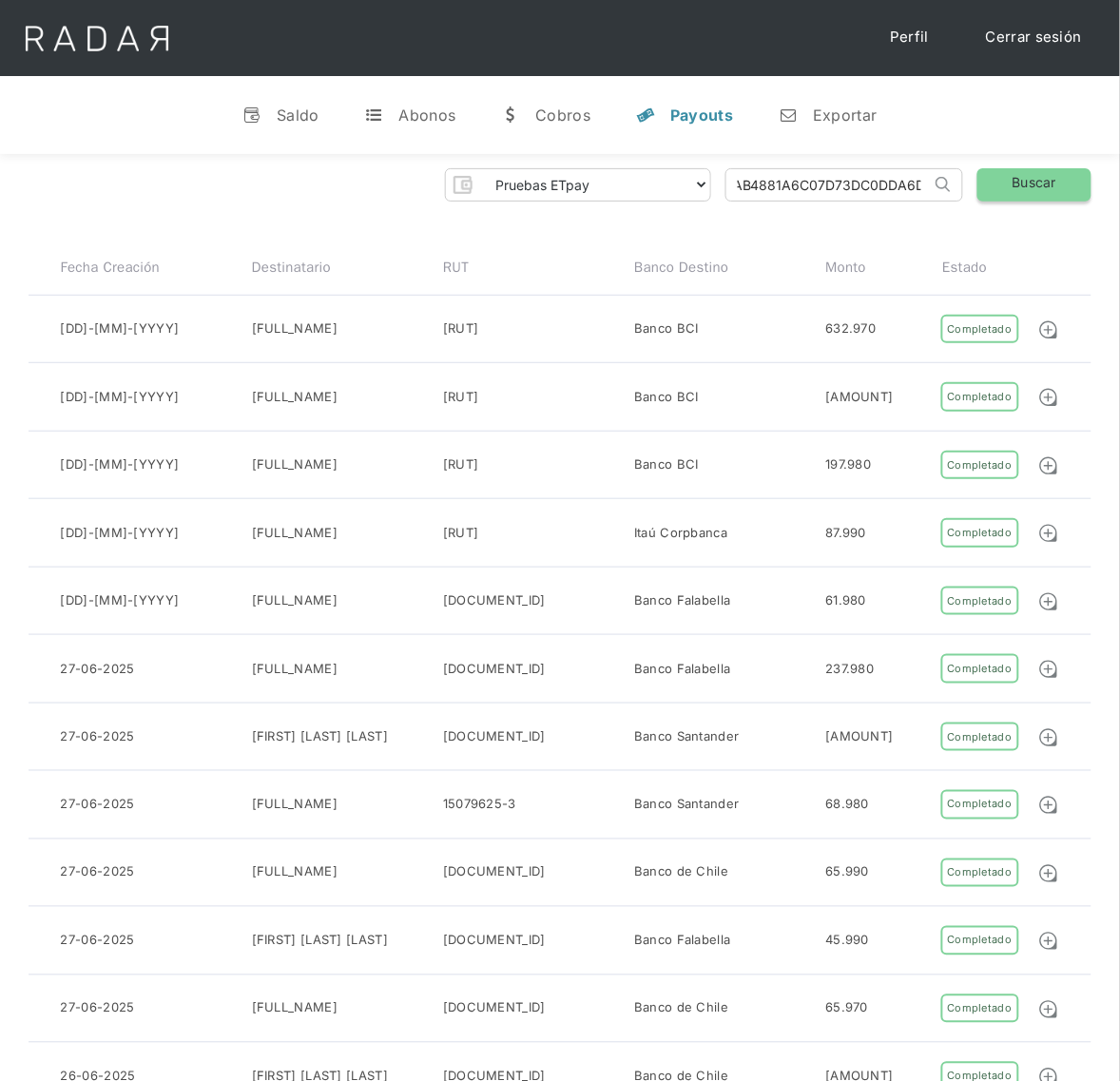 type on "510FD79AFDAB4881A6C07D73DC0DDA6D" 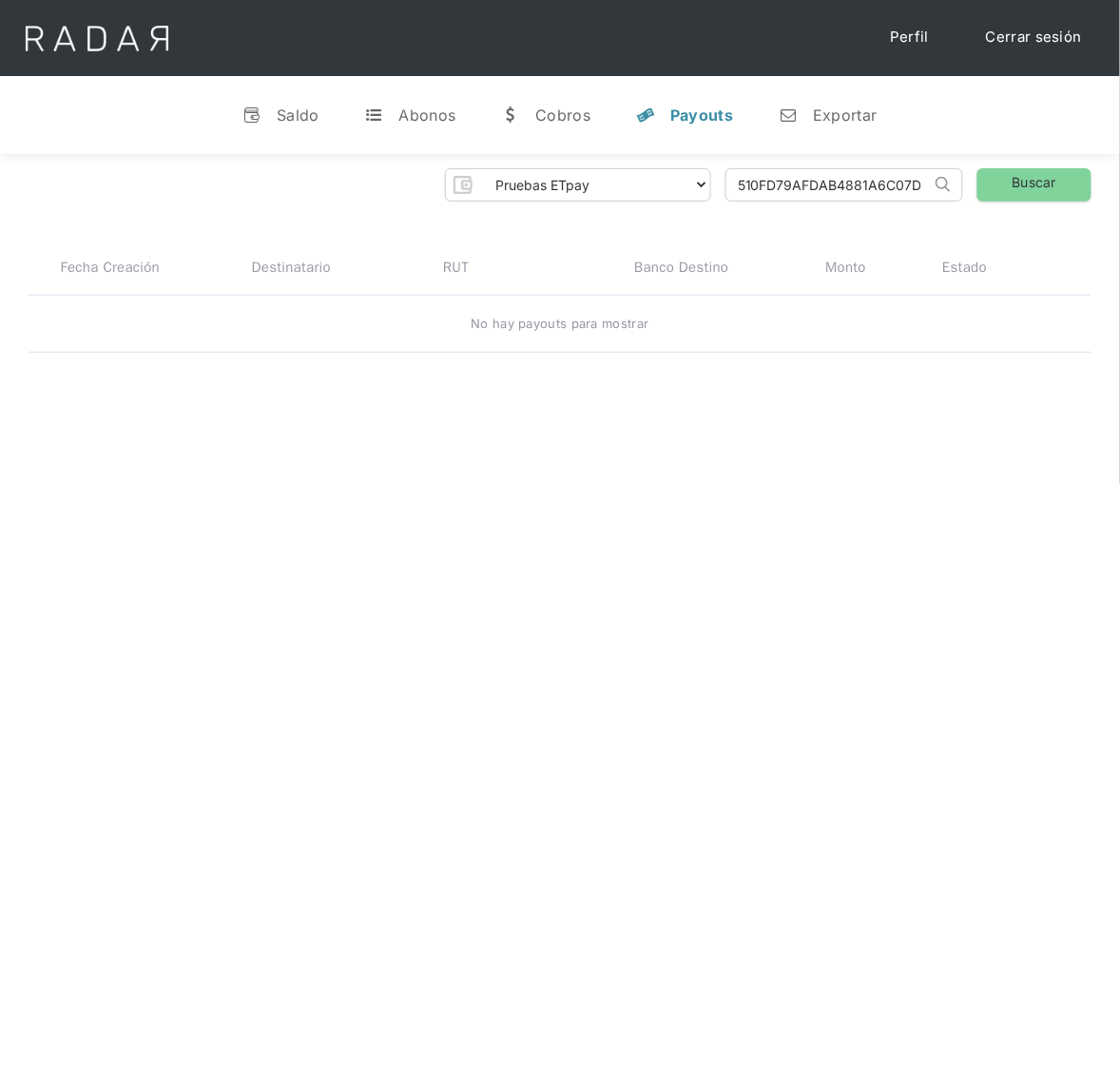 scroll, scrollTop: 0, scrollLeft: 0, axis: both 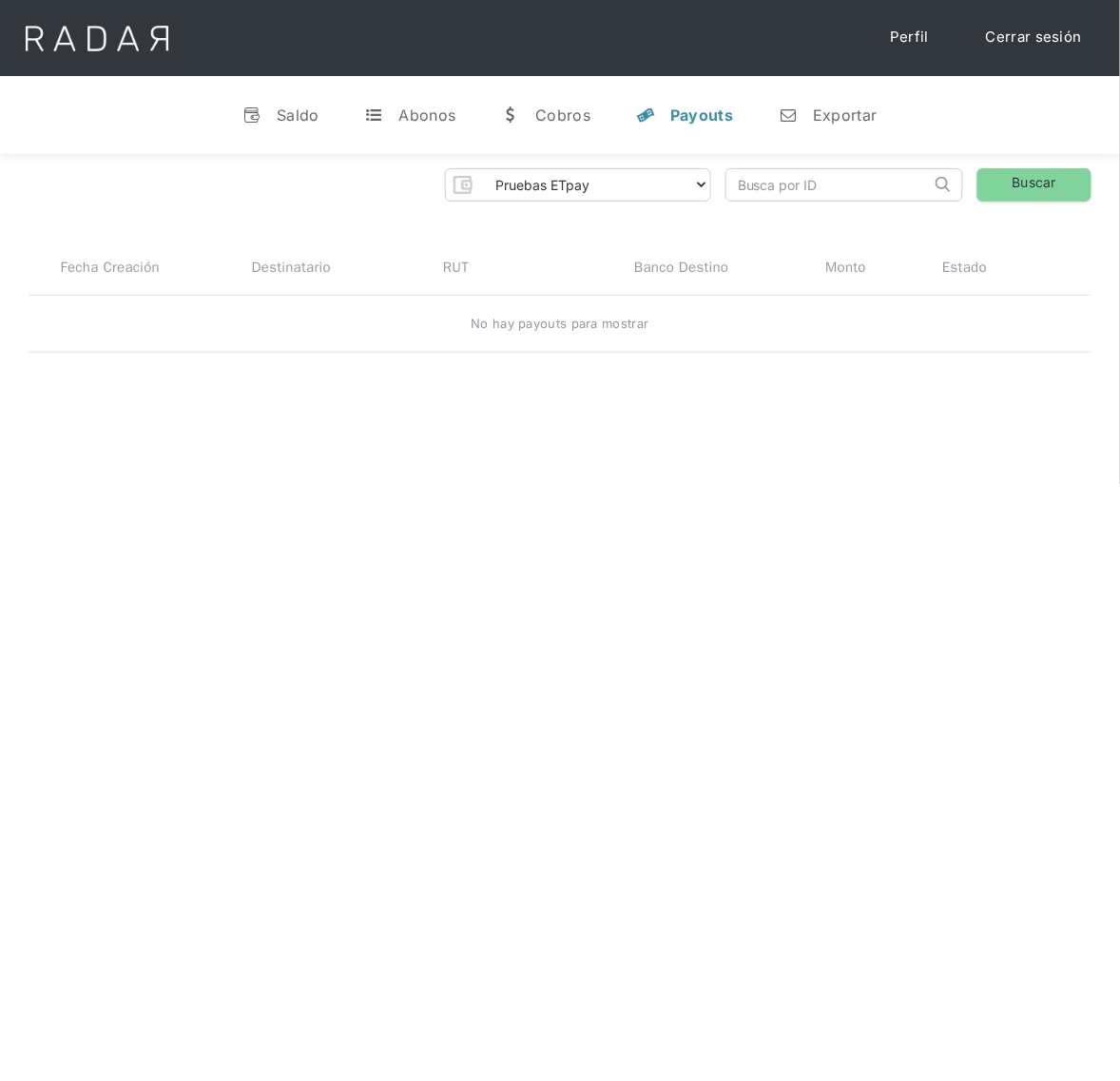 click at bounding box center (828, 184) 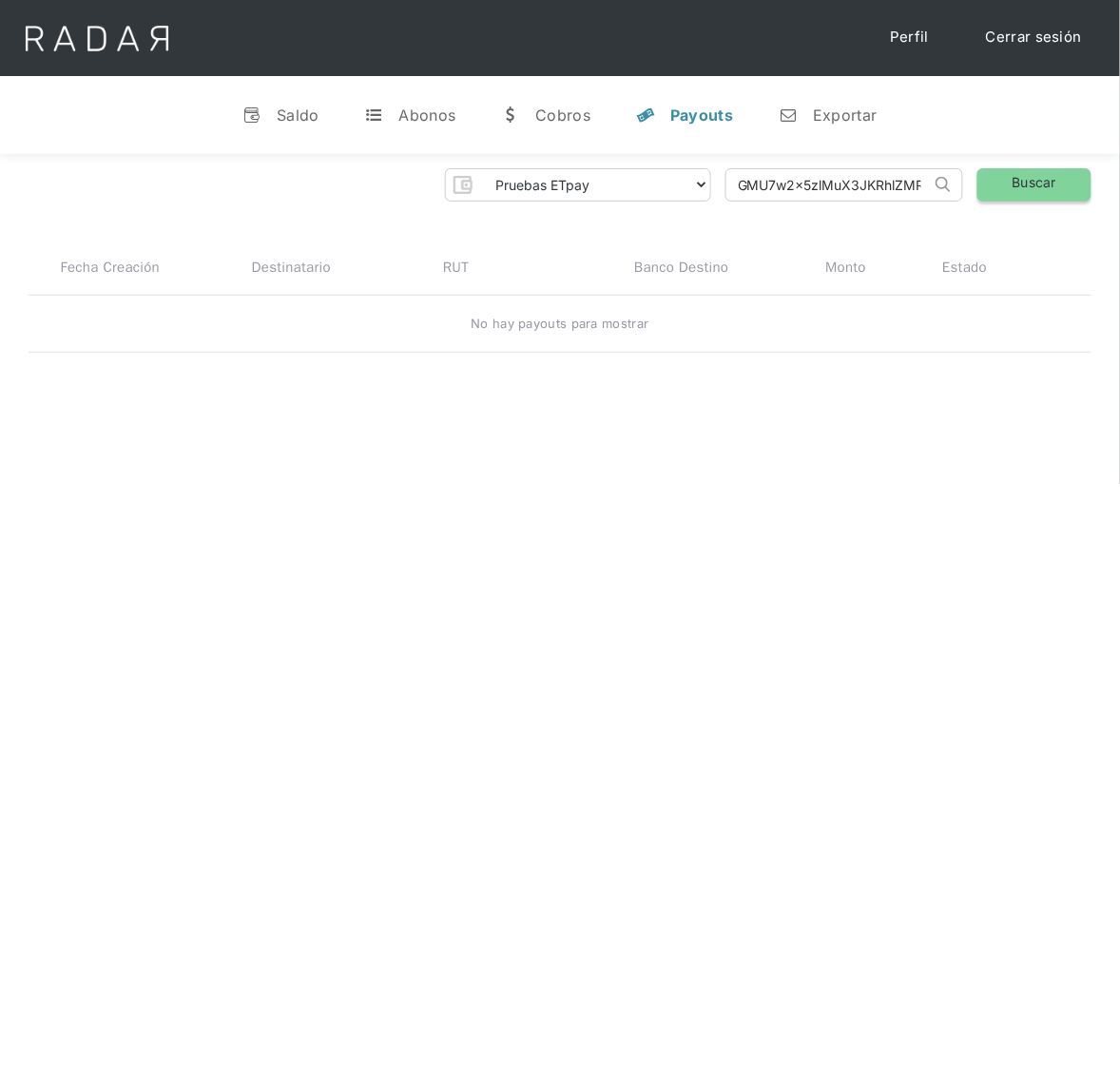 scroll, scrollTop: 0, scrollLeft: 338, axis: horizontal 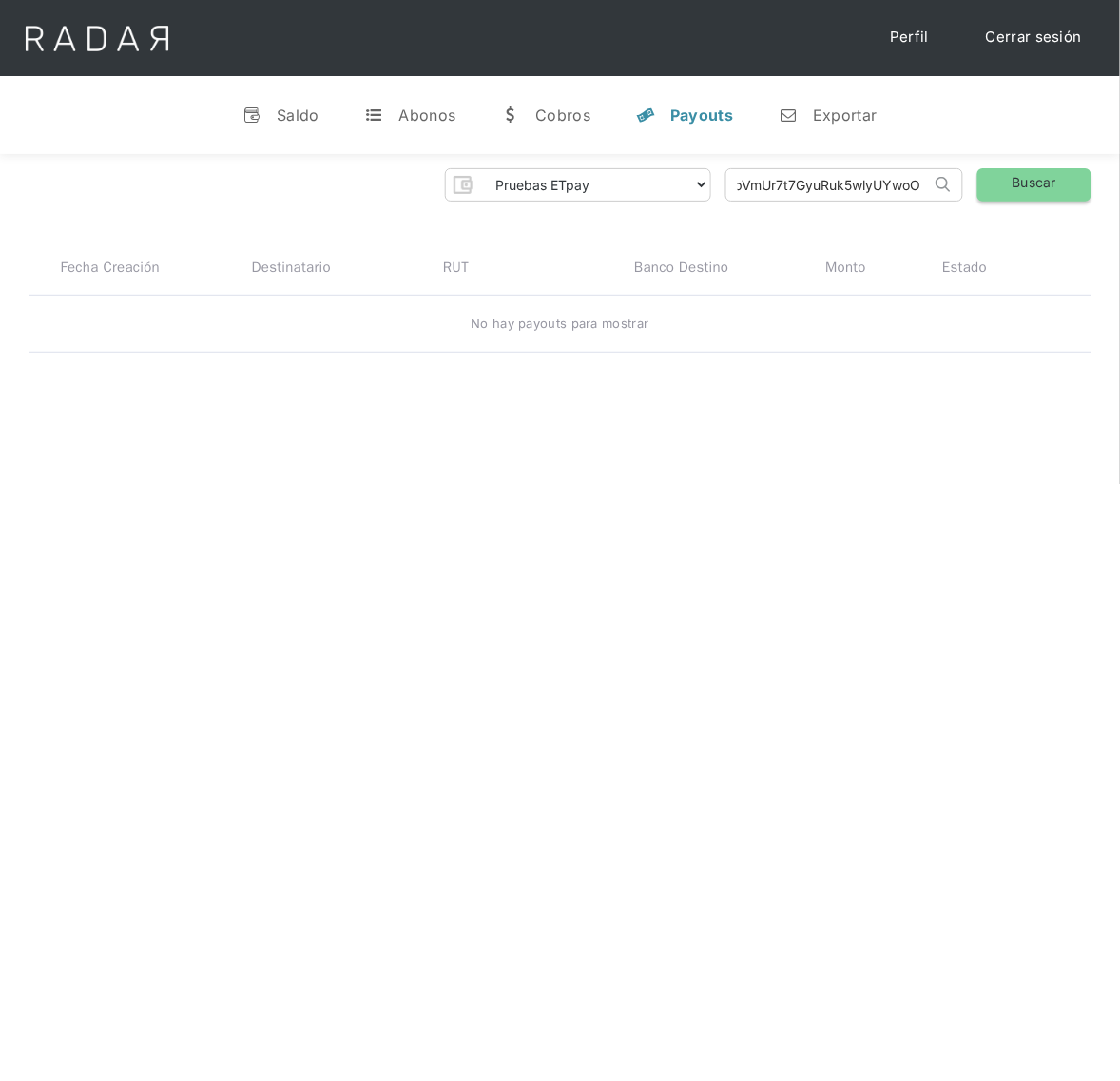 click on "Buscar" at bounding box center [1034, 184] 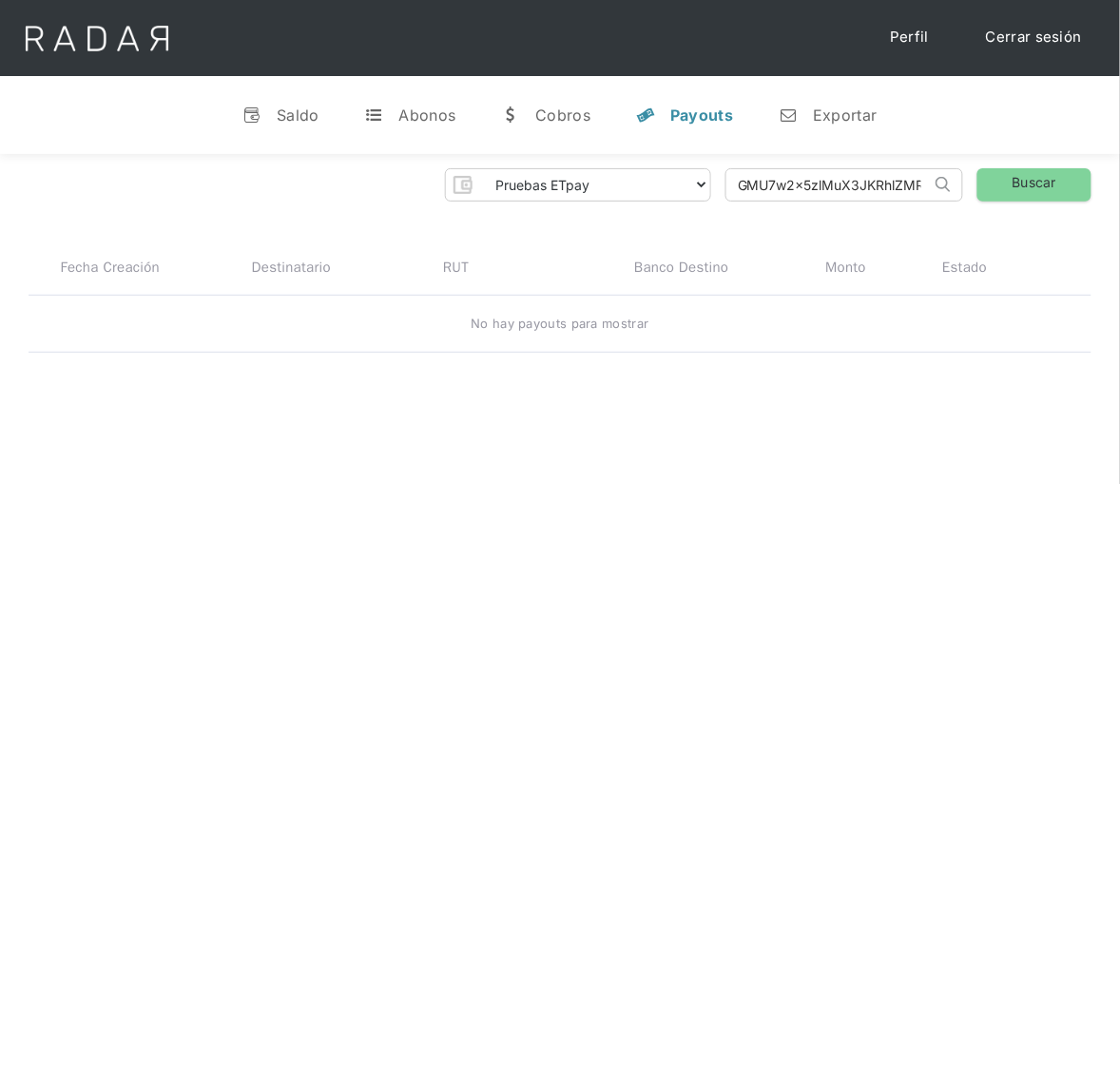 click on "GMU7w2x5zlMuX3JKRhlZMRHxfwqioSgUewkFjgrTZbVmUr7t7GyuRuk5wlyUYwoO" at bounding box center (828, 184) 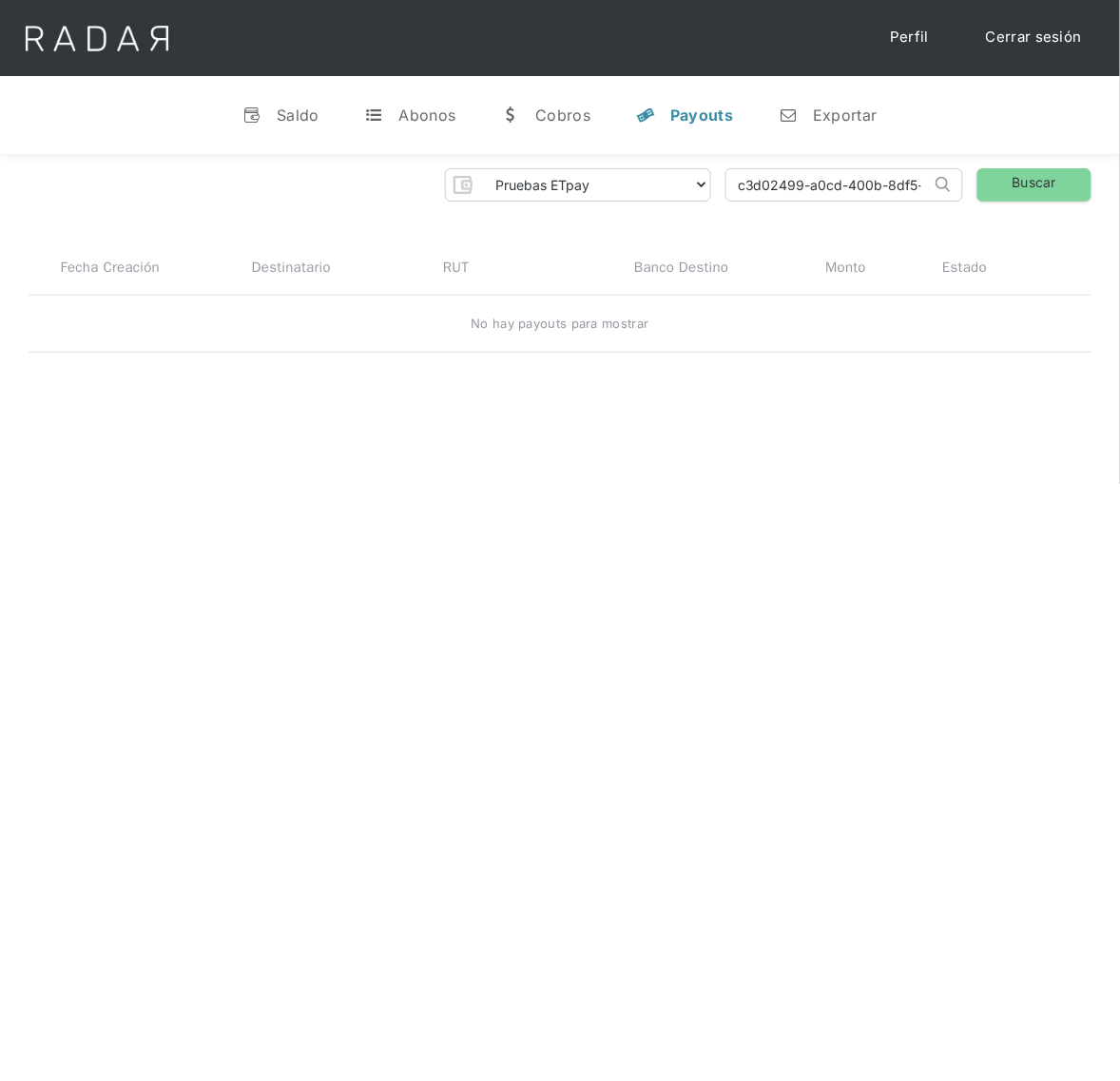 scroll, scrollTop: 0, scrollLeft: 91, axis: horizontal 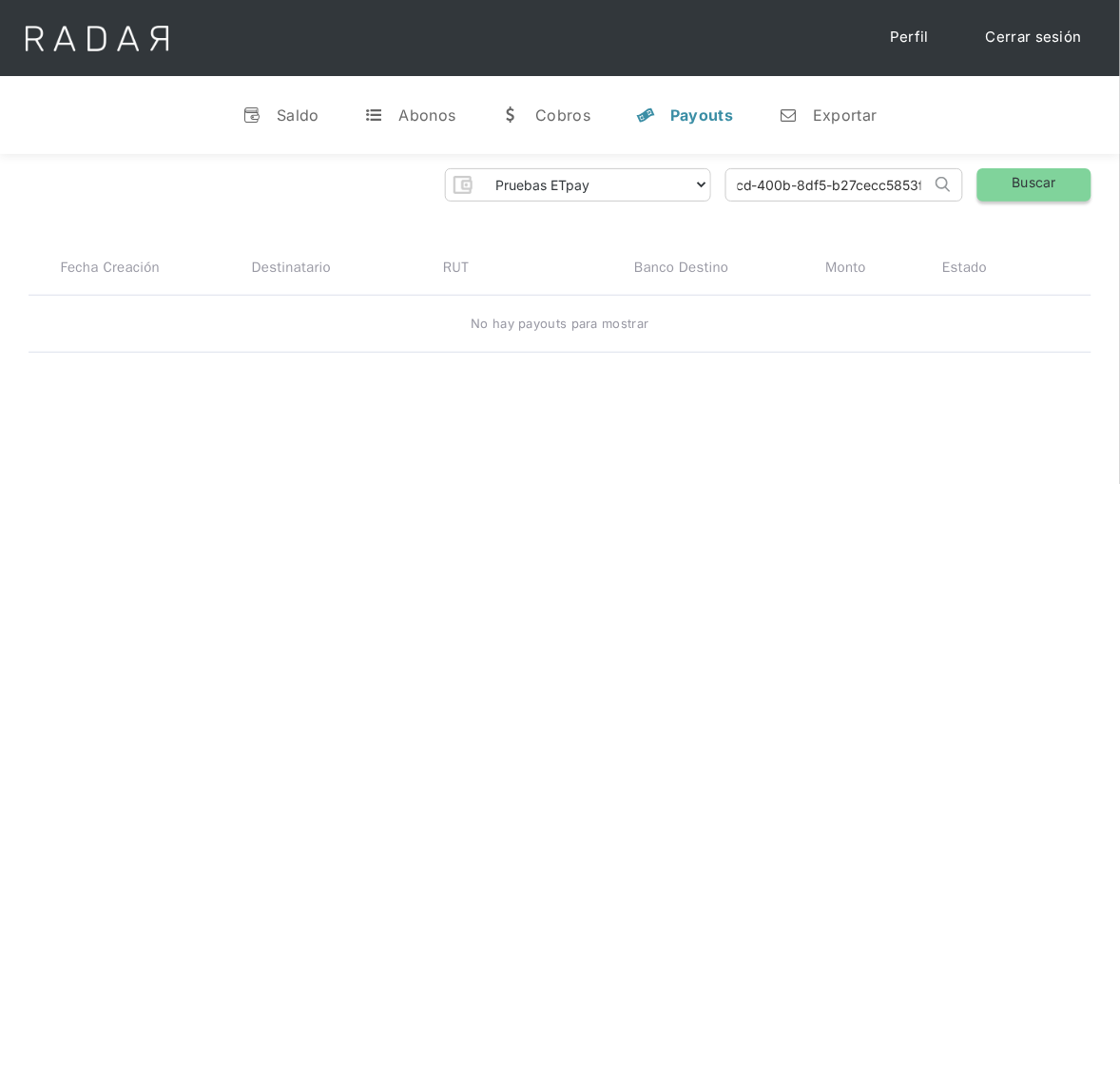 type on "c3d02499-a0cd-400b-8df5-b27cecc5853f" 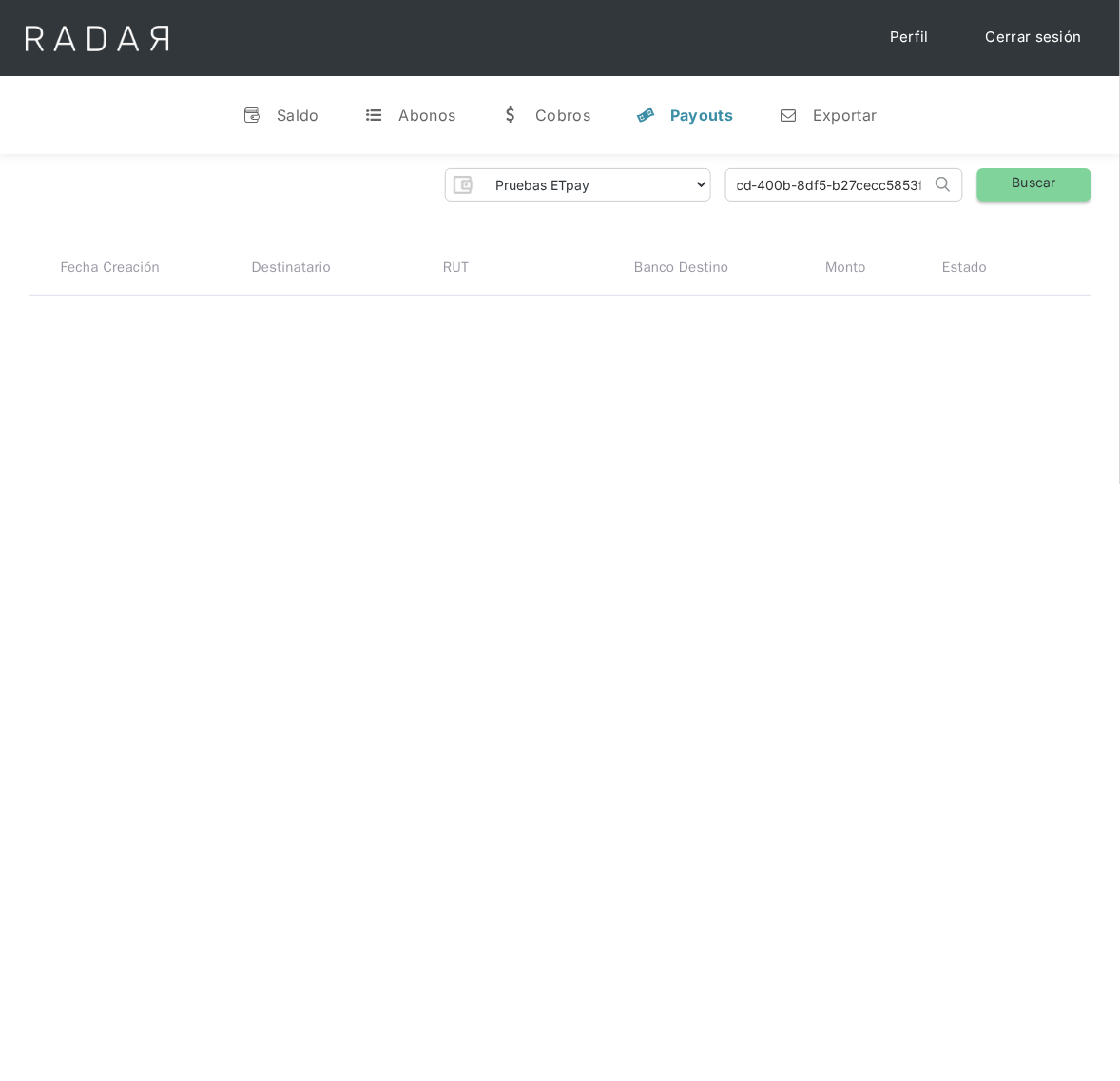 scroll, scrollTop: 0, scrollLeft: 0, axis: both 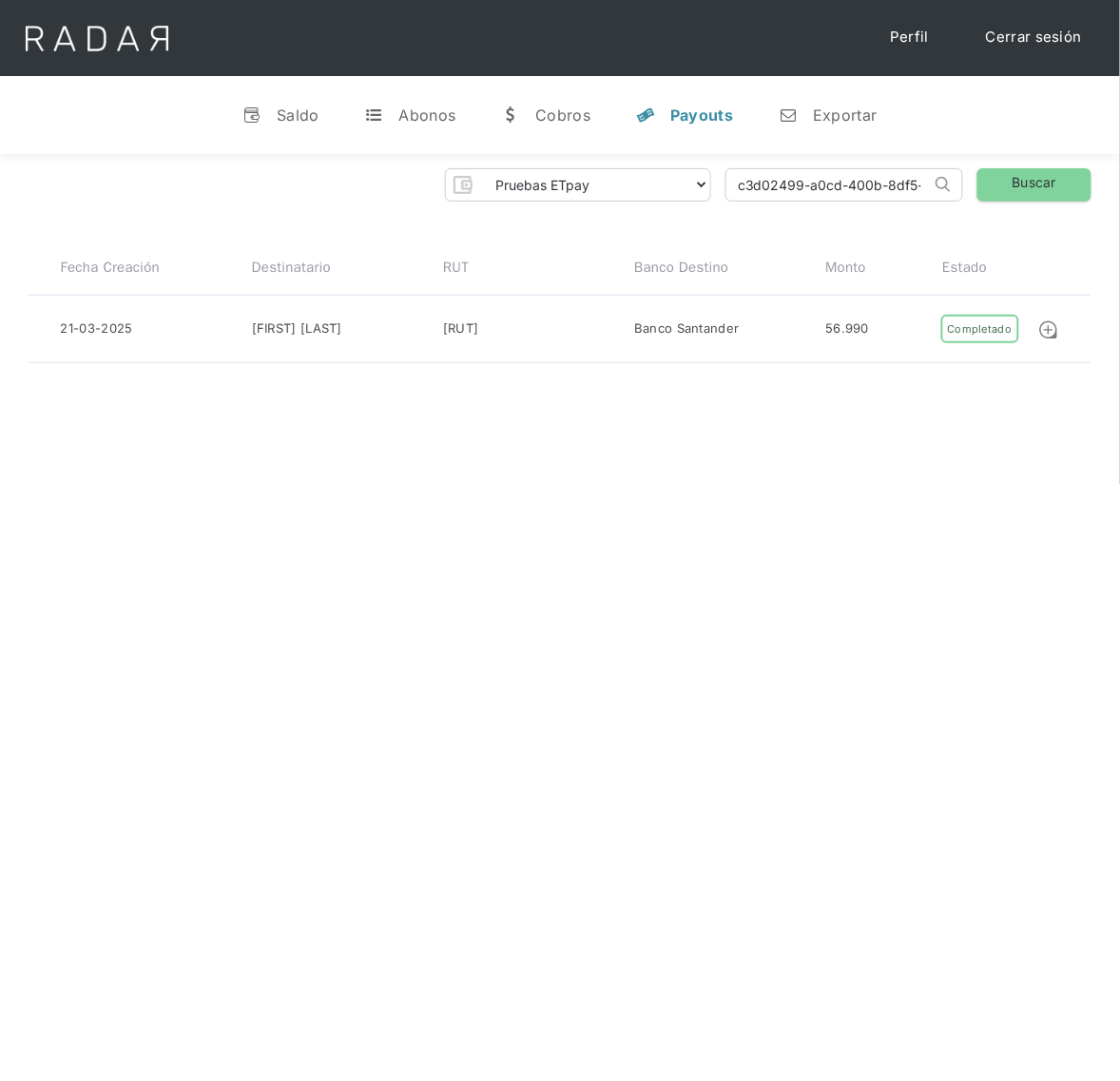 click on "Payouts" at bounding box center [702, 115] 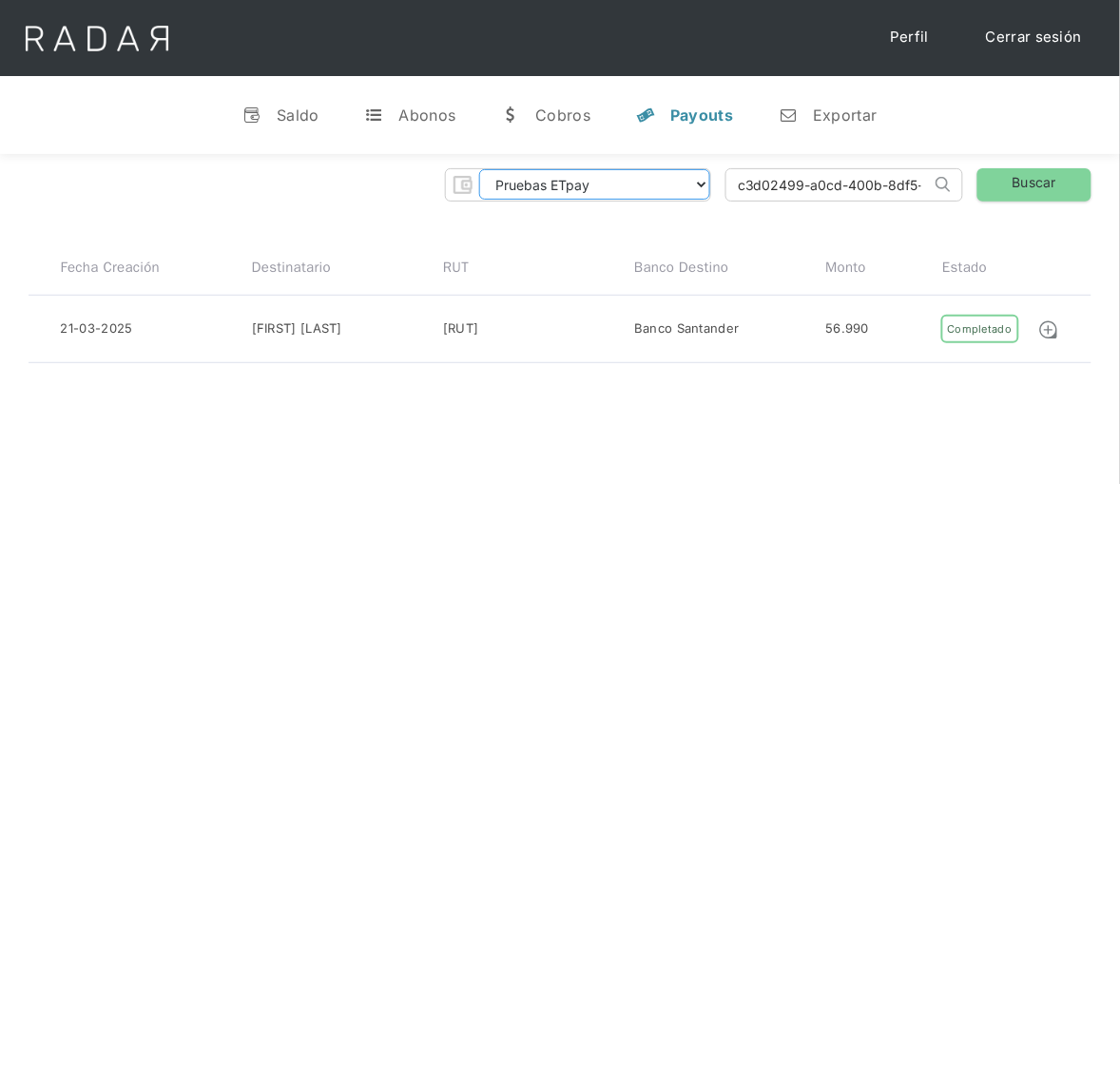 click on "Pruebas ETpay Cuenta 1.000 Cuenta 1.001 Cuenta 1.002 Cuenta 1.003 Cuenta 1.004 Cuenta 1.005 Cuenta 1.006 Cuenta 1.007 Cuenta 1.008 Cuenta 1.009 ETpay RT ETpay RT 001 ETpay RT 002 ETpay RT 003 ETpay RT 004 ETpay RT 005 ETpay RT 006 ETpay RT 007 ETpay RT 008 ETpay RT 009 ETpay RT 010 ETpay RT 011 ETpay RT 012 ETpay RT 013 ETpay RT 014 ETpay RT 015 ETpay RT 016 ETpay RT 017 ETpay RT 018 ETpay RT 019 ETpay RT 020 ETpay RT 021 ETpay RT 022 ETpay RT 023 ETpay RT 024 ETpay RT 025 ETpay RT 026 ETpay RT 027 ETpay RT 028 ETpay RT 029 ETpay RT 030 ETpay RT 031 ETpay RT 032 ETpay RT 033 ETpay RT 034 ETpay RT 035 ETpay RT 036 ETpay RT 037 ETpay RT 038" at bounding box center (594, 184) 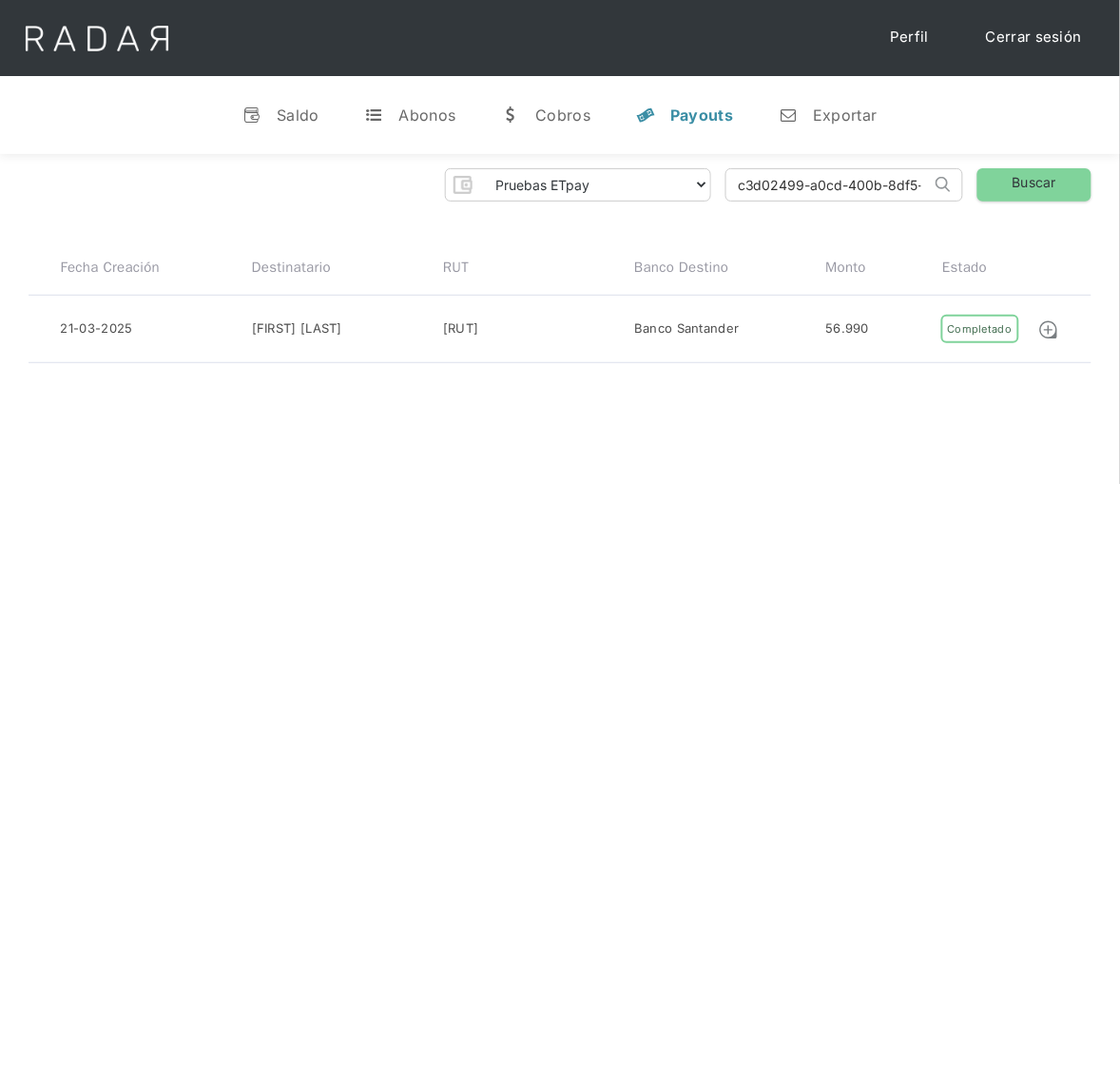 click on "c3d02499-a0cd-400b-8df5-b27cecc5853f" at bounding box center (828, 184) 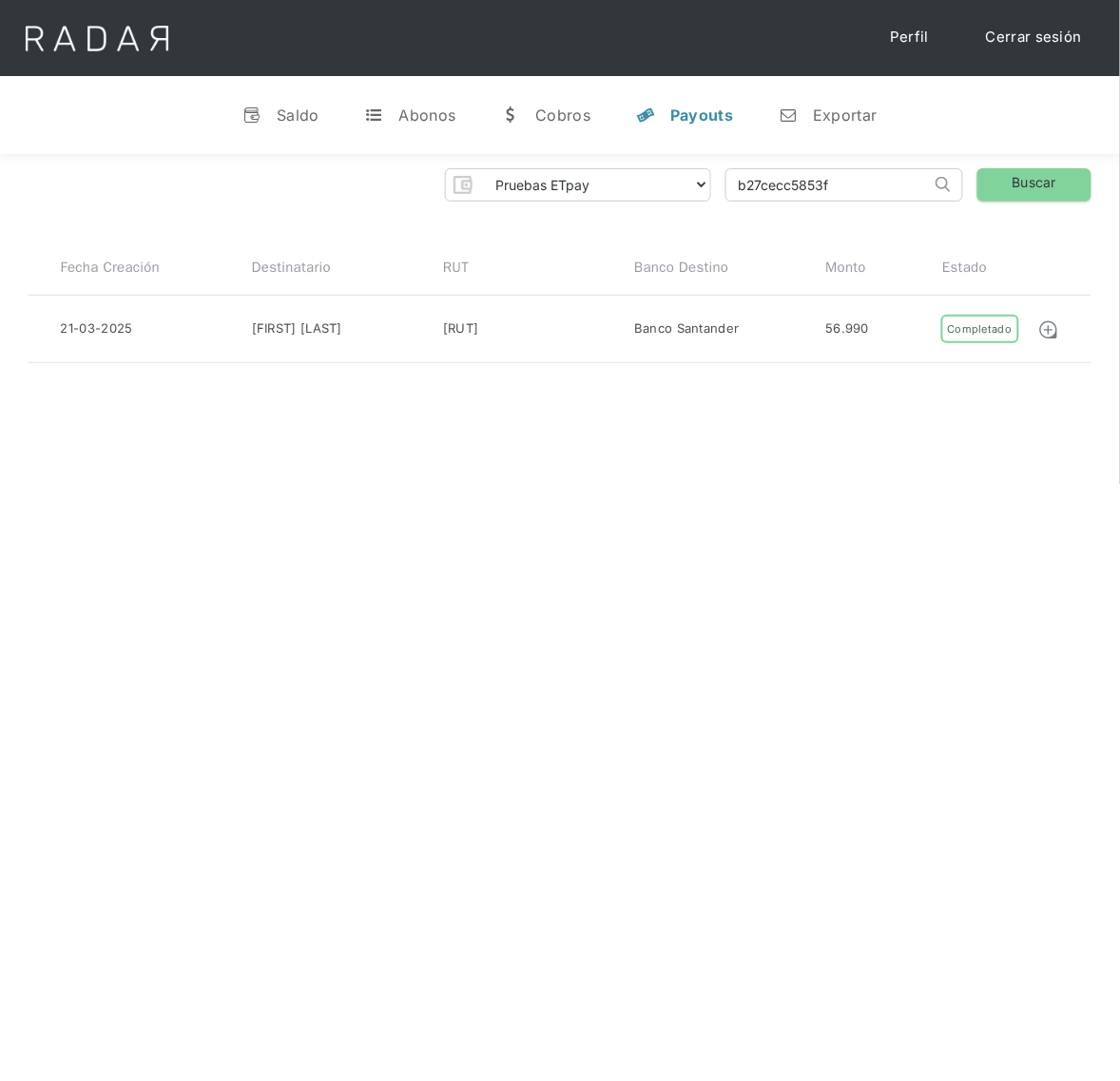 drag, startPoint x: 920, startPoint y: 173, endPoint x: 597, endPoint y: 192, distance: 323.55834 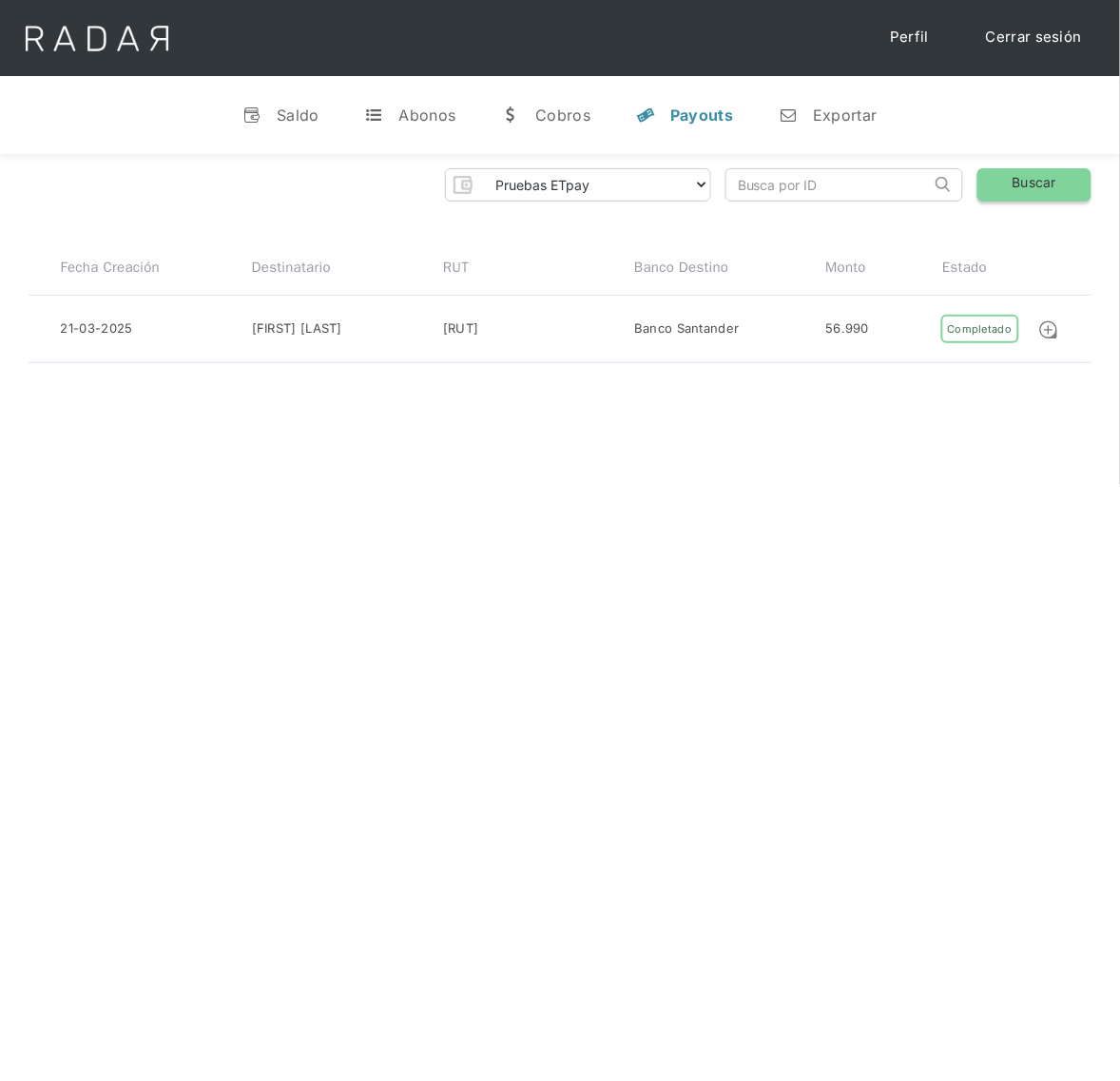 type 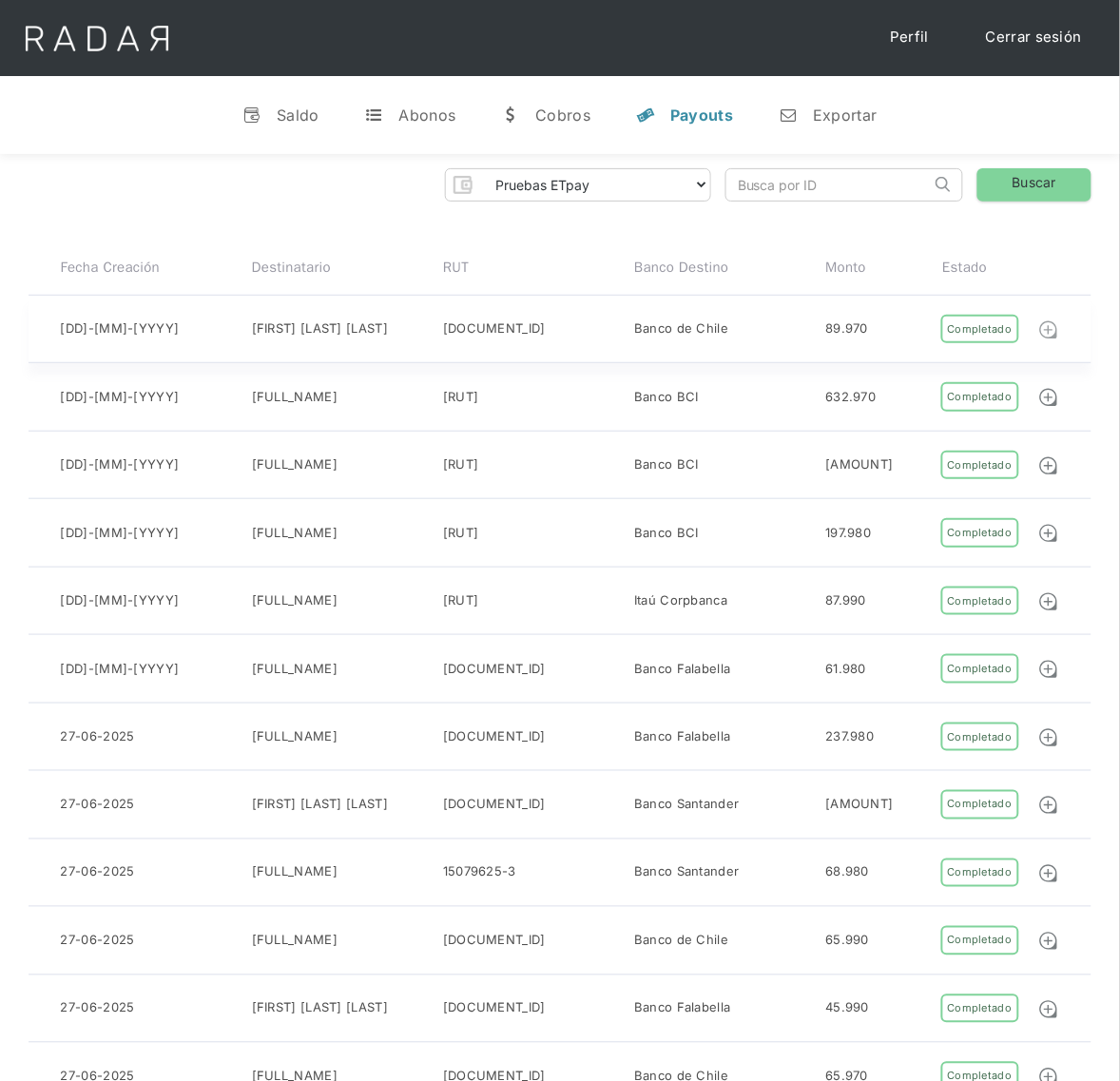 click at bounding box center (1049, 330) 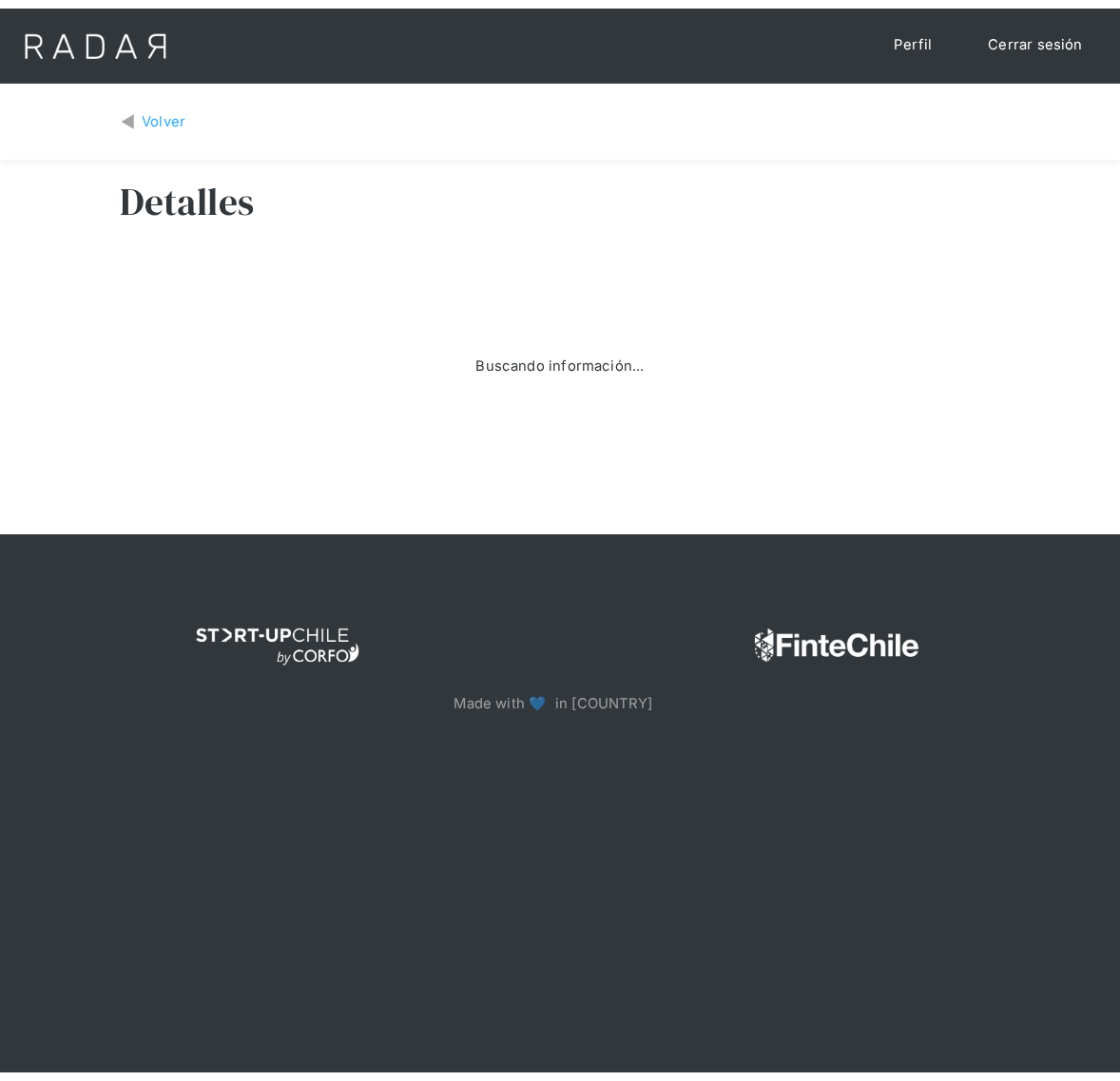 scroll, scrollTop: 0, scrollLeft: 0, axis: both 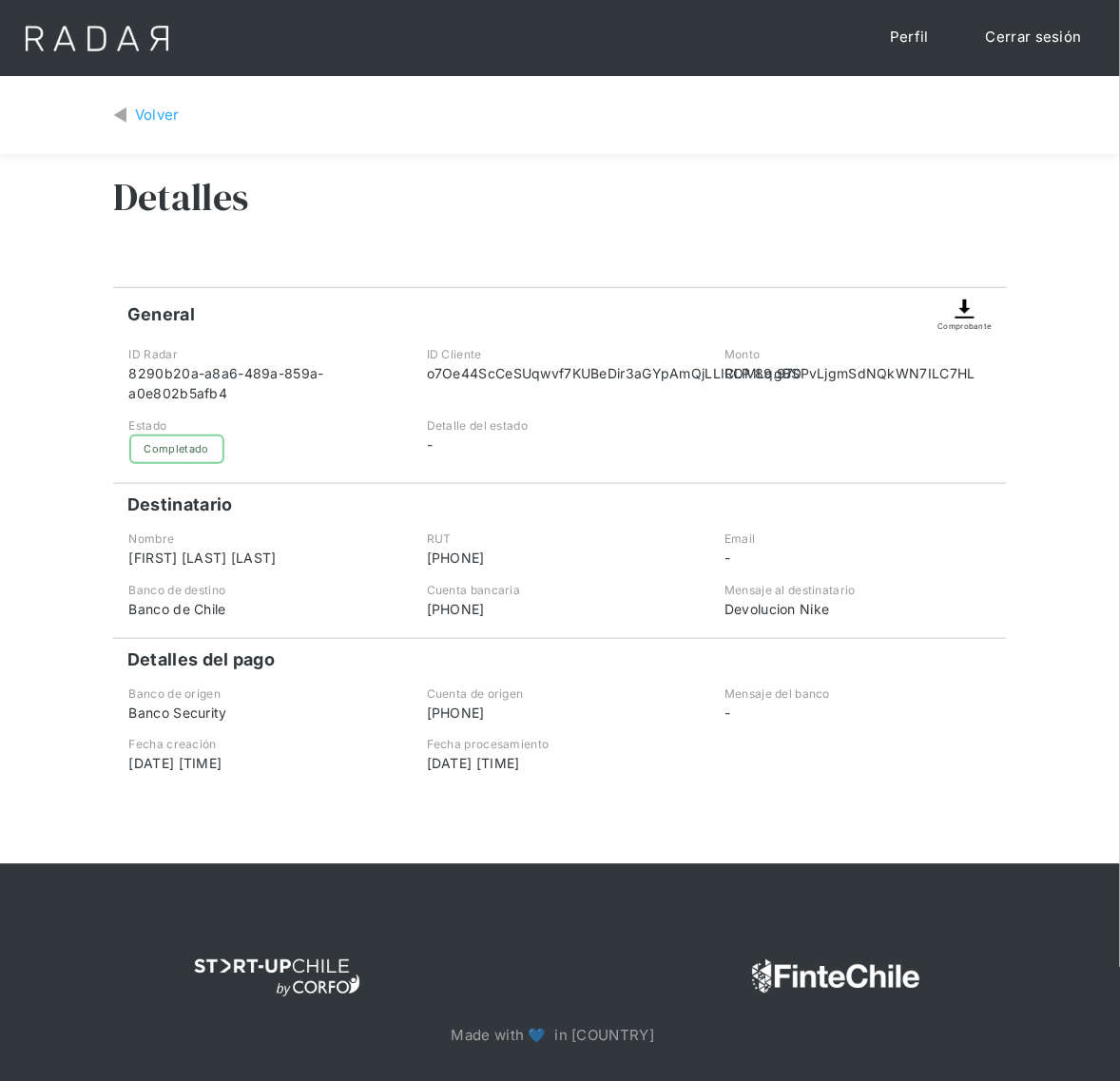 drag, startPoint x: 335, startPoint y: 556, endPoint x: 126, endPoint y: 551, distance: 209.0598 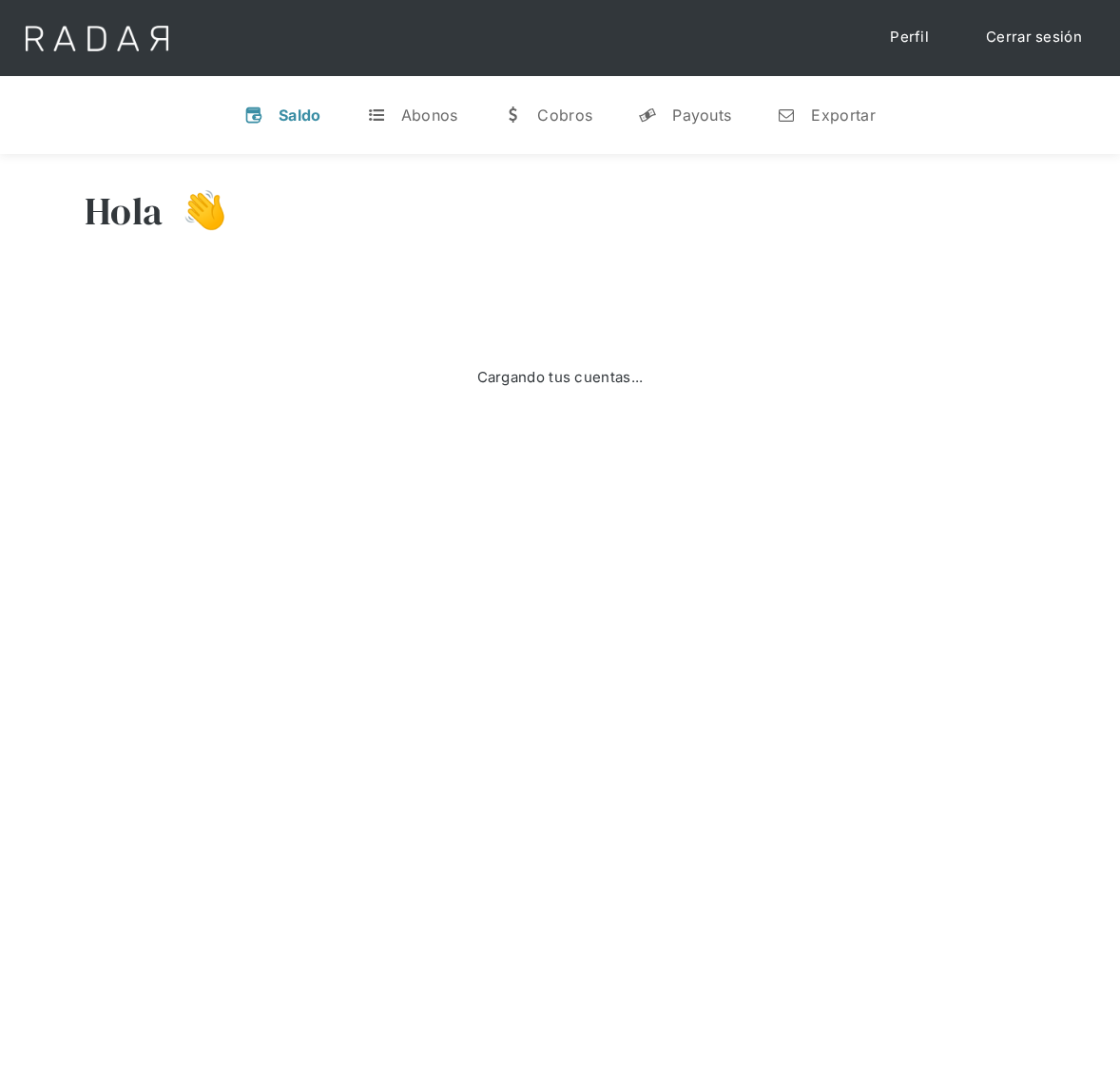scroll, scrollTop: 0, scrollLeft: 0, axis: both 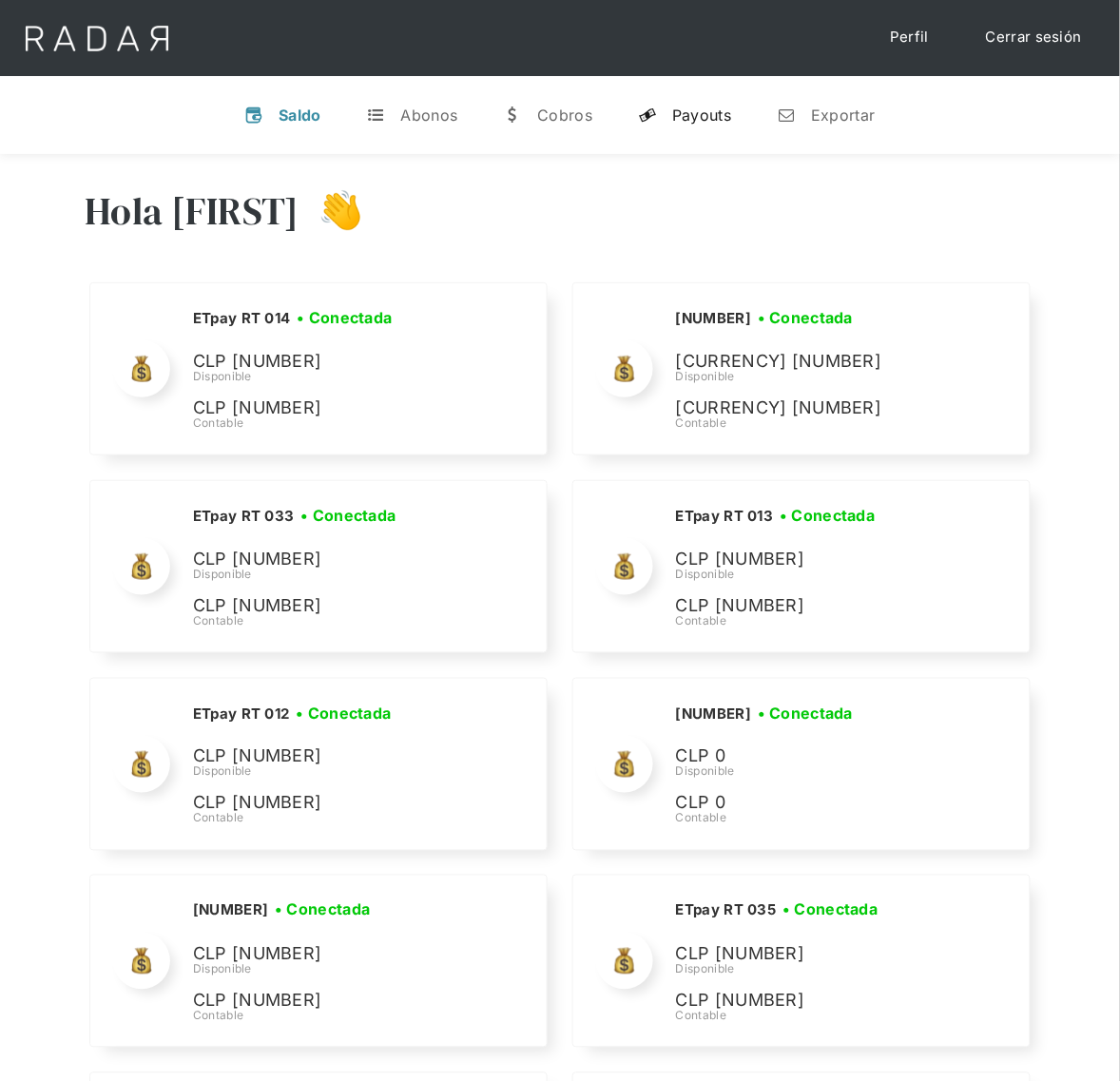 click on "Payouts" at bounding box center [702, 115] 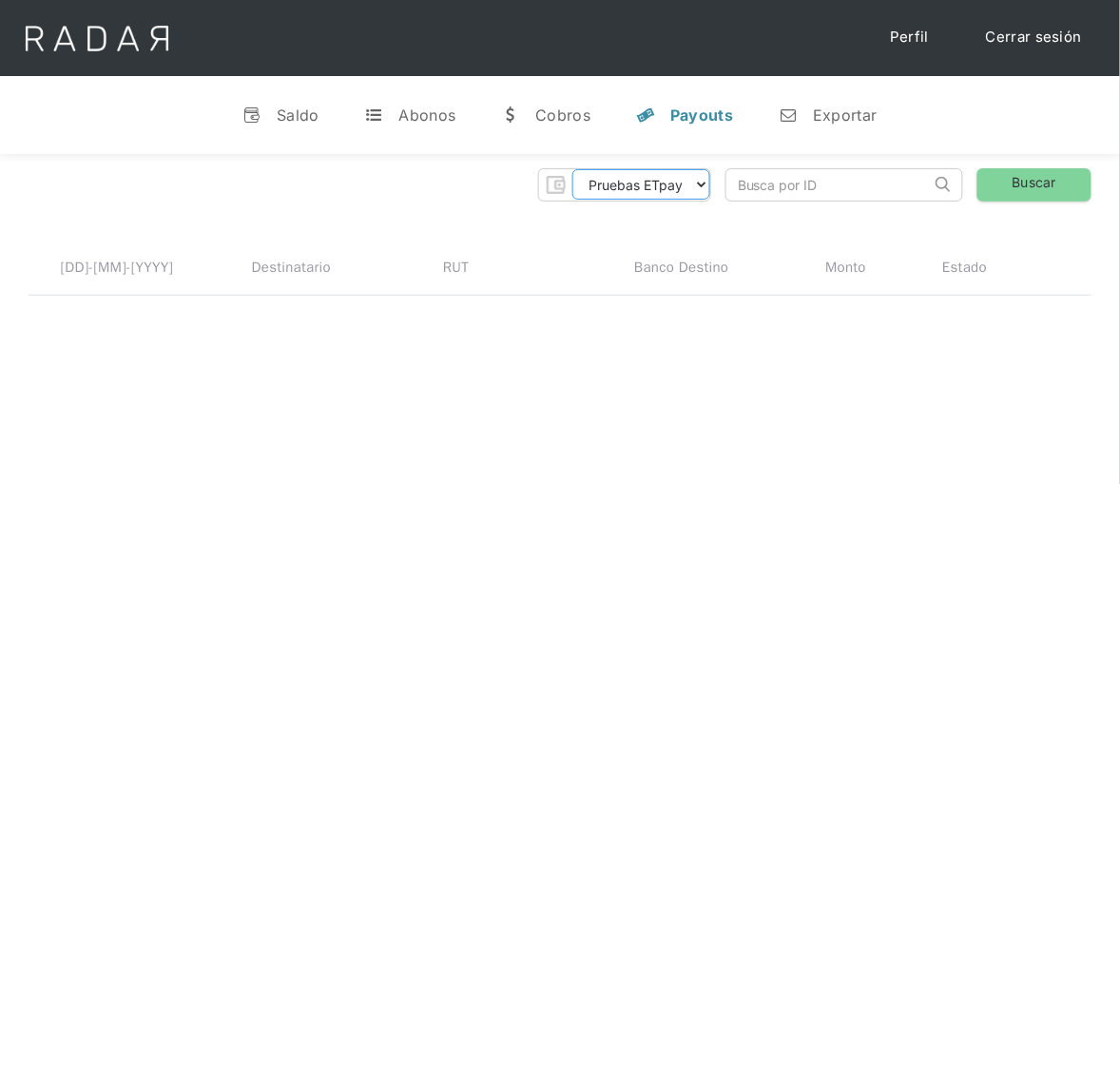 click on "Pruebas ETpay Cuenta 1.000 Cuenta 1.001 Cuenta 1.002 Cuenta 1.003 Cuenta 1.004 Cuenta 1.005 Cuenta 1.006 Cuenta 1.007 Cuenta 1.008 Cuenta 1.009 ETpay RT ETpay RT 001 ETpay RT 002 ETpay RT 003 ETpay RT 004 ETpay RT 005 ETpay RT 006 ETpay RT 007 ETpay RT 008 ETpay RT 009 ETpay RT 010 ETpay RT 011 ETpay RT 012 ETpay RT 013 ETpay RT 014 ETpay RT 015 ETpay RT 016 ETpay RT 017 ETpay RT 018 ETpay RT 019 ETpay RT 020 ETpay RT 021 ETpay RT 022 ETpay RT 023 ETpay RT 024 ETpay RT 025 ETpay RT 026 ETpay RT 027 ETpay RT 028 ETpay RT 029 ETpay RT 030 ETpay RT 031 ETpay RT 032 ETpay RT 033 ETpay RT 034 ETpay RT 035 ETpay RT 036 ETpay RT 037 ETpay RT 038" at bounding box center (641, 184) 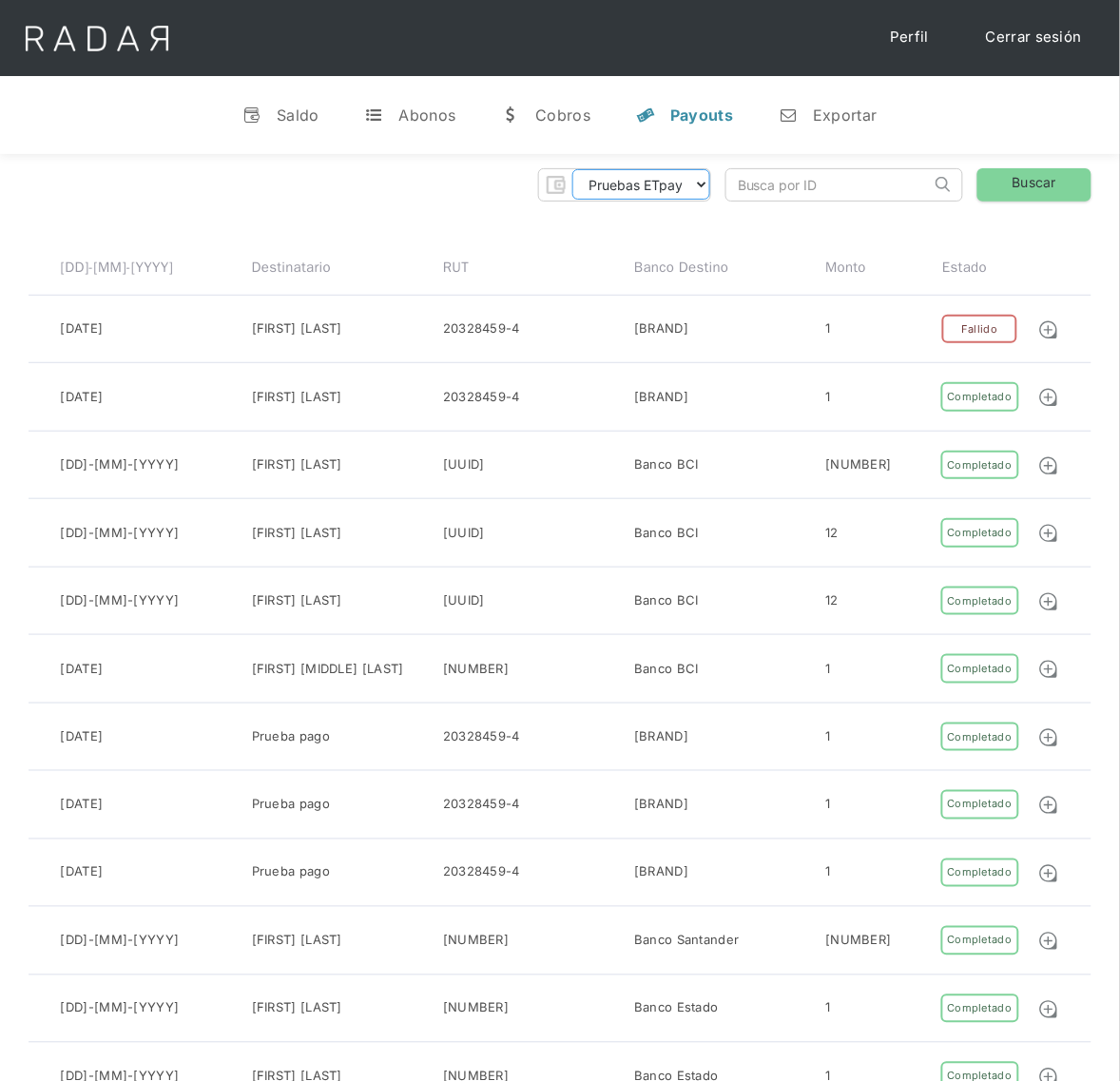 select on "etpay-cuenta-1001" 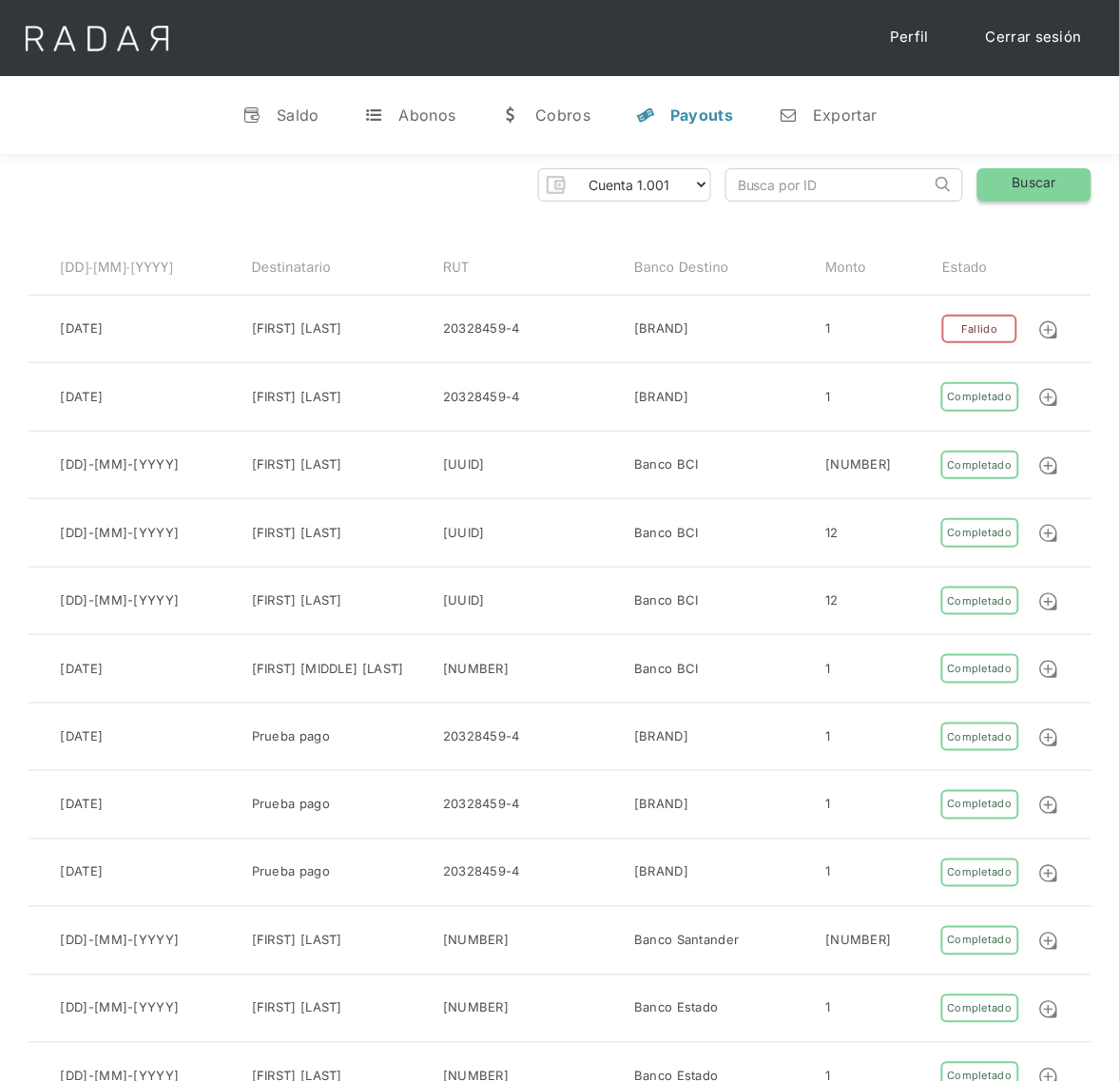 click on "Buscar" at bounding box center (1034, 184) 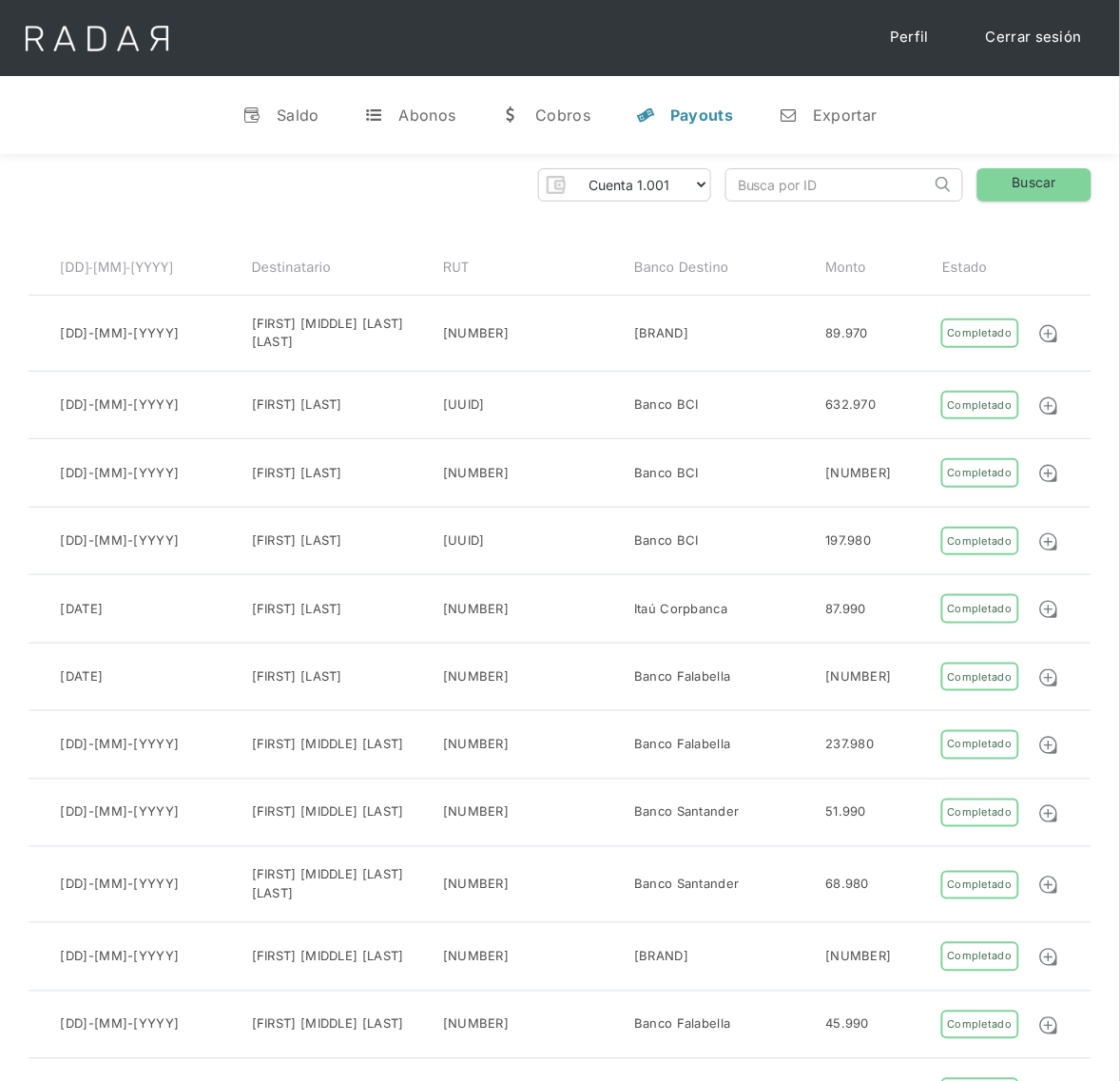 click at bounding box center [828, 184] 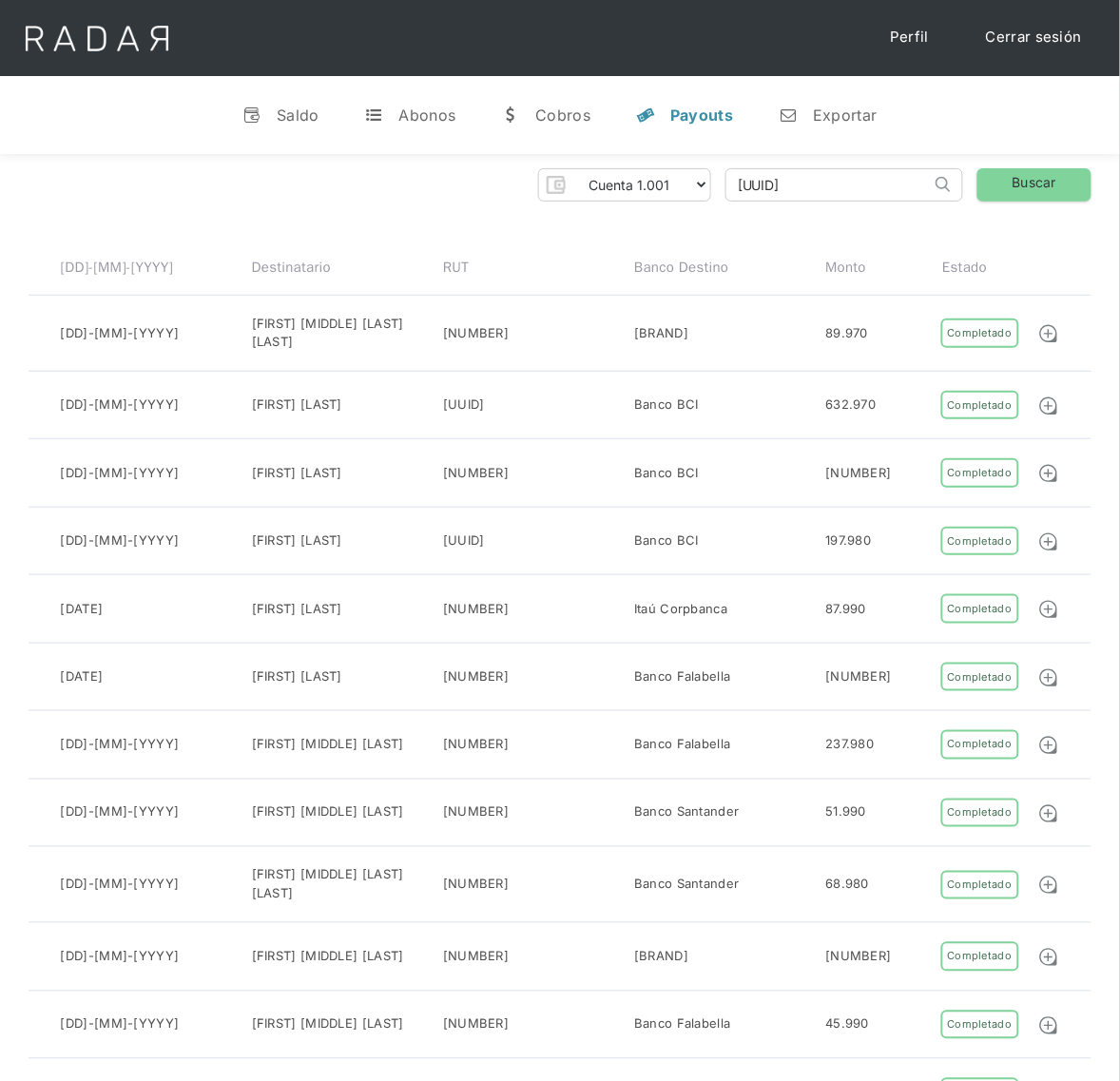 scroll, scrollTop: 0, scrollLeft: 96, axis: horizontal 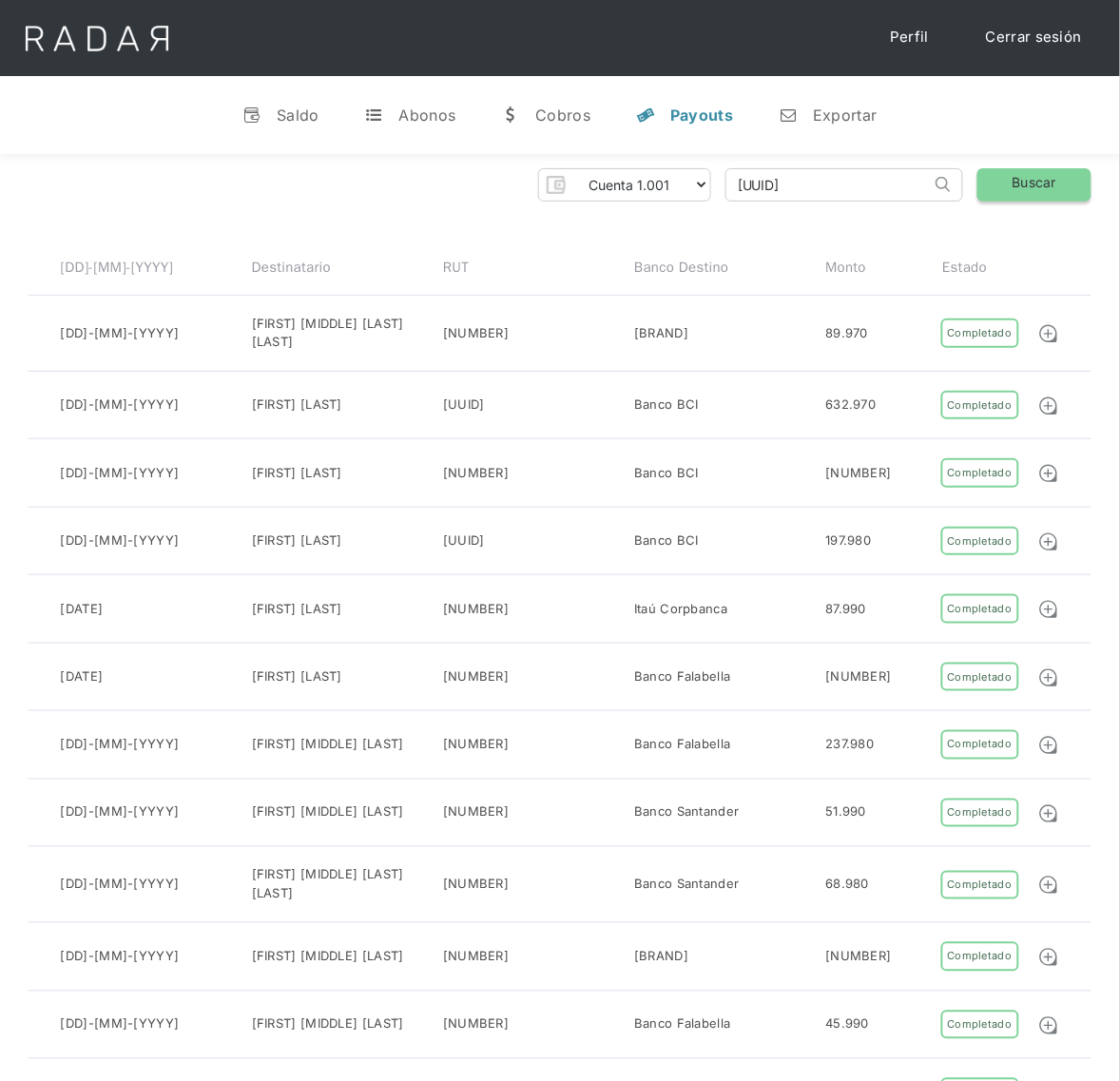 type on "[UUID]" 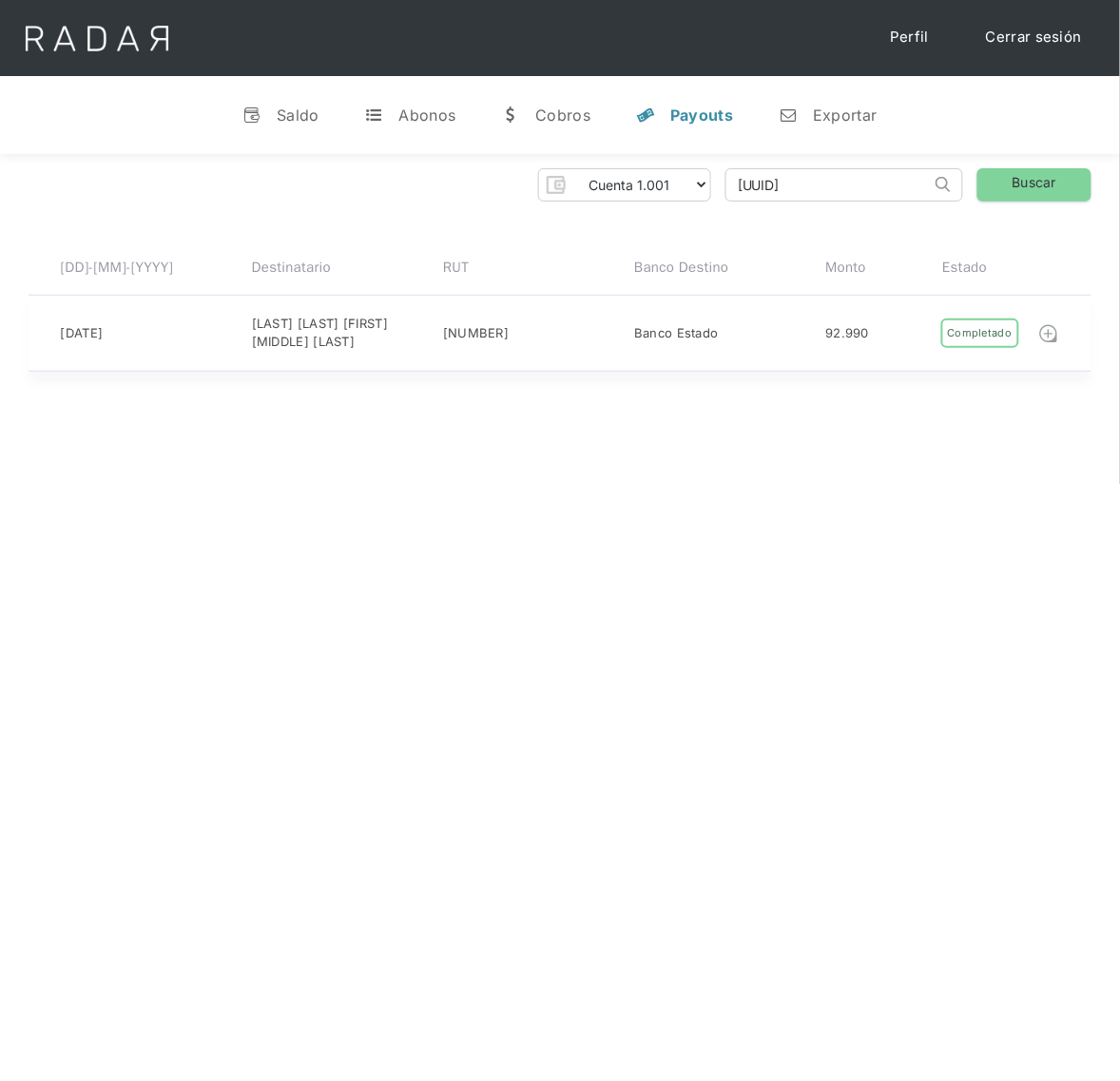 click at bounding box center (1049, 334) 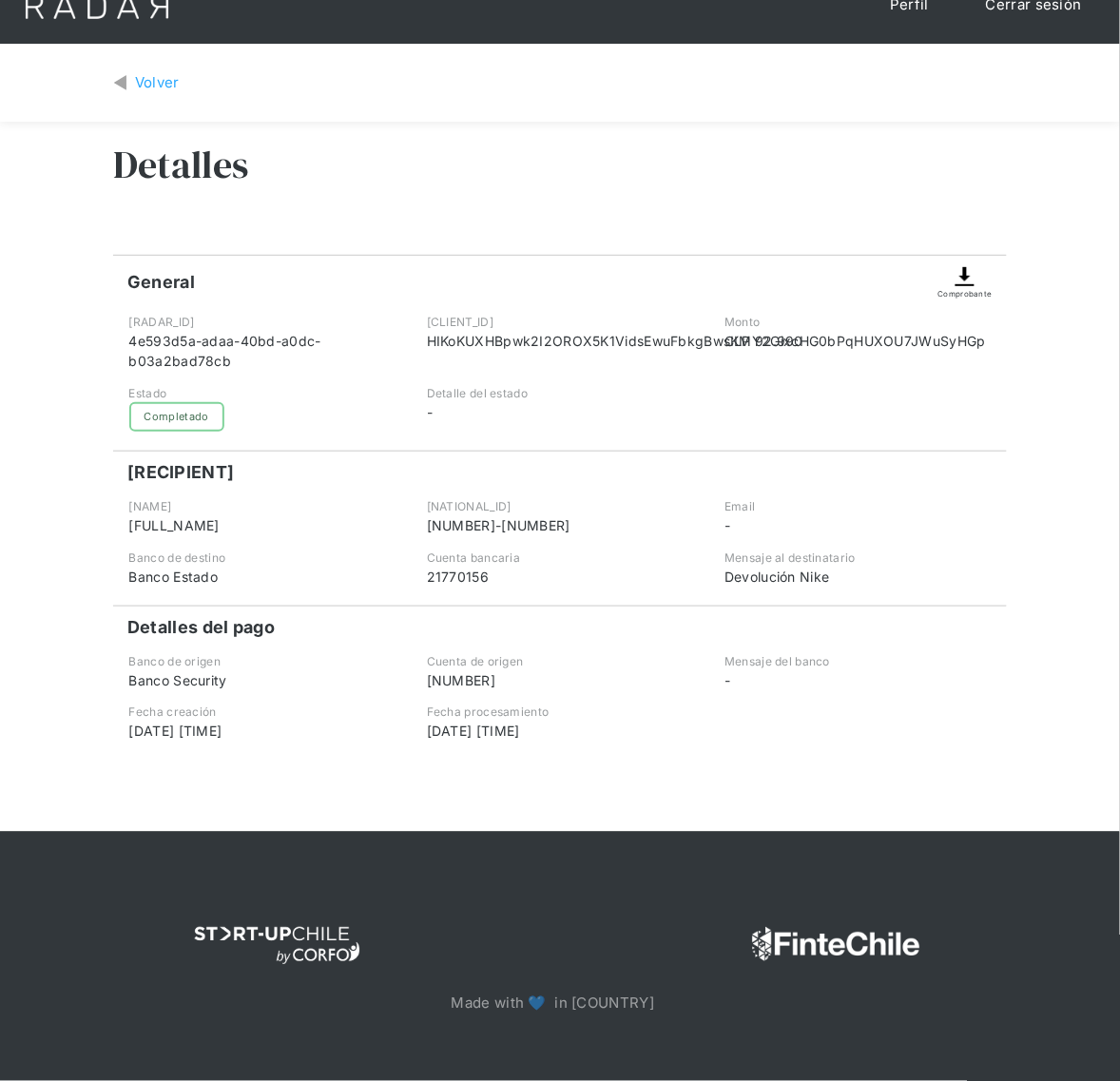 scroll, scrollTop: 50, scrollLeft: 0, axis: vertical 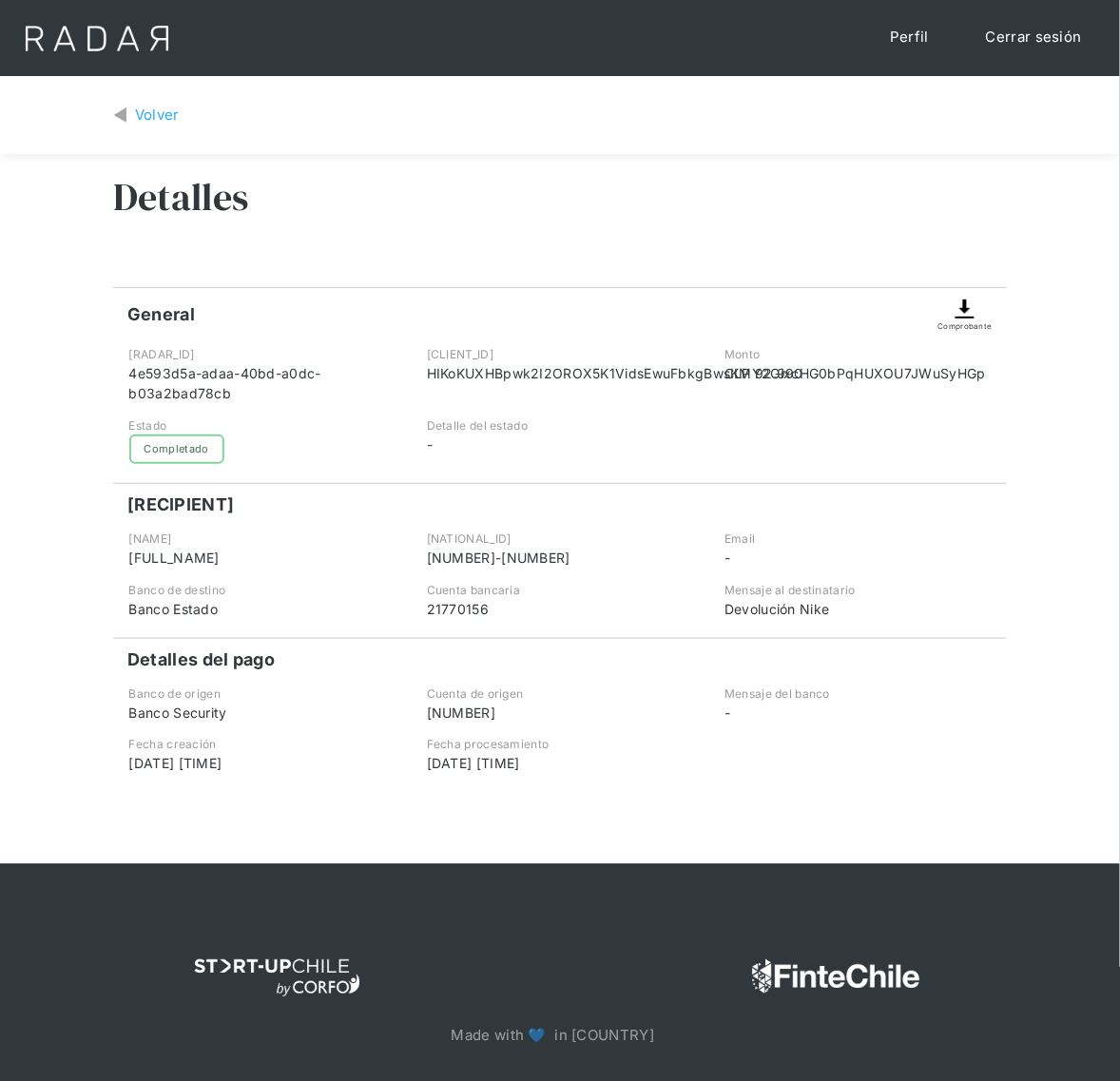 click on "Volver" at bounding box center [157, 115] 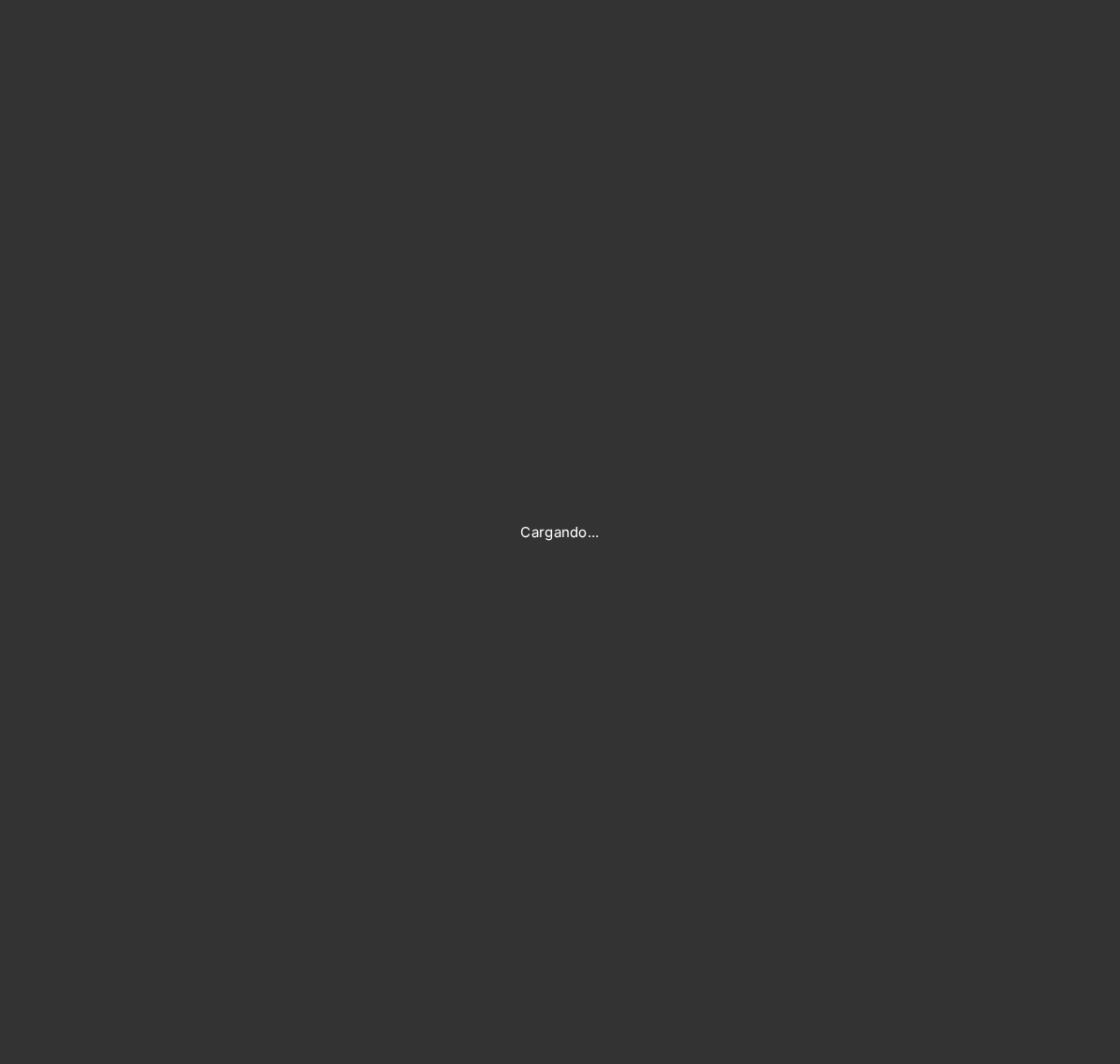 scroll, scrollTop: 0, scrollLeft: 0, axis: both 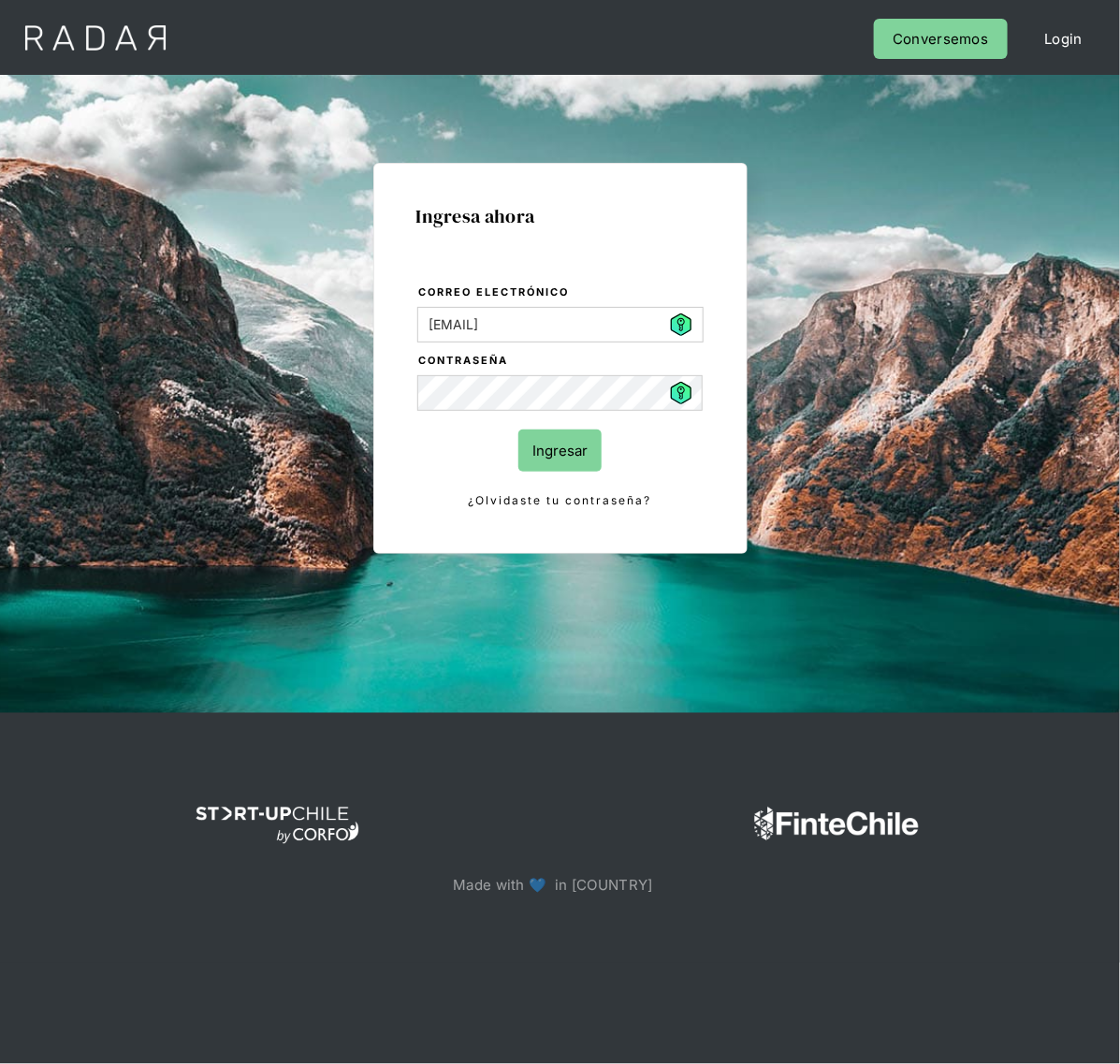 click on "Ingresar" at bounding box center [560, 450] 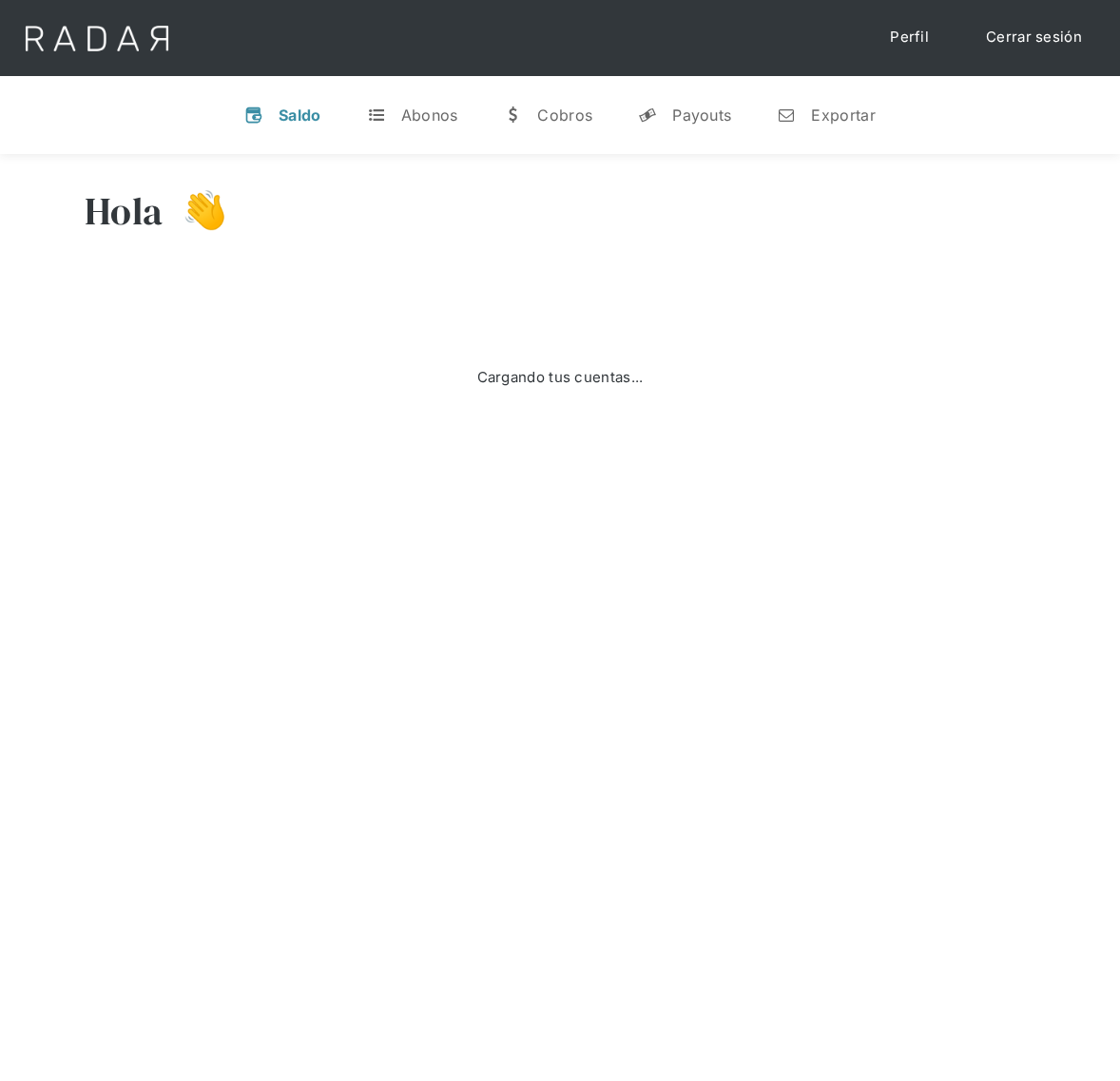 scroll, scrollTop: 0, scrollLeft: 0, axis: both 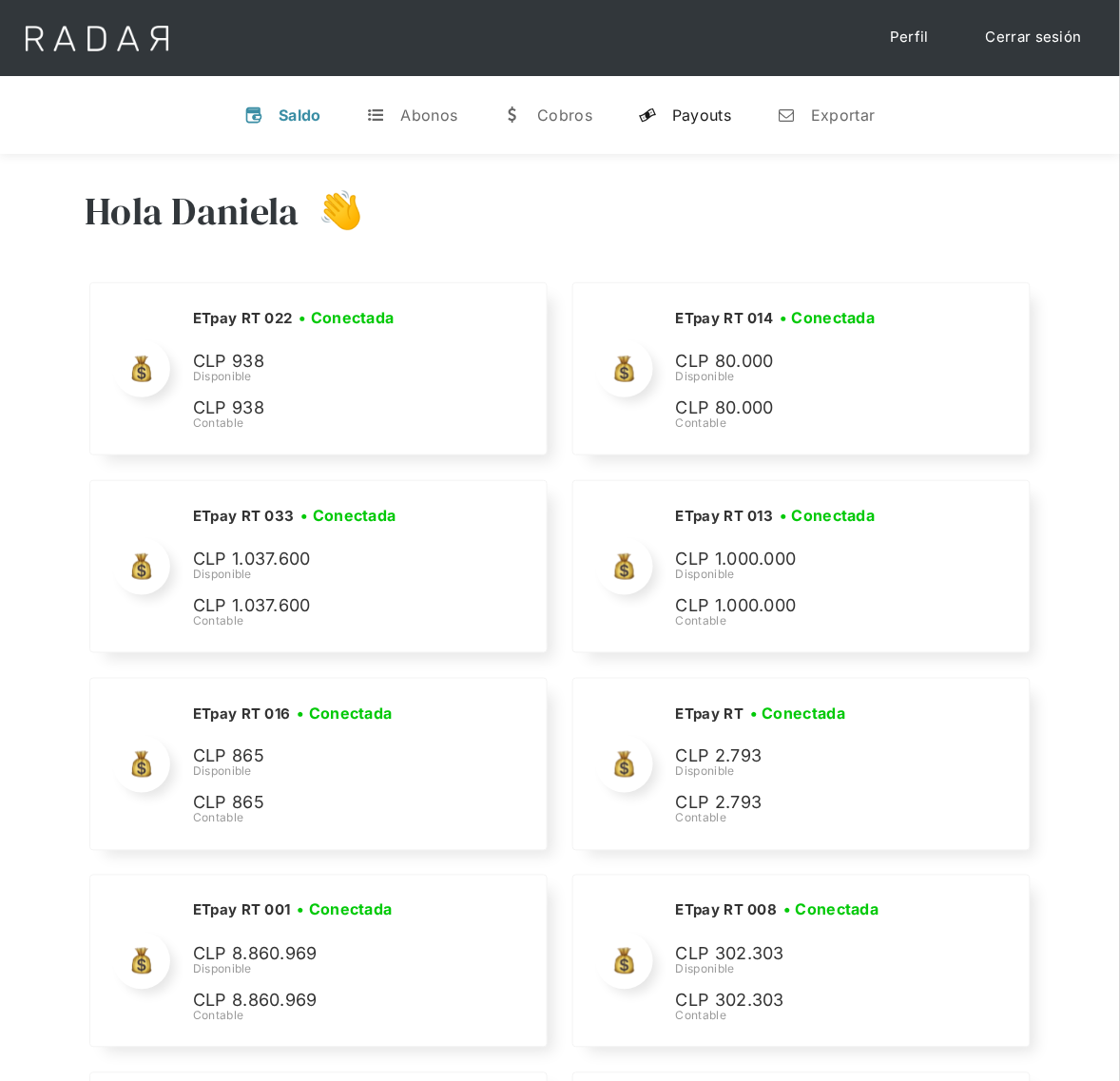 click on "Payouts" at bounding box center (702, 115) 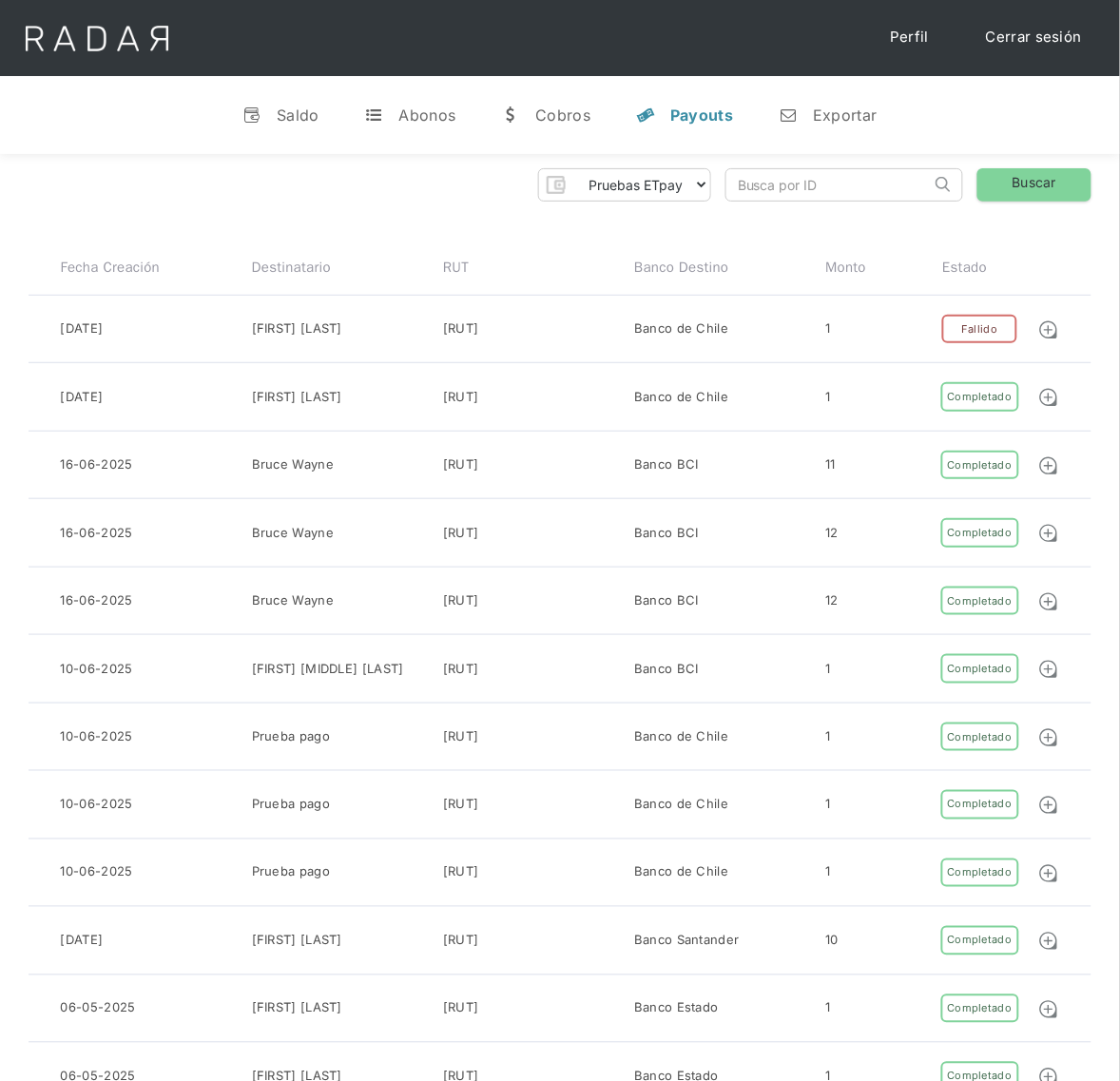 click on "Pruebas ETpay Cuenta 1.000 Cuenta 1.001 Cuenta 1.002 Cuenta 1.003 Cuenta 1.004 Cuenta 1.005 Cuenta 1.006 Cuenta 1.007 Cuenta 1.008 Cuenta 1.009 ETpay RT ETpay RT 001 ETpay RT 002 ETpay RT 003 ETpay RT 004 ETpay RT 005 ETpay RT 006 ETpay RT 007 ETpay RT 008 ETpay RT 009 ETpay RT 010 ETpay RT 011 ETpay RT 012 ETpay RT 013 ETpay RT 014 ETpay RT 015 ETpay RT 016 ETpay RT 017 ETpay RT 018 ETpay RT 019 ETpay RT 020 ETpay RT 021 ETpay RT 022 ETpay RT 023 ETpay RT 024 ETpay RT 025 ETpay RT 026 ETpay RT 027 ETpay RT 028 ETpay RT 029 ETpay RT 030 ETpay RT 031 ETpay RT 032 ETpay RT 033 ETpay RT 034 ETpay RT 035 ETpay RT 036 ETpay RT 037 ETpay RT 038" at bounding box center (625, 184) 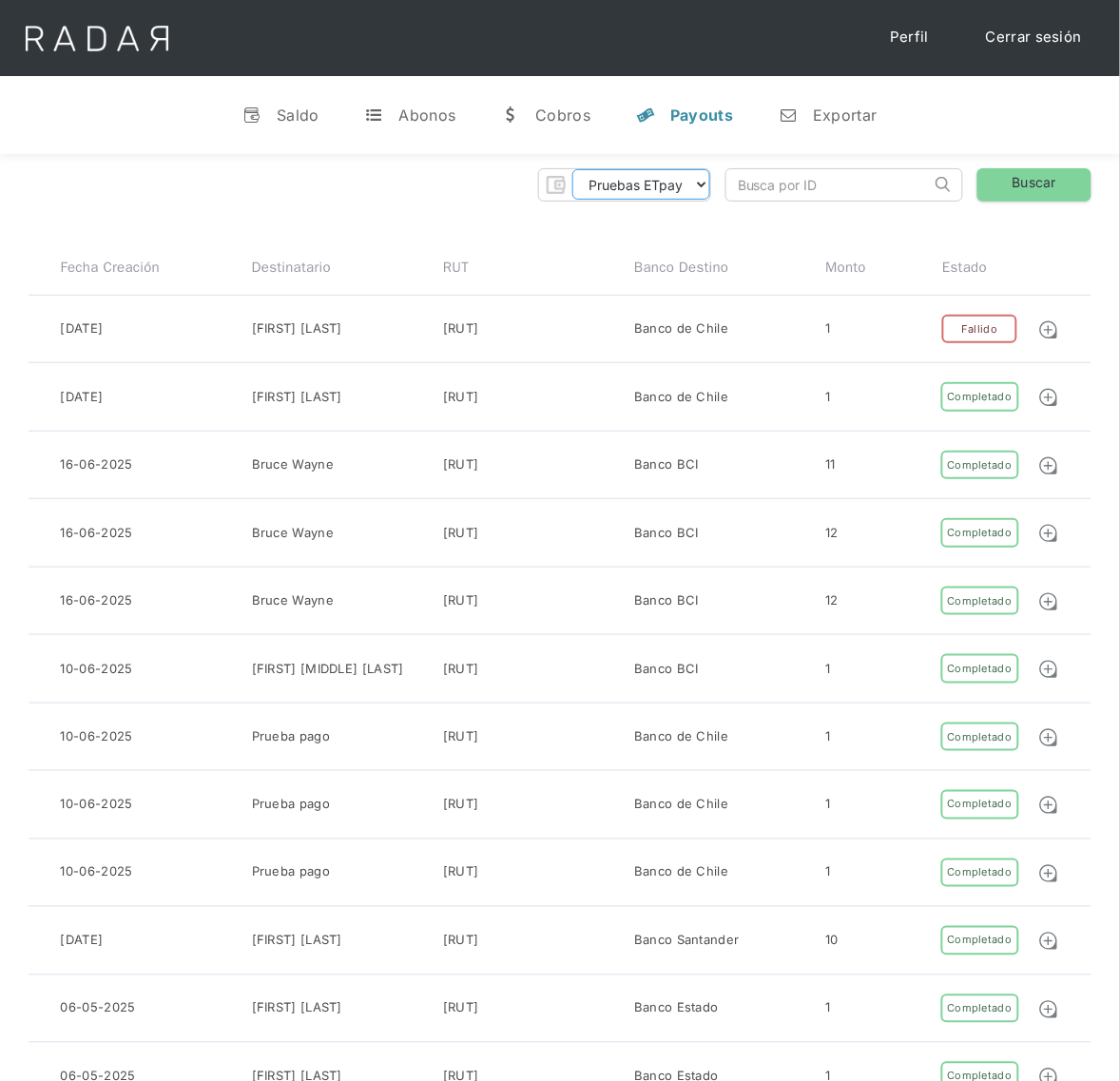 click on "Pruebas ETpay Cuenta 1.000 Cuenta 1.001 Cuenta 1.002 Cuenta 1.003 Cuenta 1.004 Cuenta 1.005 Cuenta 1.006 Cuenta 1.007 Cuenta 1.008 Cuenta 1.009 ETpay RT ETpay RT 001 ETpay RT 002 ETpay RT 003 ETpay RT 004 ETpay RT 005 ETpay RT 006 ETpay RT 007 ETpay RT 008 ETpay RT 009 ETpay RT 010 ETpay RT 011 ETpay RT 012 ETpay RT 013 ETpay RT 014 ETpay RT 015 ETpay RT 016 ETpay RT 017 ETpay RT 018 ETpay RT 019 ETpay RT 020 ETpay RT 021 ETpay RT 022 ETpay RT 023 ETpay RT 024 ETpay RT 025 ETpay RT 026 ETpay RT 027 ETpay RT 028 ETpay RT 029 ETpay RT 030 ETpay RT 031 ETpay RT 032 ETpay RT 033 ETpay RT 034 ETpay RT 035 ETpay RT 036 ETpay RT 037 ETpay RT 038" at bounding box center (641, 184) 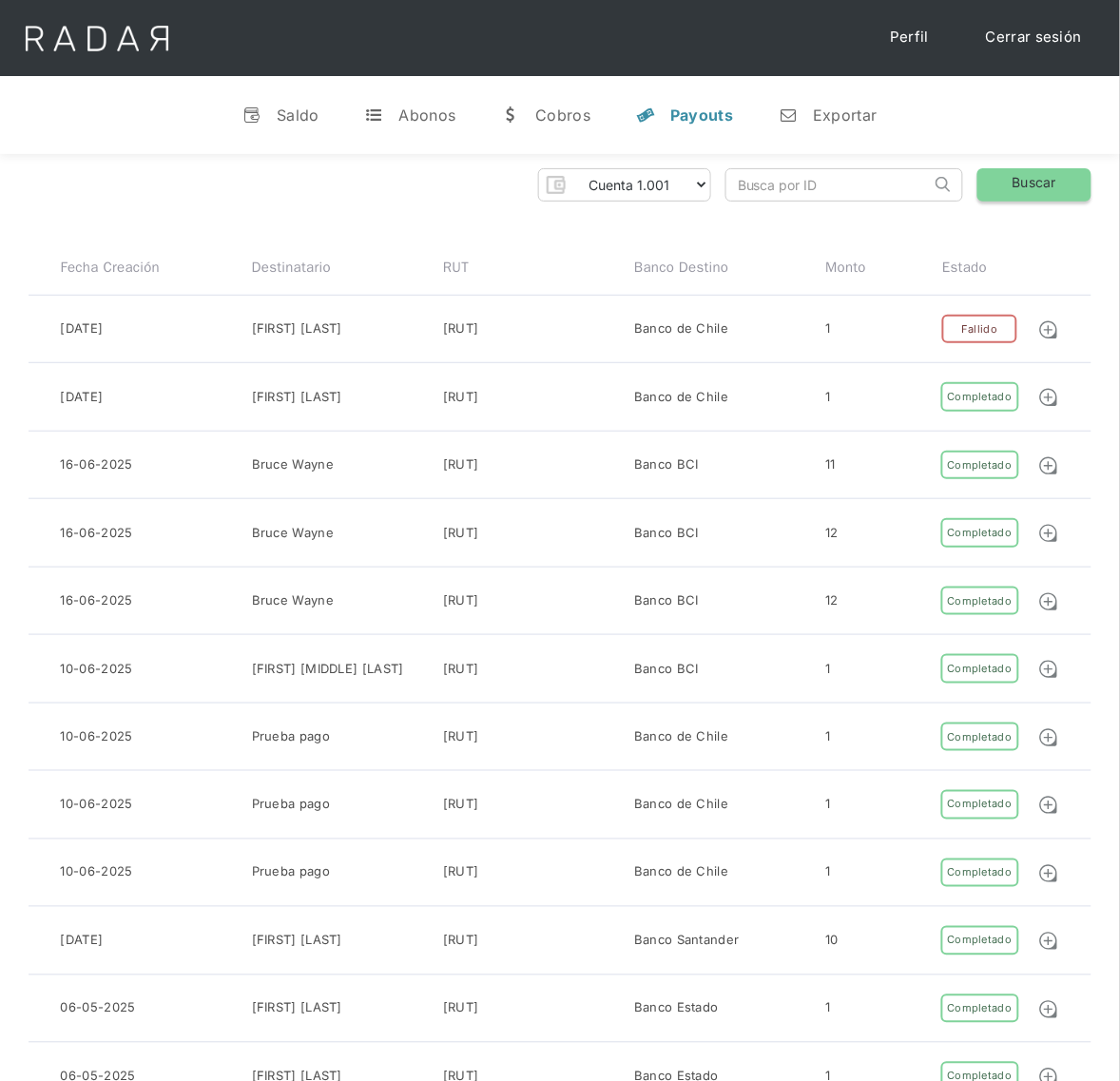 click on "Buscar" at bounding box center (1034, 184) 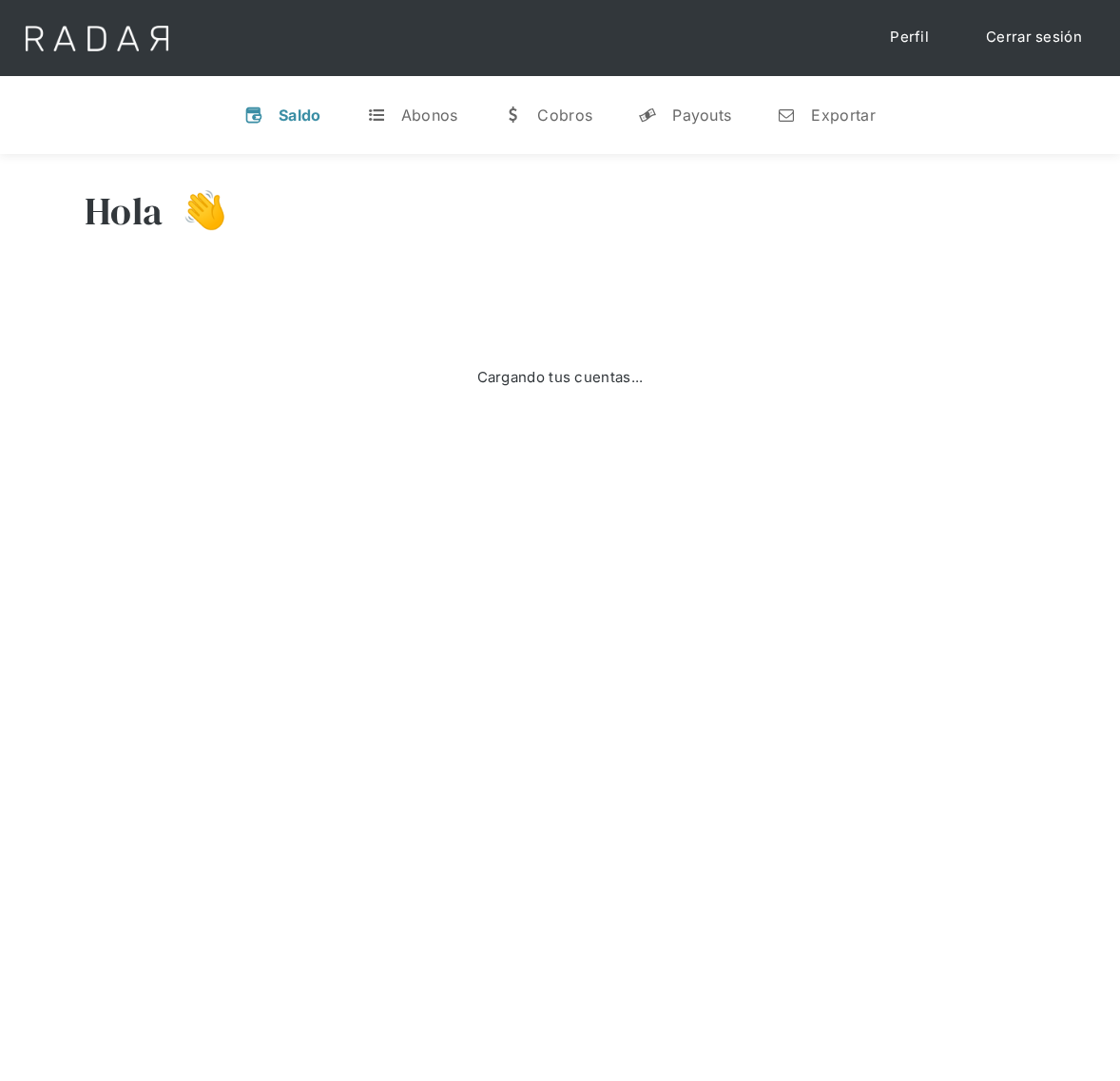 scroll, scrollTop: 0, scrollLeft: 0, axis: both 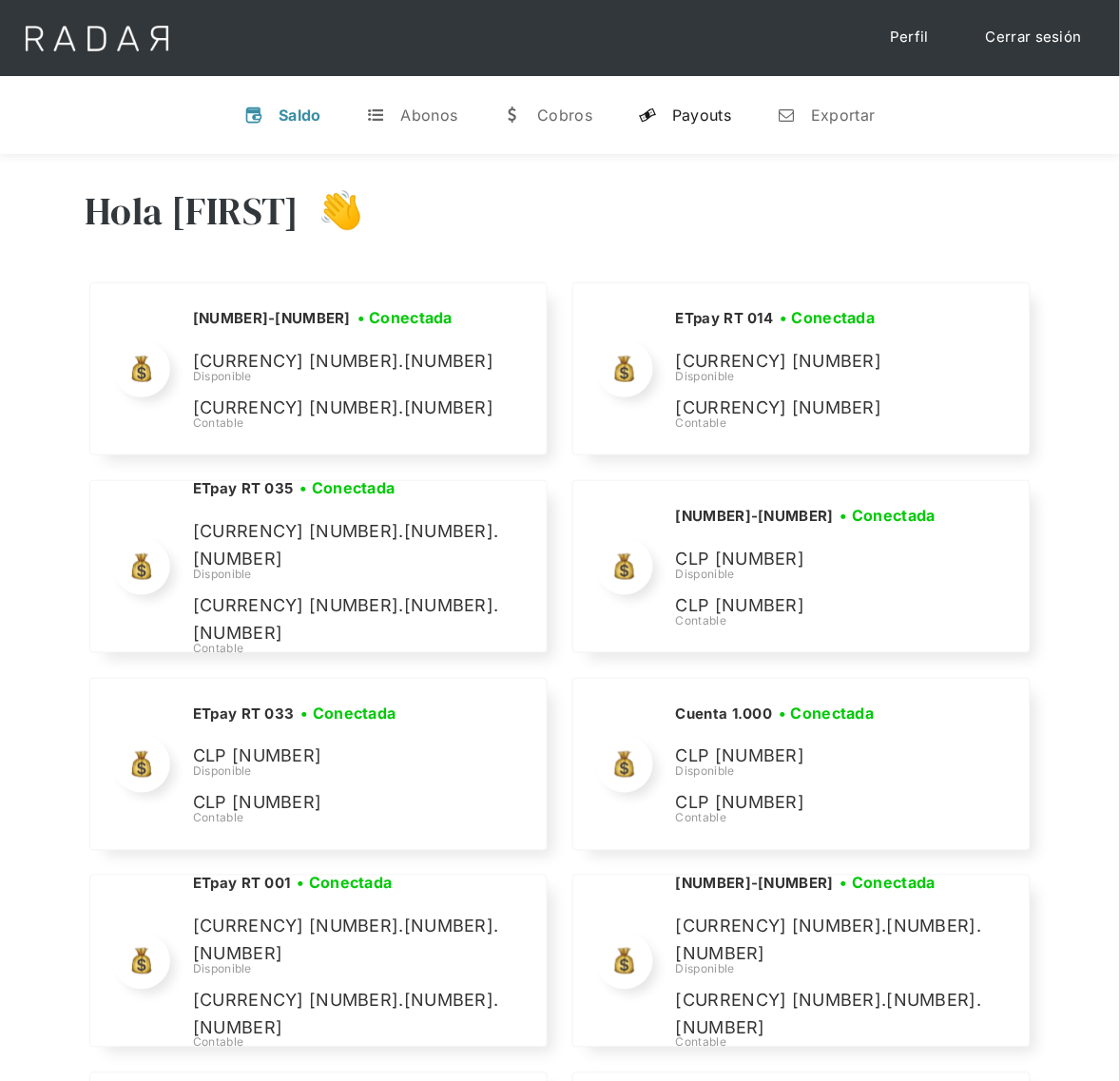 drag, startPoint x: 689, startPoint y: 109, endPoint x: 725, endPoint y: 130, distance: 41.677332 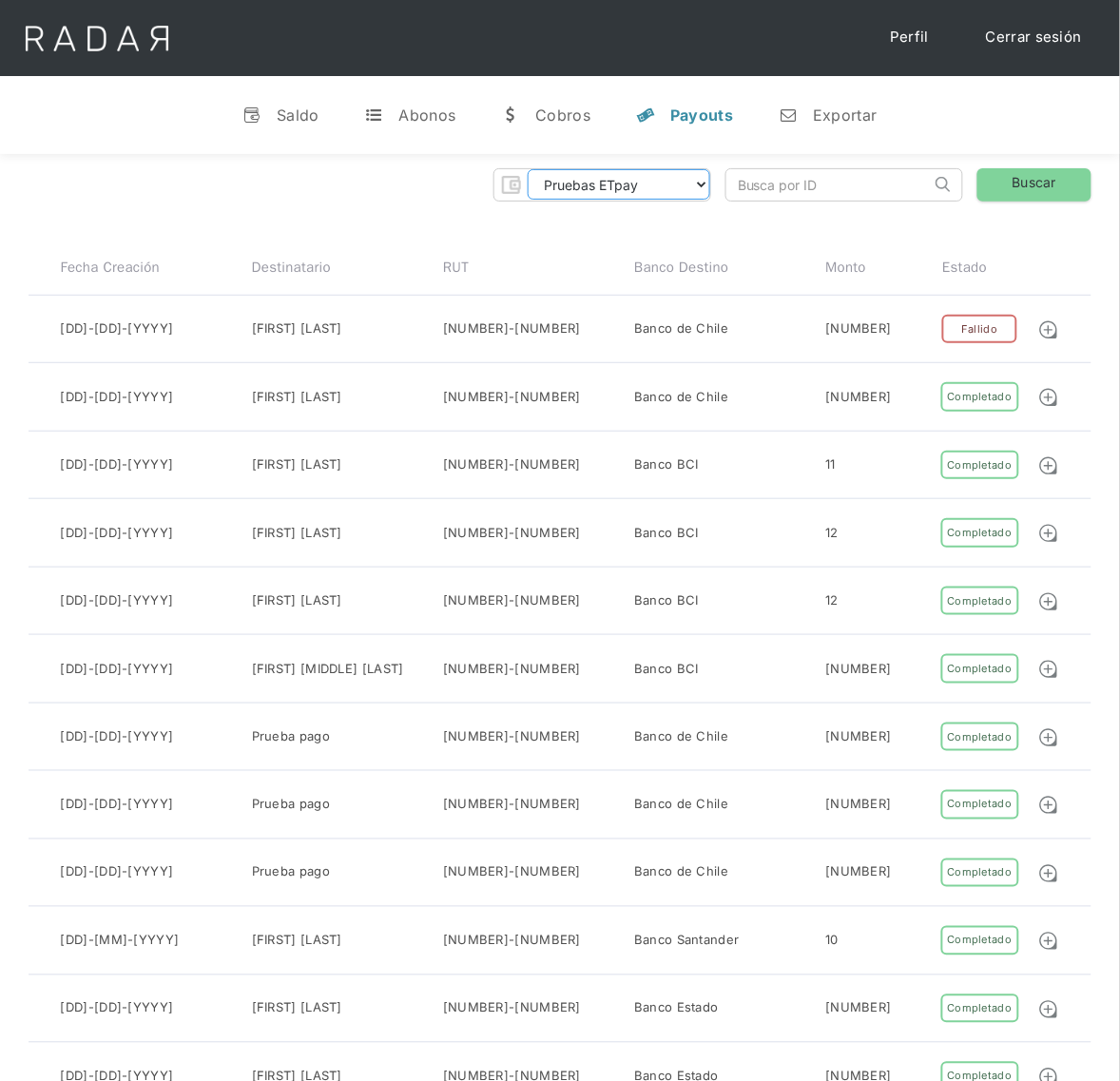 drag, startPoint x: 704, startPoint y: 179, endPoint x: 701, endPoint y: 196, distance: 17.262677 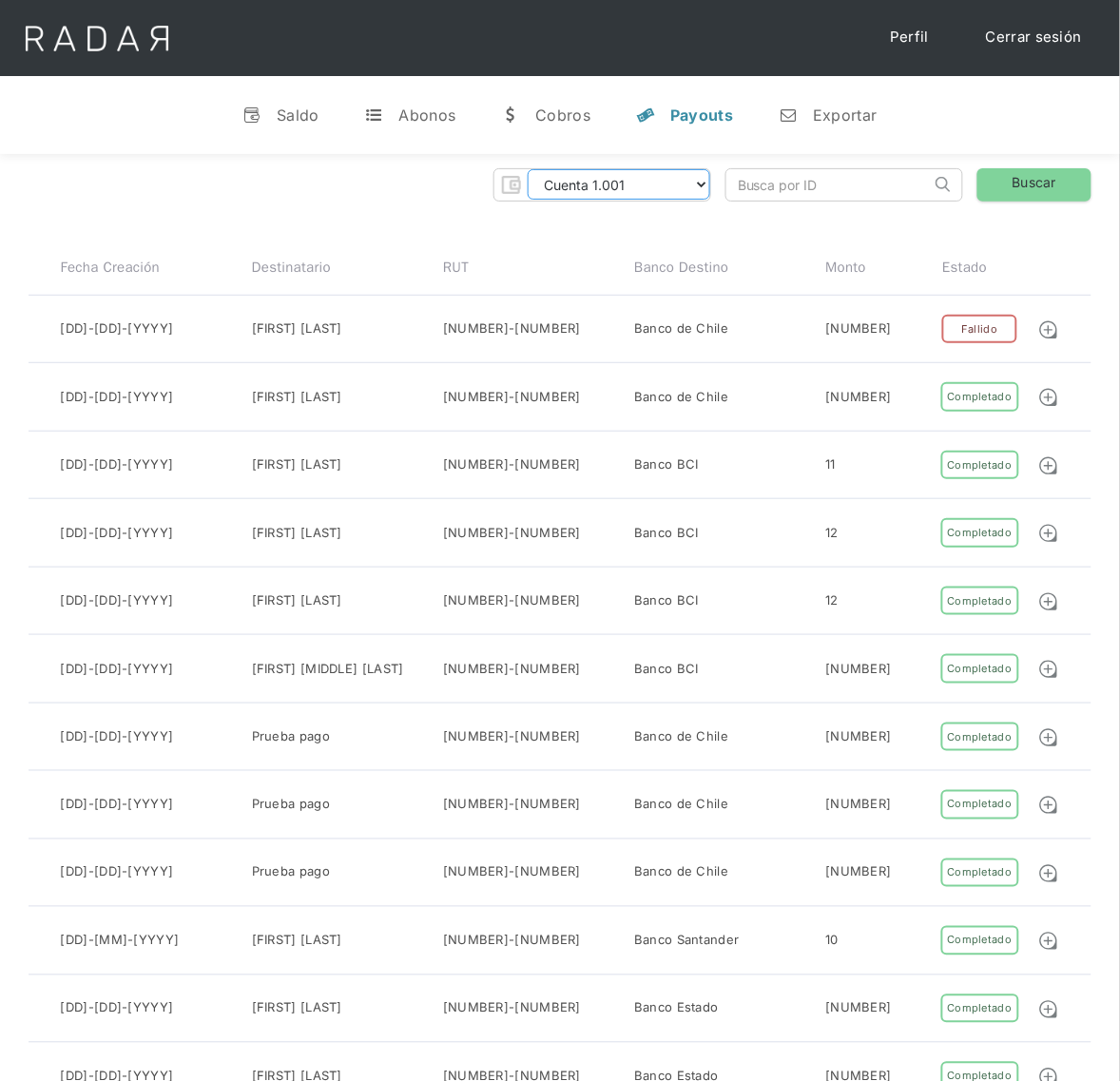 click on "Pruebas ETpay Cuenta 1.000 Cuenta 1.001 Cuenta 1.002 Cuenta 1.003 Cuenta 1.004 Cuenta 1.005 Cuenta 1.006 Cuenta 1.007 Cuenta 1.008 Cuenta 1.009 ETpay RT ETpay RT 001 ETpay RT 002 ETpay RT 003 ETpay RT 004 ETpay RT 005 ETpay RT 006 ETpay RT 007 ETpay RT 008 ETpay RT 009 ETpay RT 010 ETpay RT 011 ETpay RT 012 ETpay RT 013 ETpay RT 014 ETpay RT 015 ETpay RT 016 ETpay RT 017 ETpay RT 018 ETpay RT 019 ETpay RT 020 ETpay RT 021 ETpay RT 022 ETpay RT 023 ETpay RT 024 ETpay RT 025 ETpay RT 026 ETpay RT 027 ETpay RT 028 ETpay RT 029 ETpay RT 030 ETpay RT 031 ETpay RT 032 ETpay RT 033 ETpay RT 034 ETpay RT 035 ETpay RT 036 ETpay RT 037 ETpay RT 038" at bounding box center [619, 184] 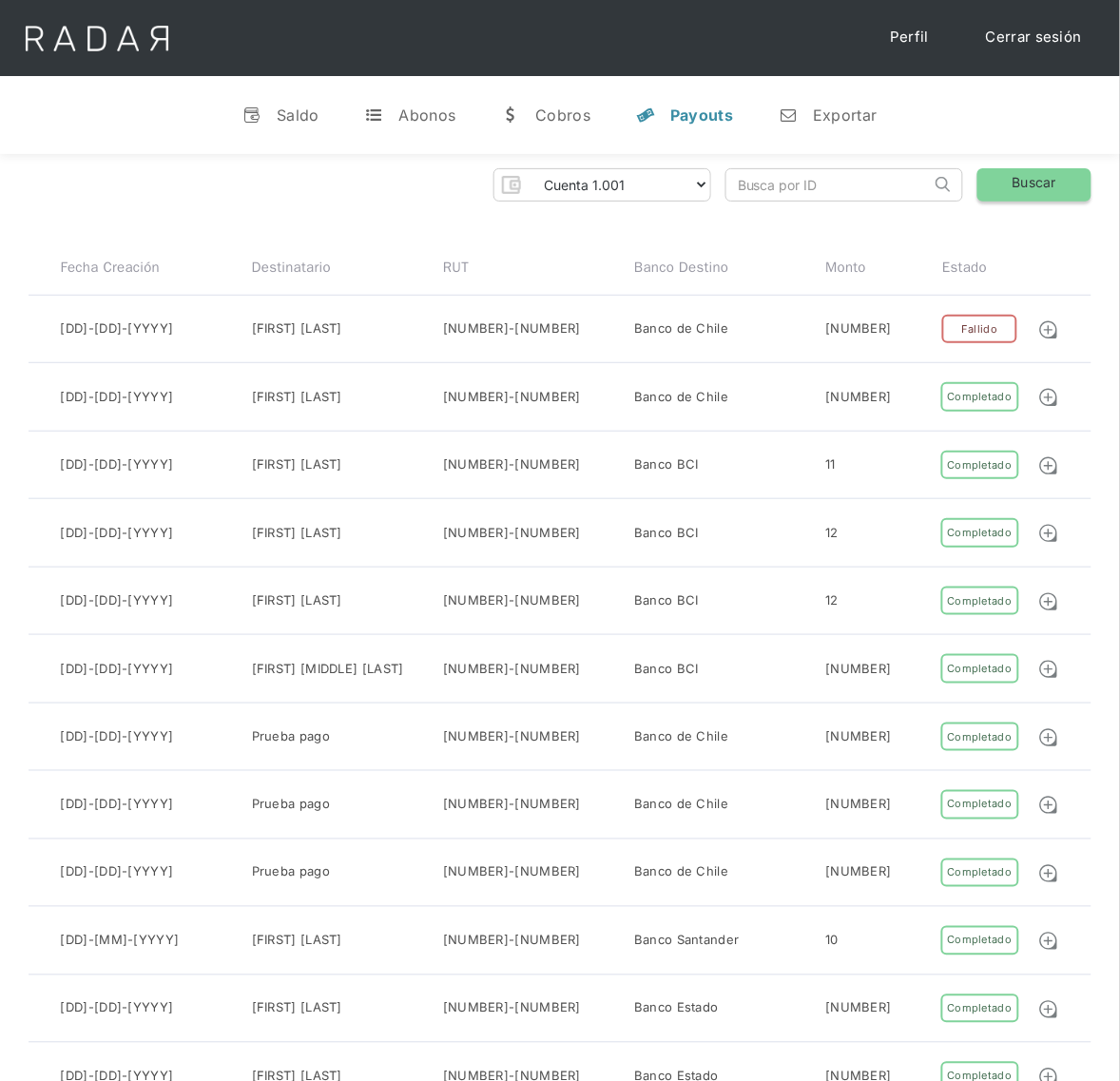 click on "Buscar" at bounding box center [1034, 184] 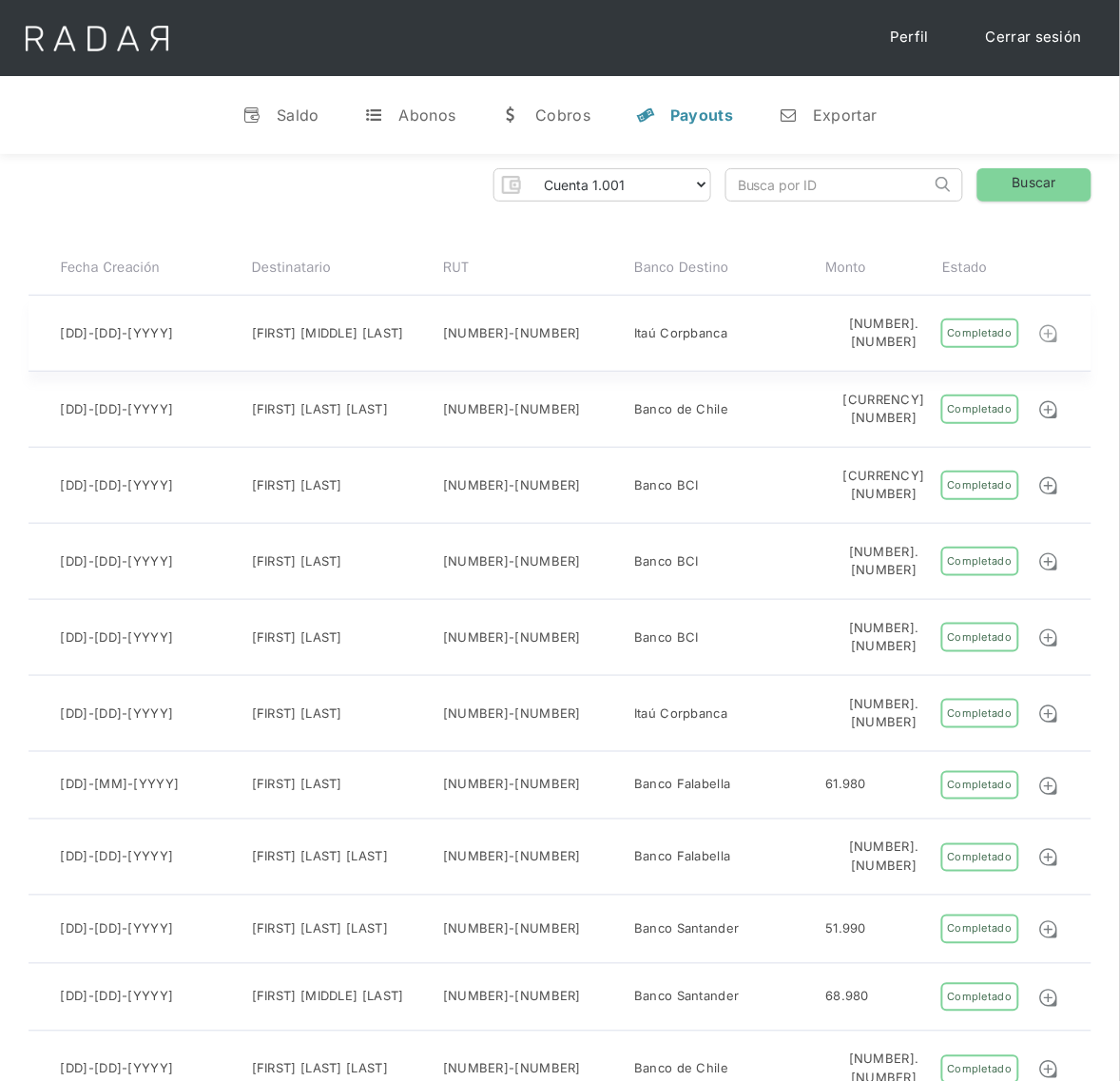 click at bounding box center (1049, 334) 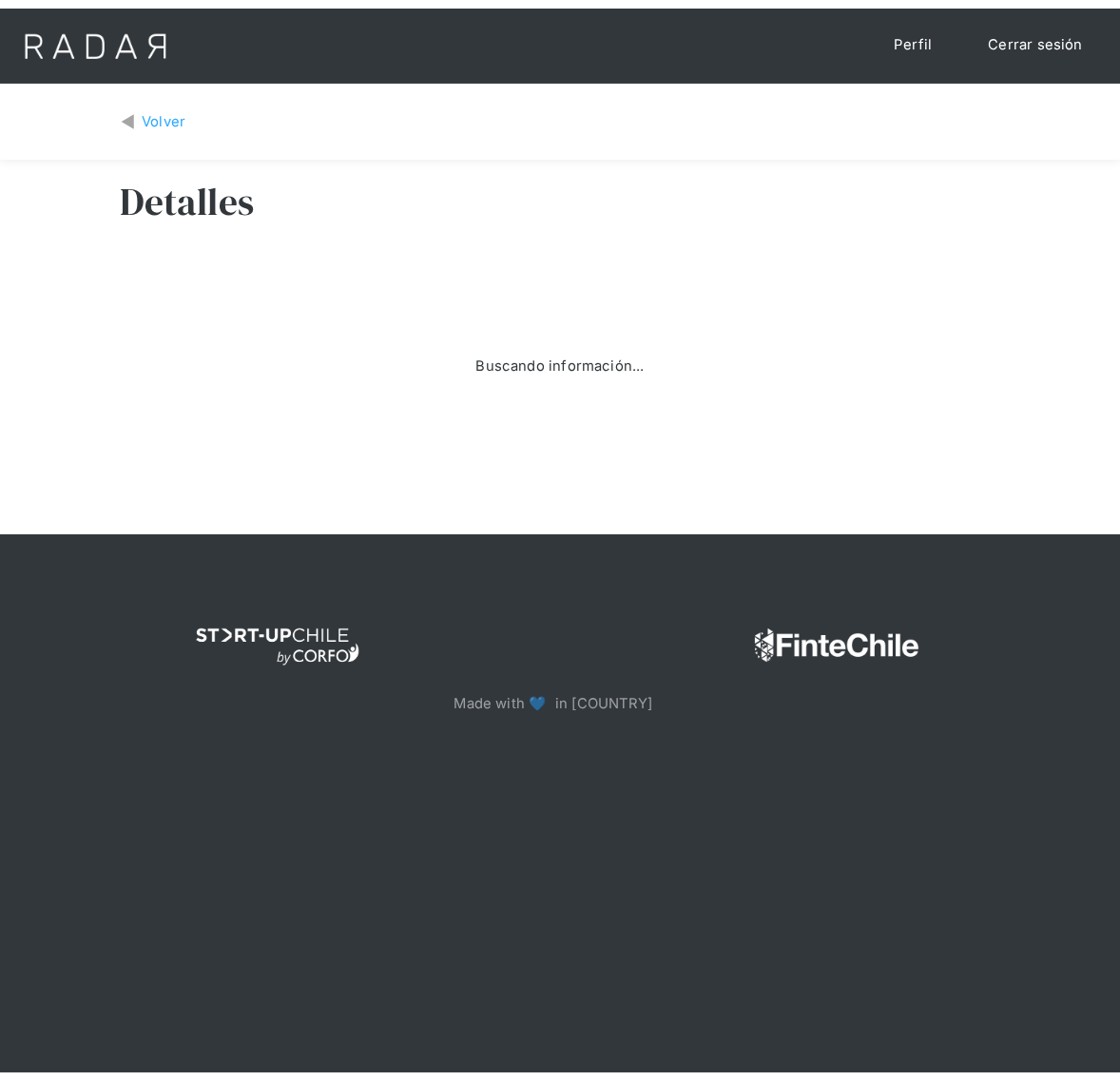 scroll, scrollTop: 0, scrollLeft: 0, axis: both 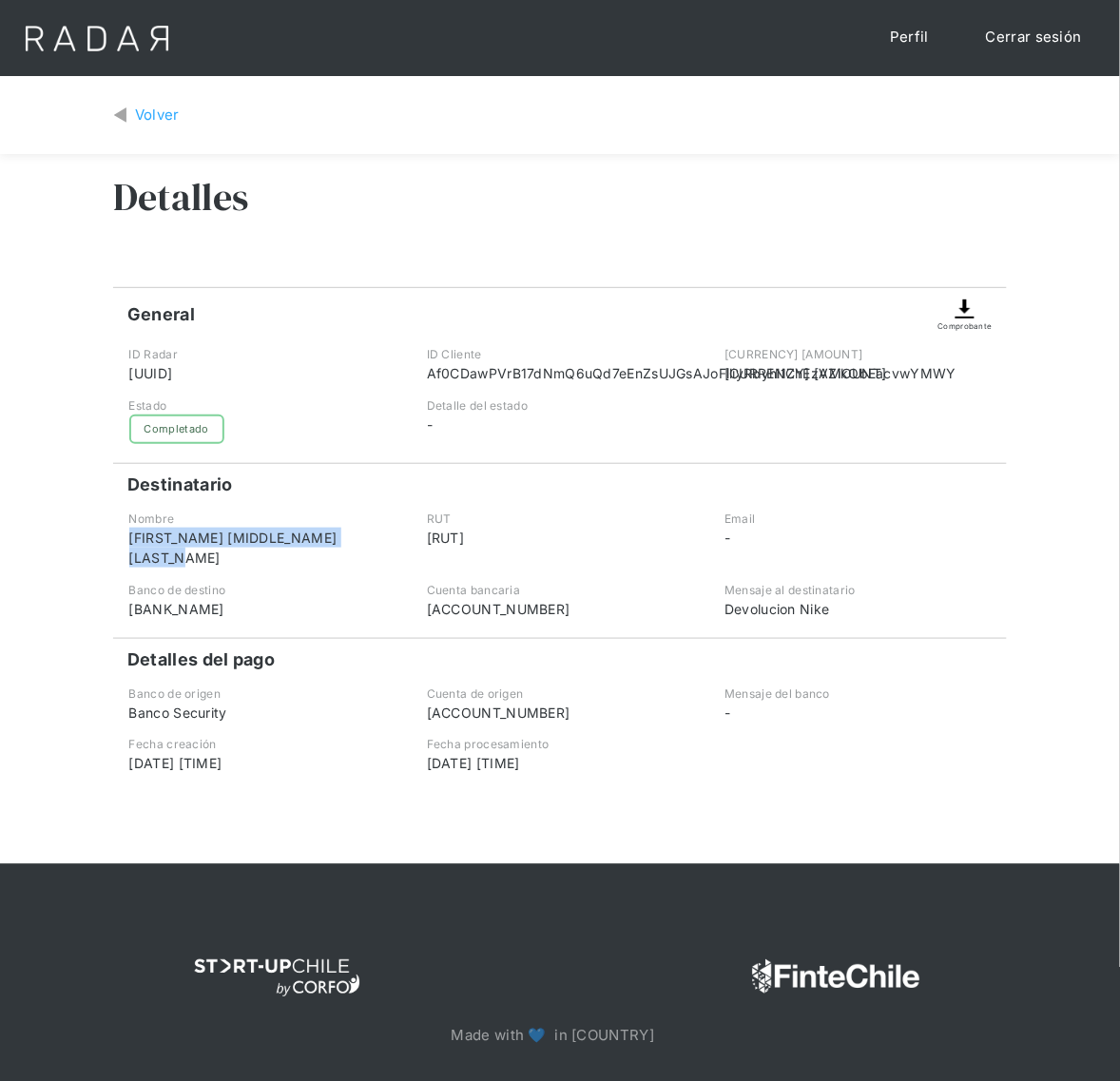 drag, startPoint x: 363, startPoint y: 557, endPoint x: 109, endPoint y: 550, distance: 254.0964 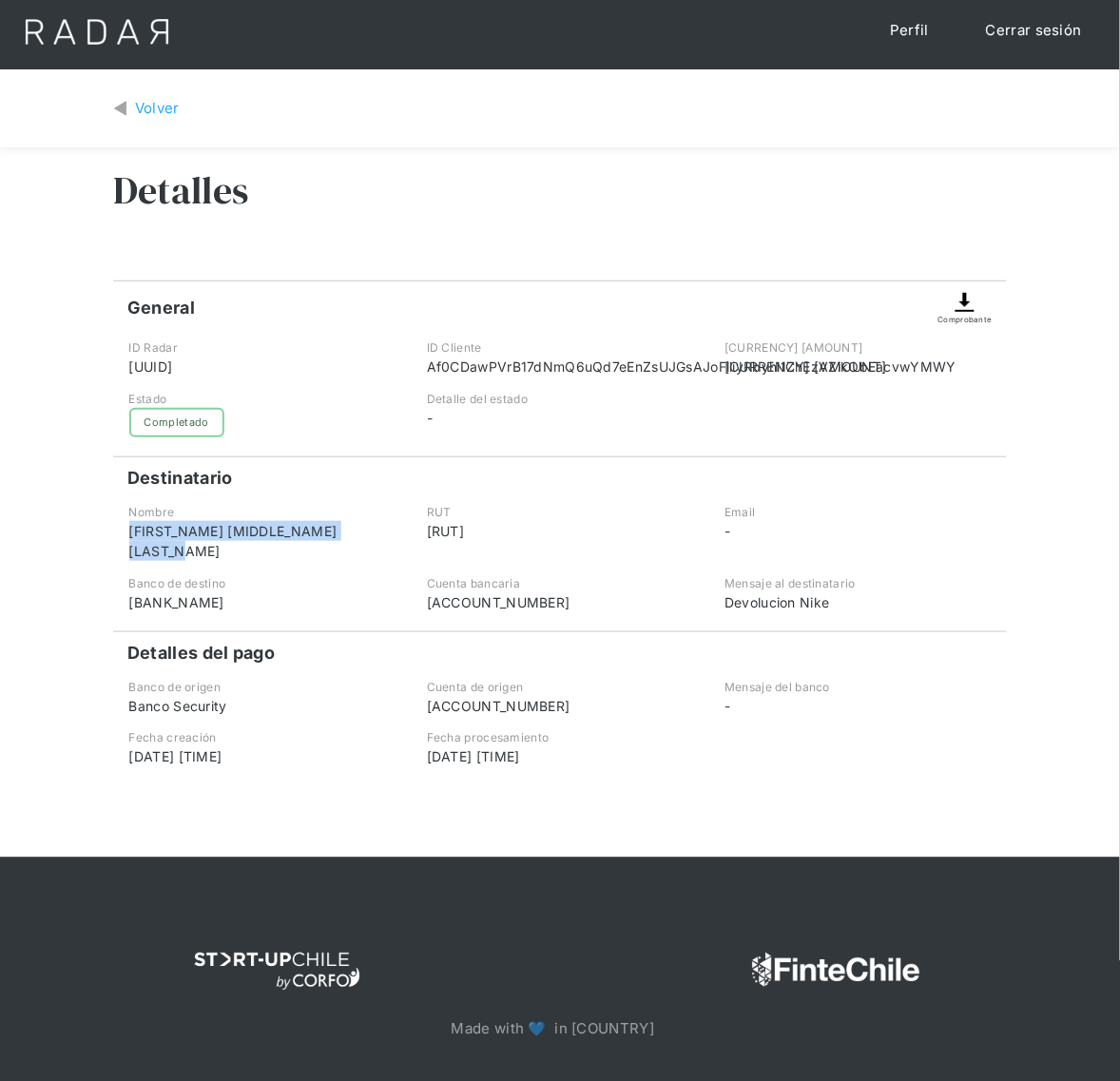 scroll, scrollTop: 0, scrollLeft: 0, axis: both 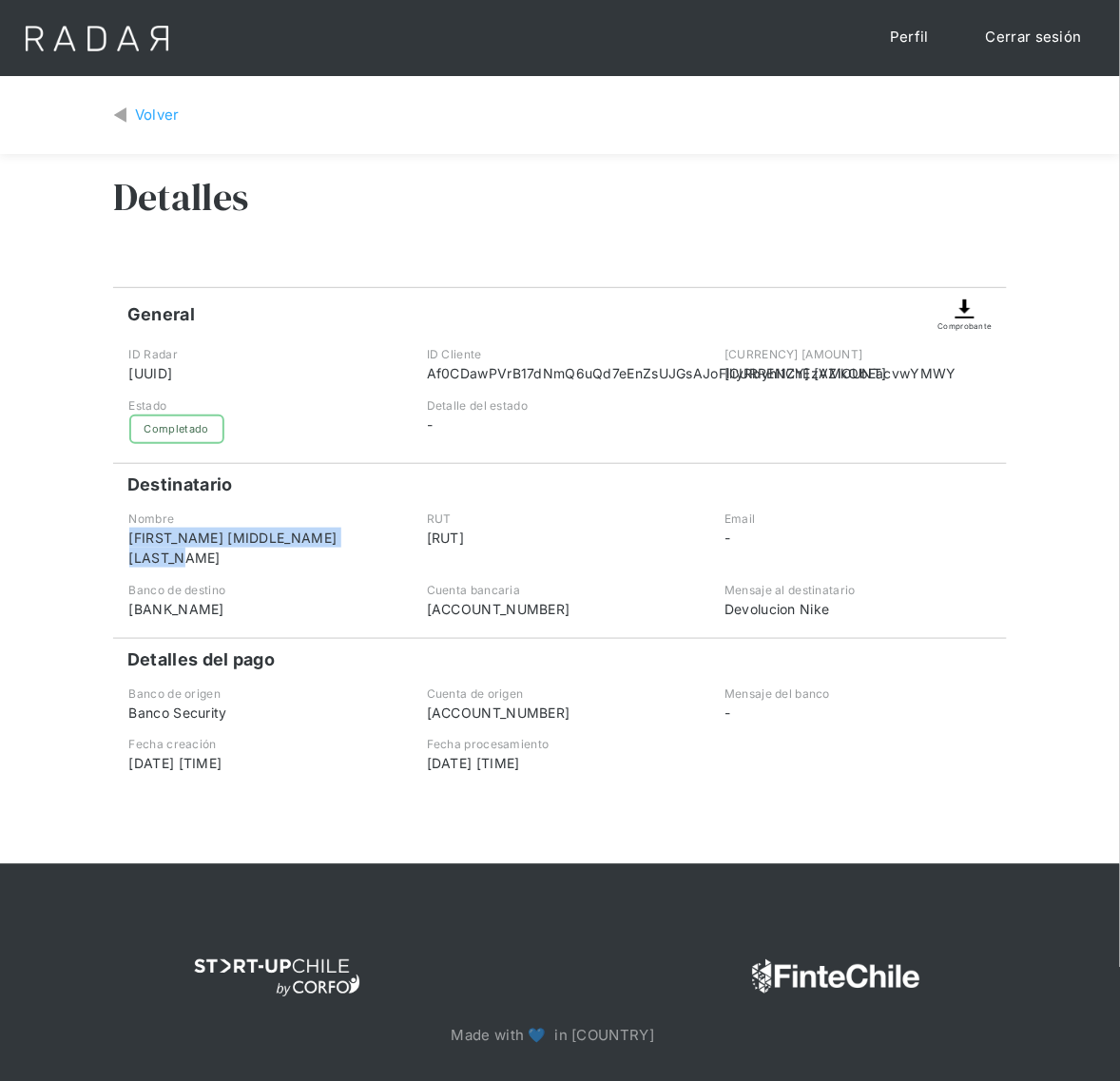 click at bounding box center (965, 309) 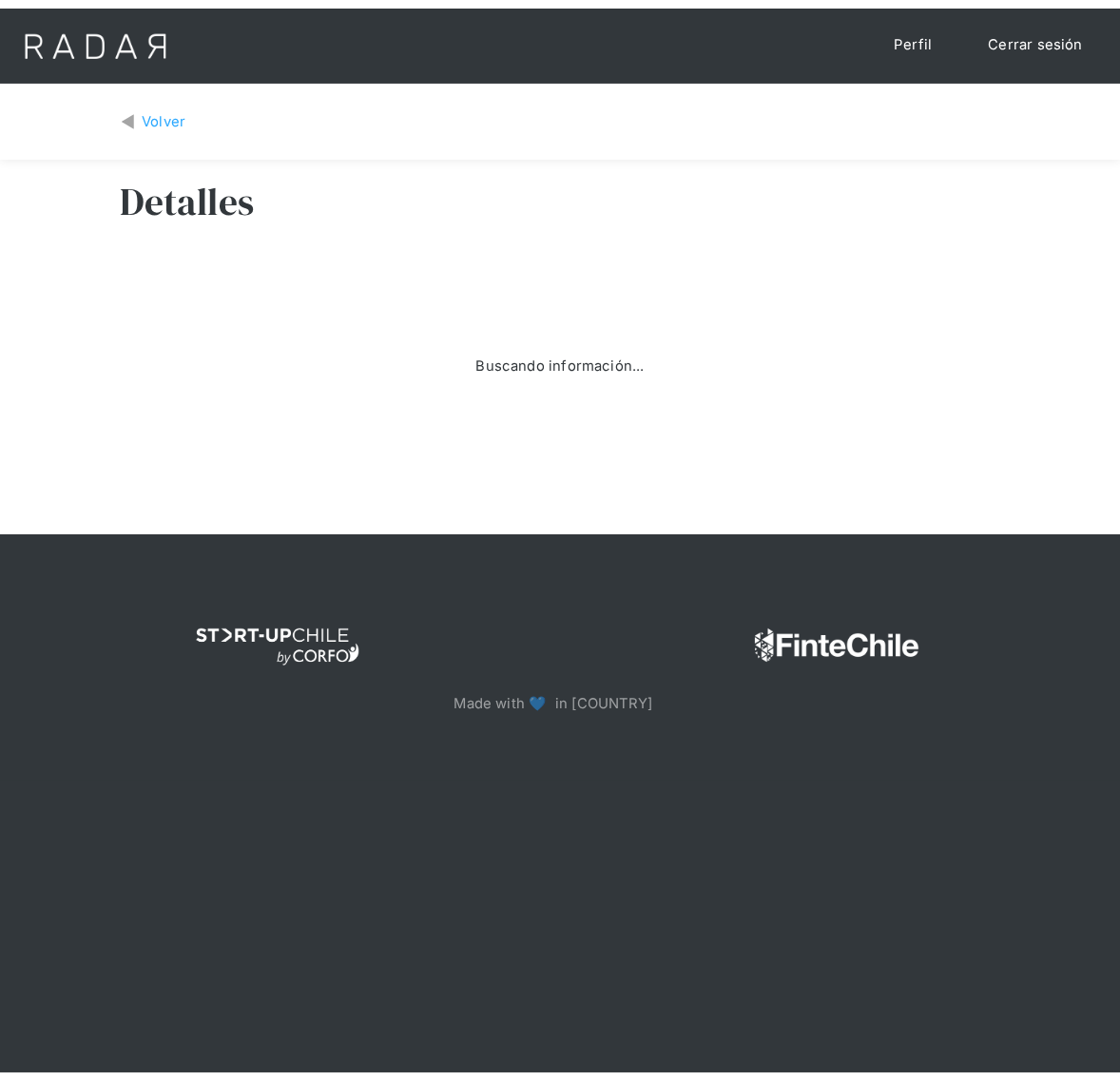 scroll, scrollTop: 0, scrollLeft: 0, axis: both 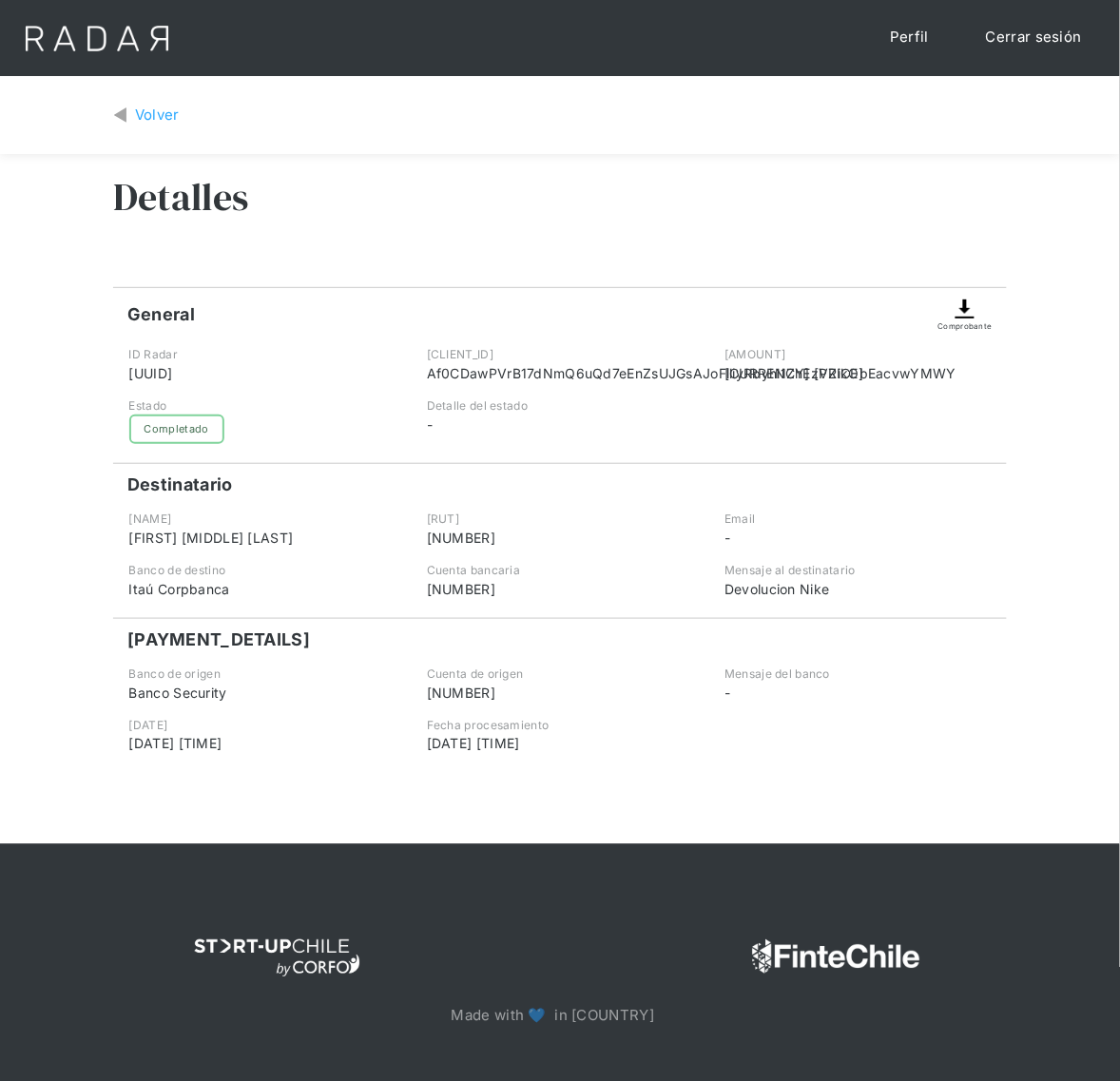 click at bounding box center [965, 309] 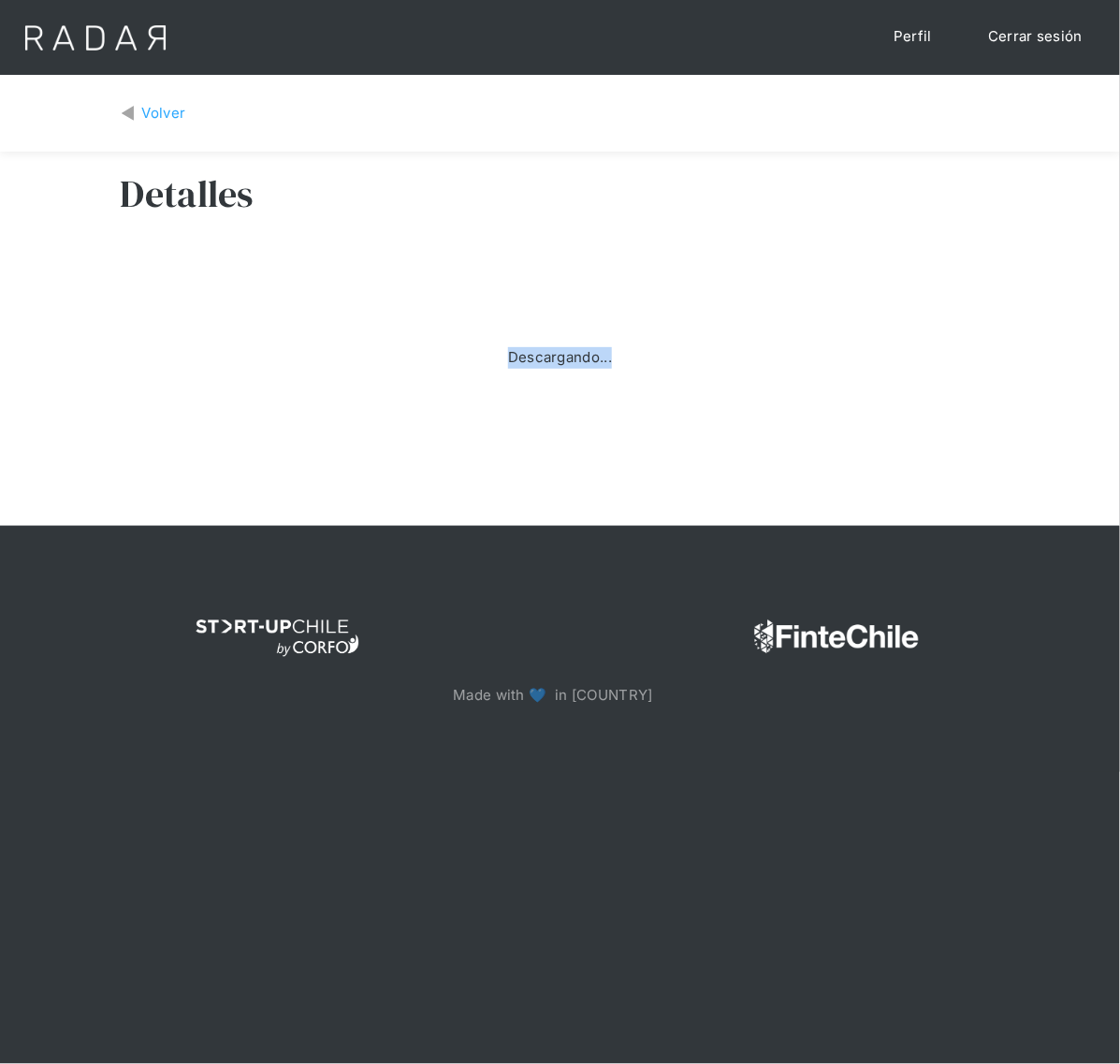 click on "Descargando..." at bounding box center (560, 357) 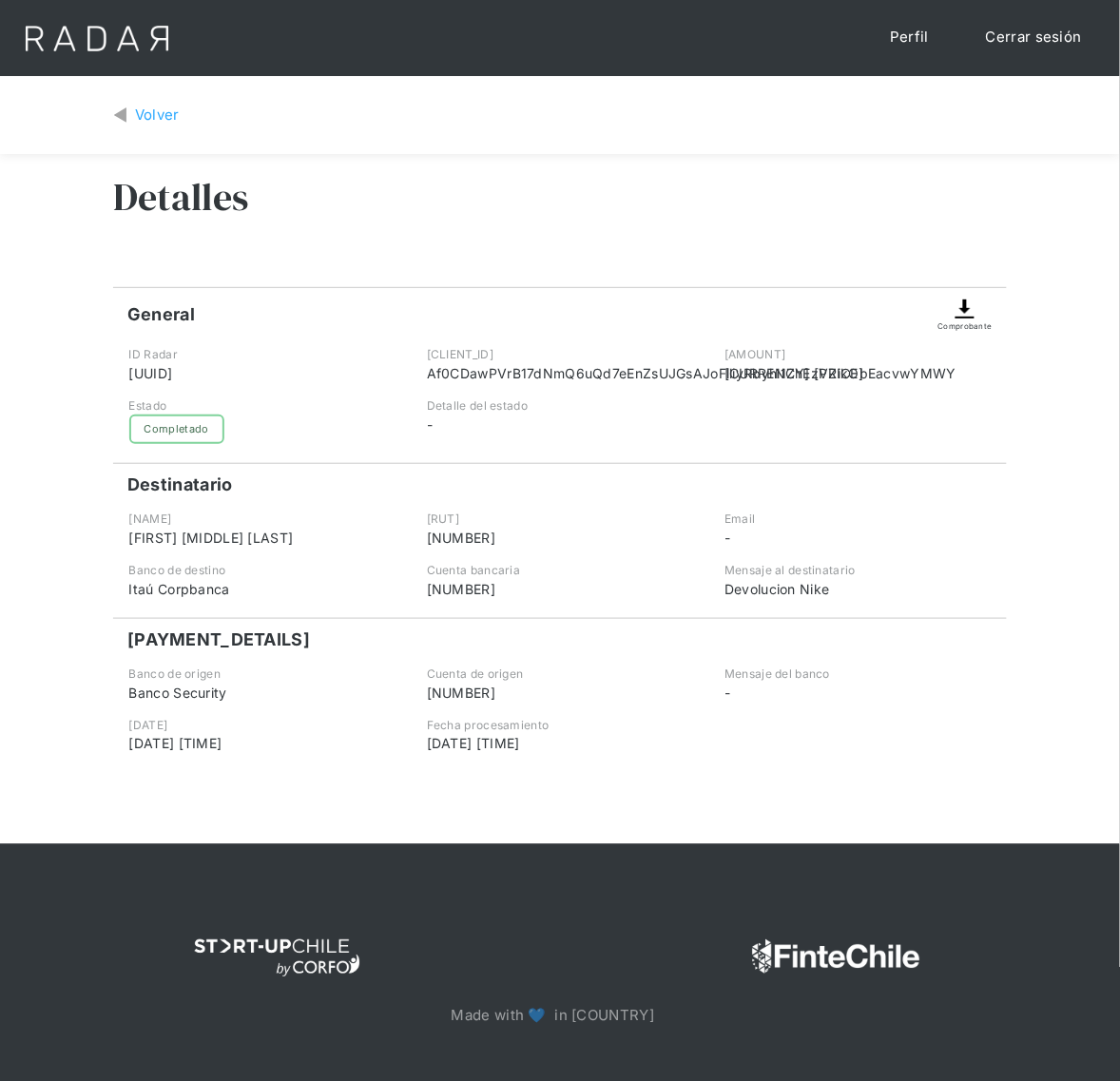 click on "Volver" at bounding box center [157, 115] 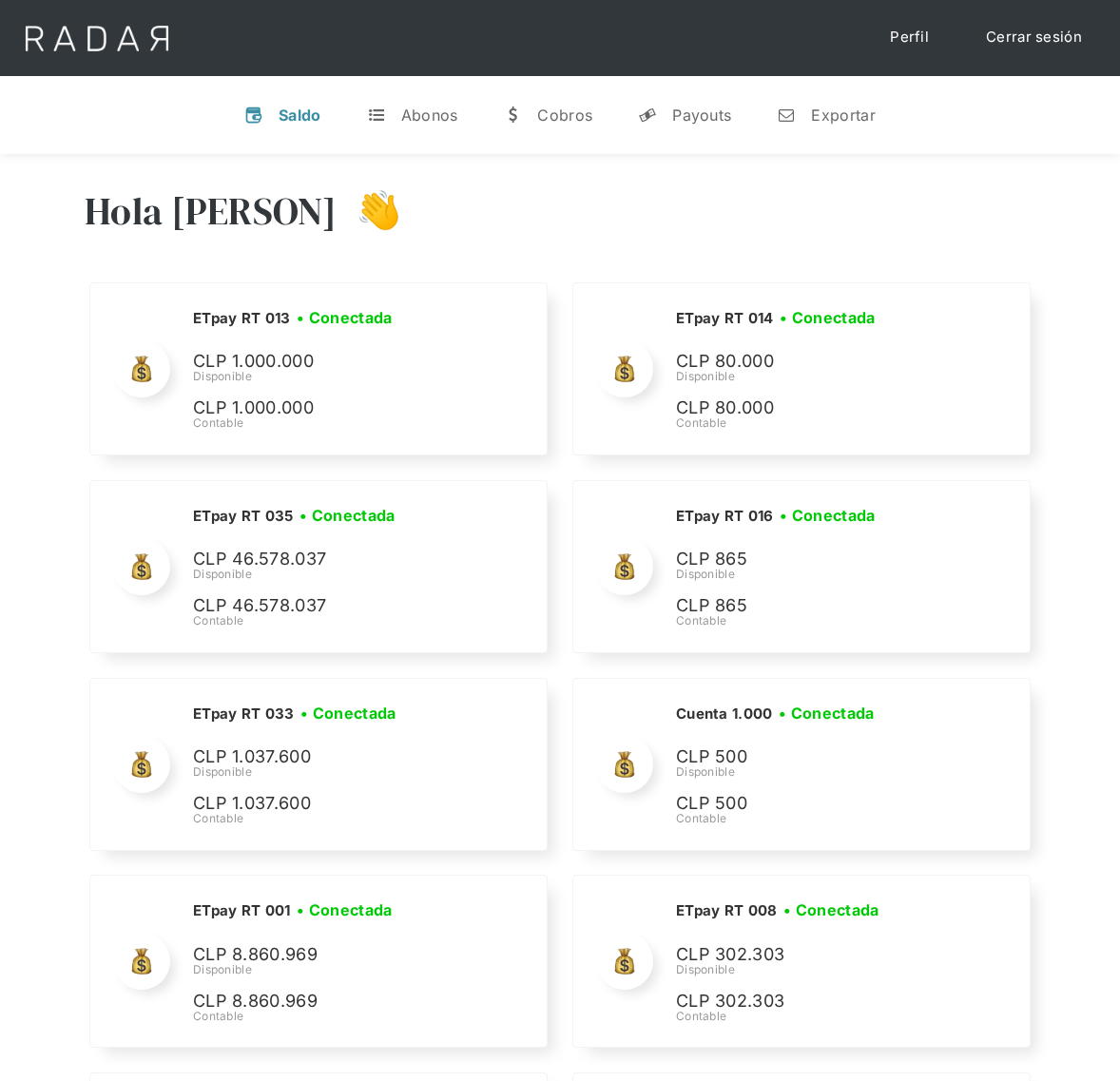 scroll, scrollTop: 0, scrollLeft: 0, axis: both 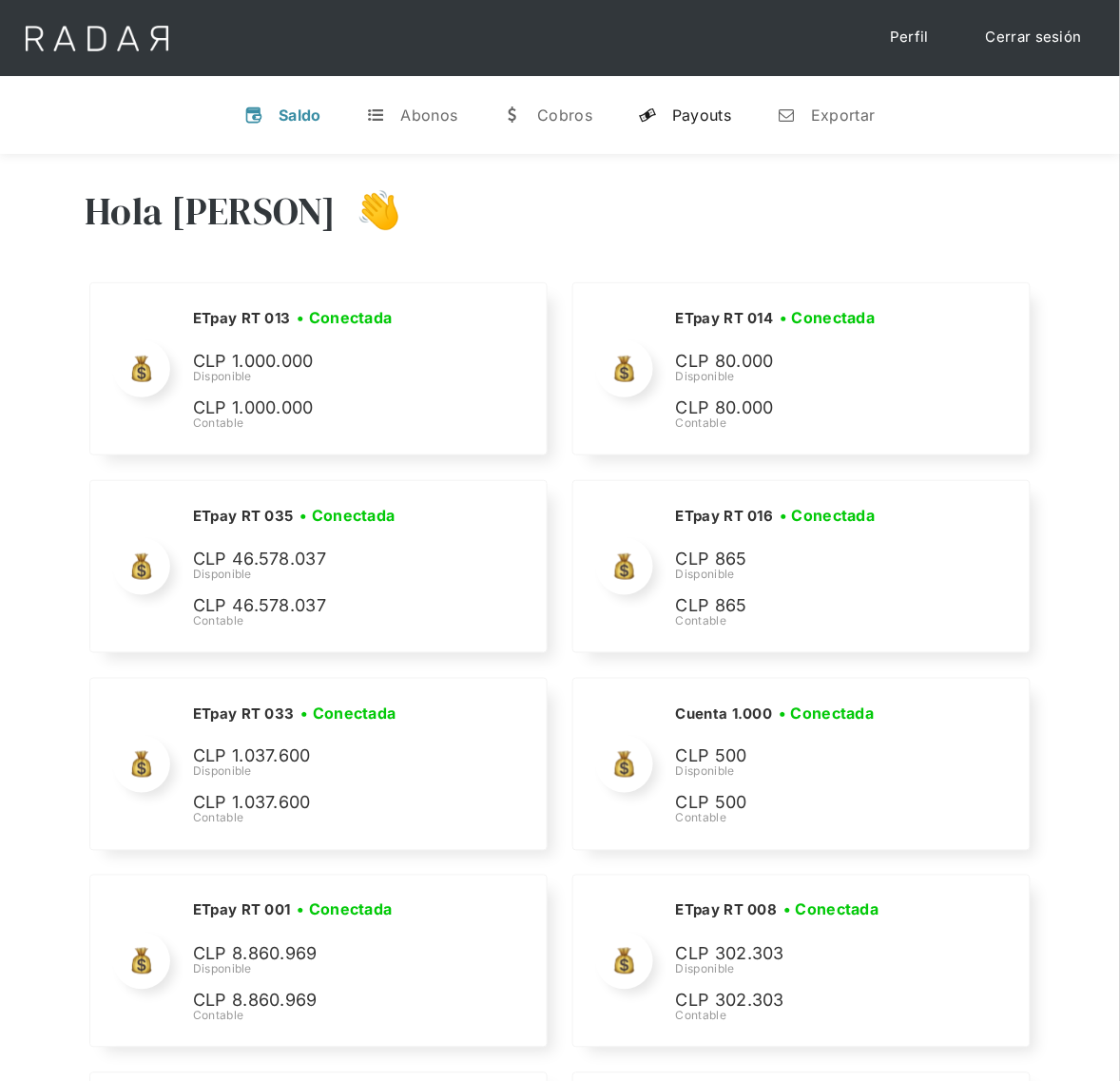 click on "Payouts" at bounding box center (702, 115) 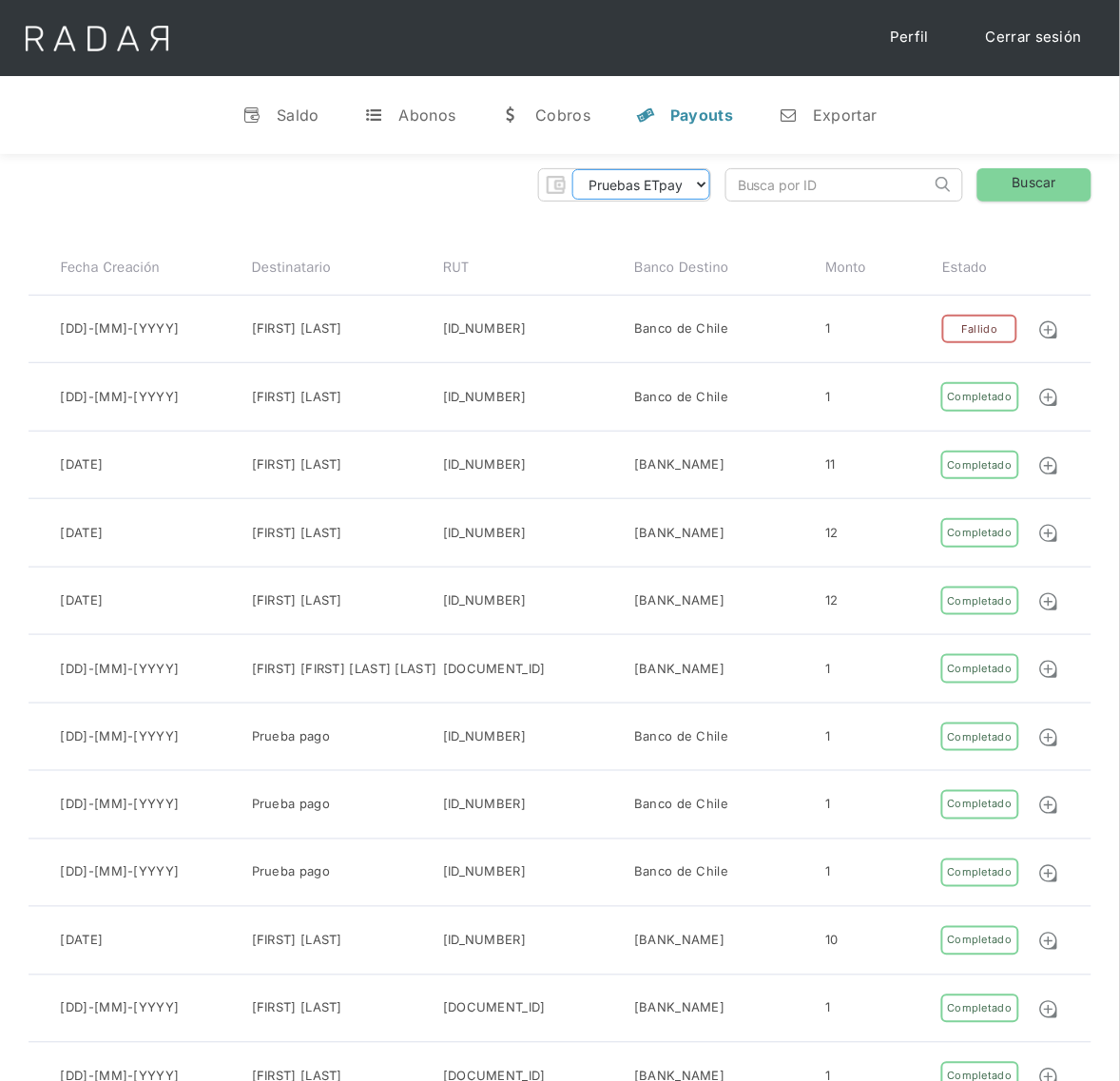 click on "Pruebas ETpay Cuenta 1.000 Cuenta 1.001 Cuenta 1.002 Cuenta 1.003 Cuenta 1.004 Cuenta 1.005 Cuenta 1.006 Cuenta 1.007 Cuenta 1.008 Cuenta 1.009 ETpay RT ETpay RT 001 ETpay RT 002 ETpay RT 003 ETpay RT 004 ETpay RT 005 ETpay RT 006 ETpay RT 007 ETpay RT 008 ETpay RT 009 ETpay RT 010 ETpay RT 011 ETpay RT 012 ETpay RT 013 ETpay RT 014 ETpay RT 015 ETpay RT 016 ETpay RT 017 ETpay RT 018 ETpay RT 019 ETpay RT 020 ETpay RT 021 ETpay RT 022 ETpay RT 023 ETpay RT 024 ETpay RT 025 ETpay RT 026 ETpay RT 027 ETpay RT 028 ETpay RT 029 ETpay RT 030 ETpay RT 031 ETpay RT 032 ETpay RT 033 ETpay RT 034 ETpay RT 035 ETpay RT 036 ETpay RT 037 ETpay RT 038" at bounding box center [641, 184] 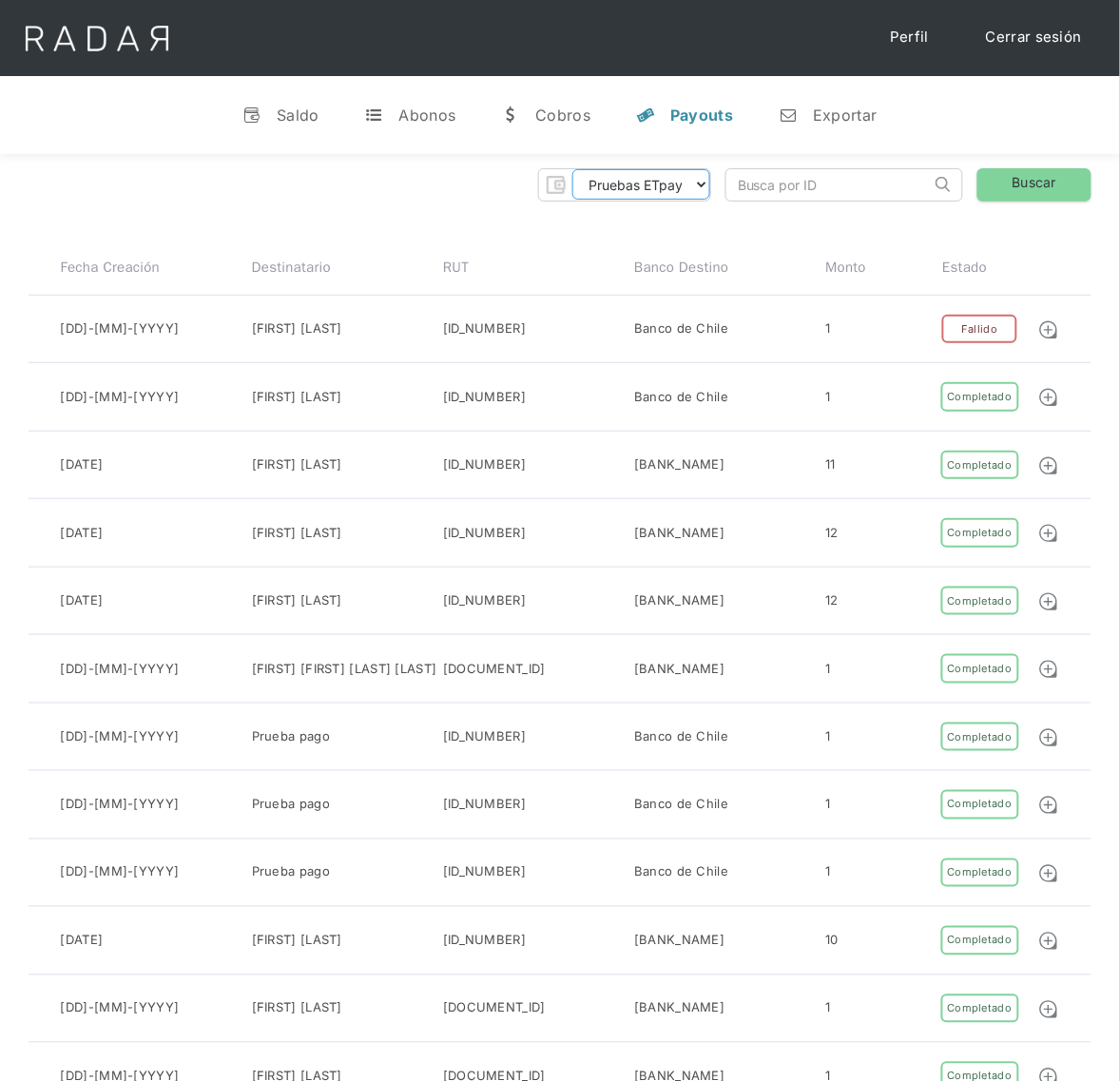 select on "etpay-cuenta-1001" 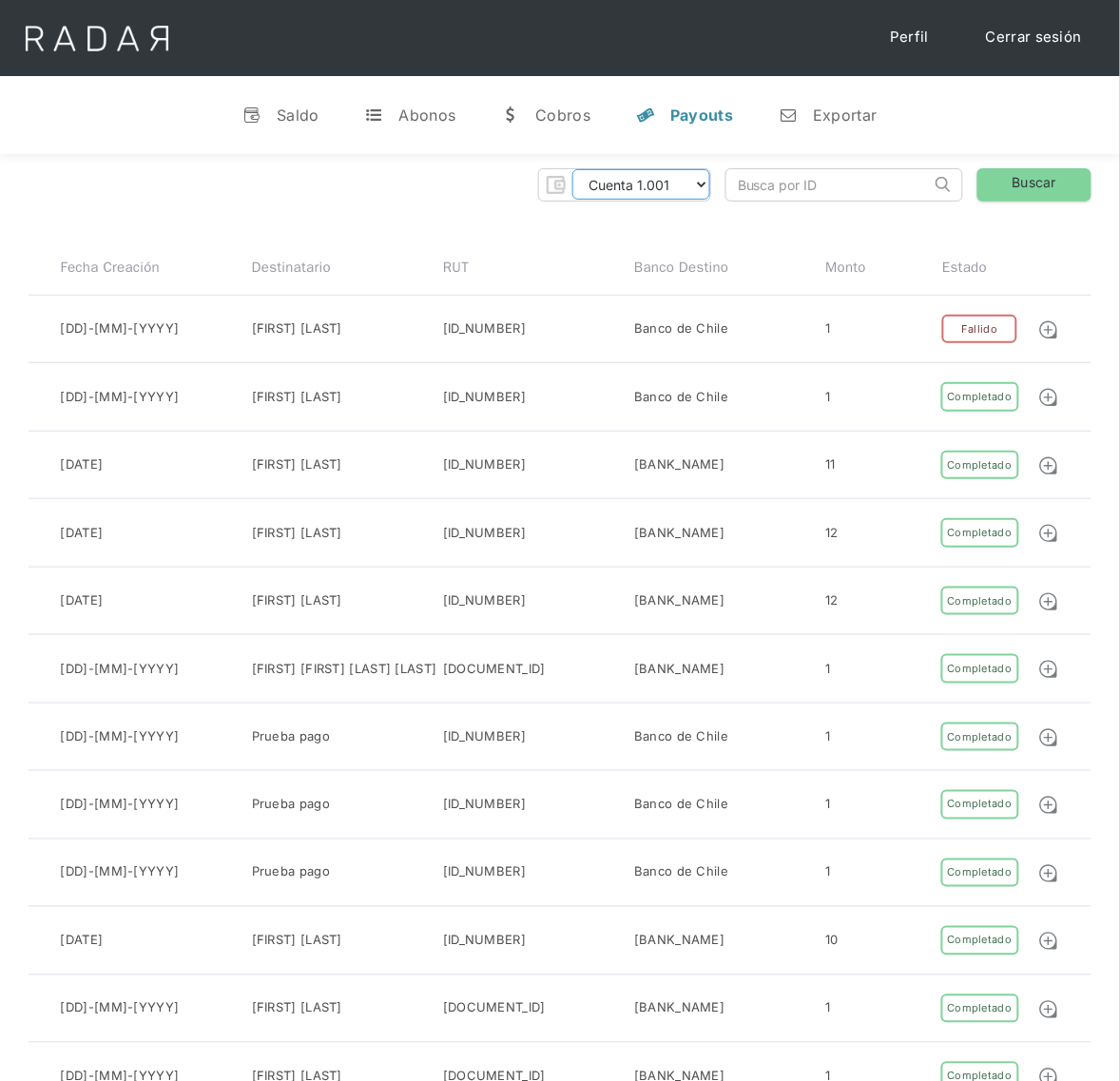 click on "Pruebas ETpay Cuenta 1.000 Cuenta 1.001 Cuenta 1.002 Cuenta 1.003 Cuenta 1.004 Cuenta 1.005 Cuenta 1.006 Cuenta 1.007 Cuenta 1.008 Cuenta 1.009 ETpay RT ETpay RT 001 ETpay RT 002 ETpay RT 003 ETpay RT 004 ETpay RT 005 ETpay RT 006 ETpay RT 007 ETpay RT 008 ETpay RT 009 ETpay RT 010 ETpay RT 011 ETpay RT 012 ETpay RT 013 ETpay RT 014 ETpay RT 015 ETpay RT 016 ETpay RT 017 ETpay RT 018 ETpay RT 019 ETpay RT 020 ETpay RT 021 ETpay RT 022 ETpay RT 023 ETpay RT 024 ETpay RT 025 ETpay RT 026 ETpay RT 027 ETpay RT 028 ETpay RT 029 ETpay RT 030 ETpay RT 031 ETpay RT 032 ETpay RT 033 ETpay RT 034 ETpay RT 035 ETpay RT 036 ETpay RT 037 ETpay RT 038" at bounding box center [641, 184] 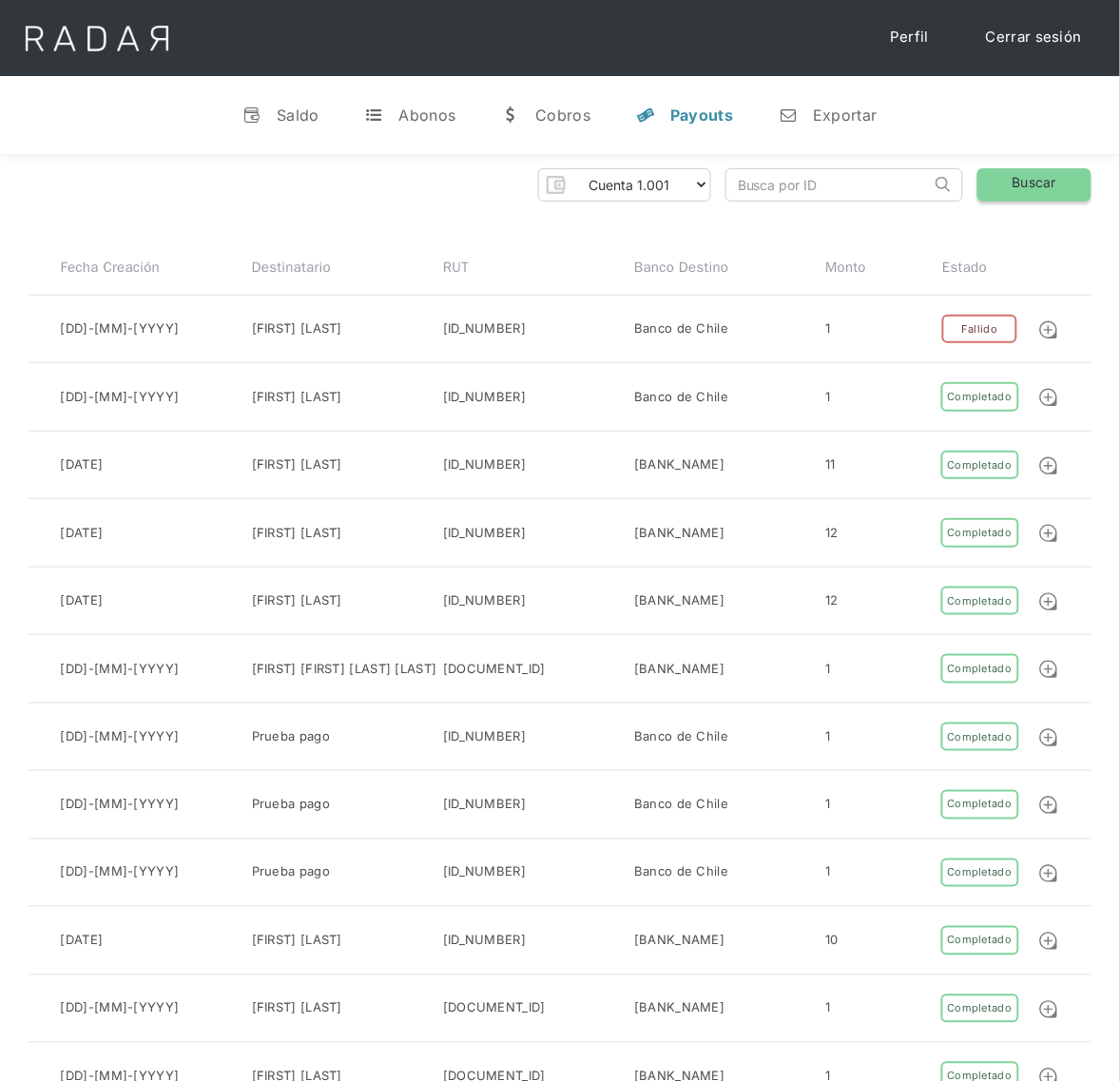 click on "Buscar" at bounding box center (1034, 184) 